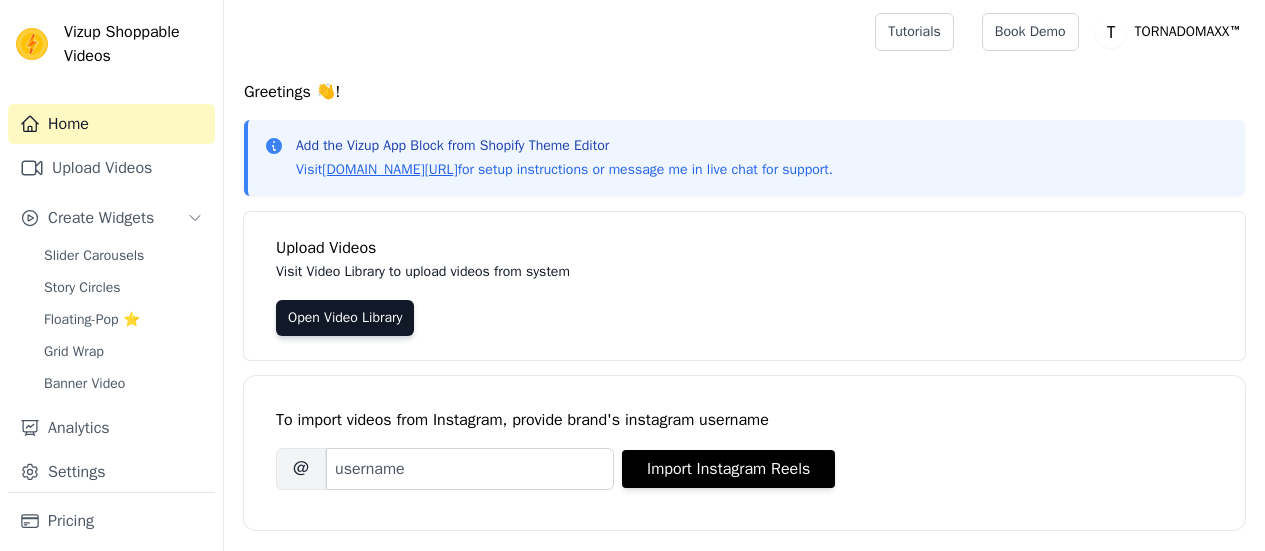 scroll, scrollTop: 0, scrollLeft: 0, axis: both 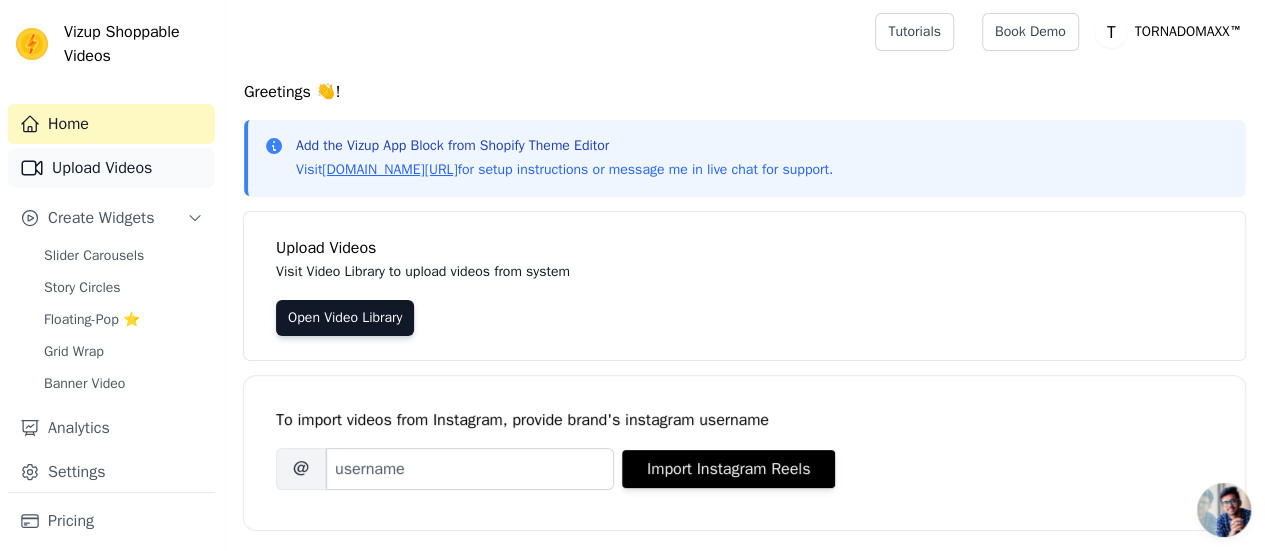 click on "Upload Videos" at bounding box center [111, 168] 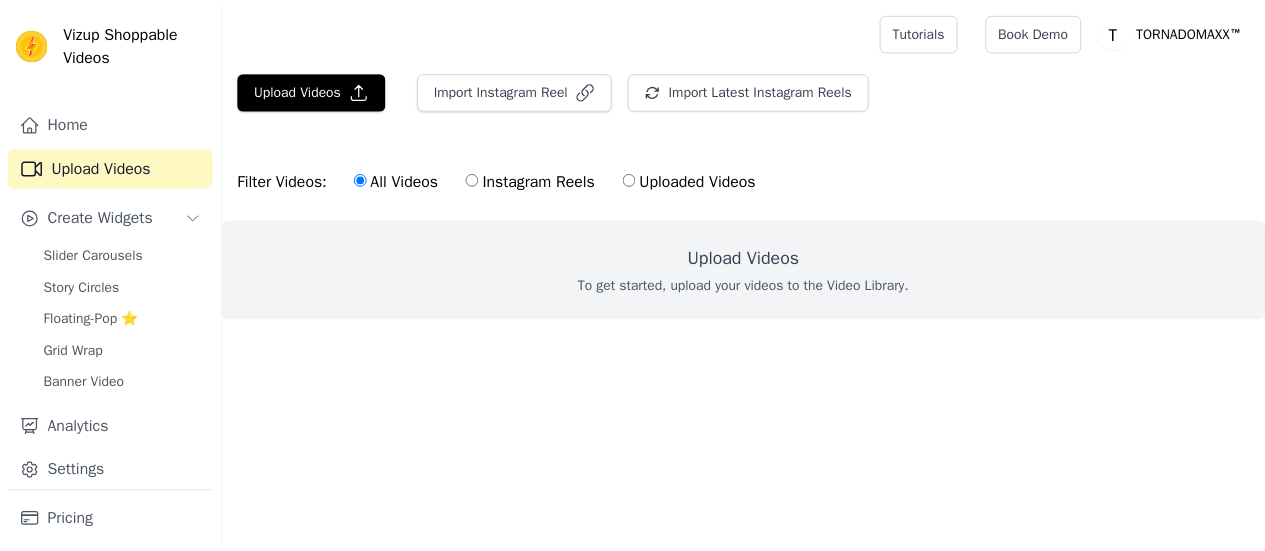 scroll, scrollTop: 0, scrollLeft: 0, axis: both 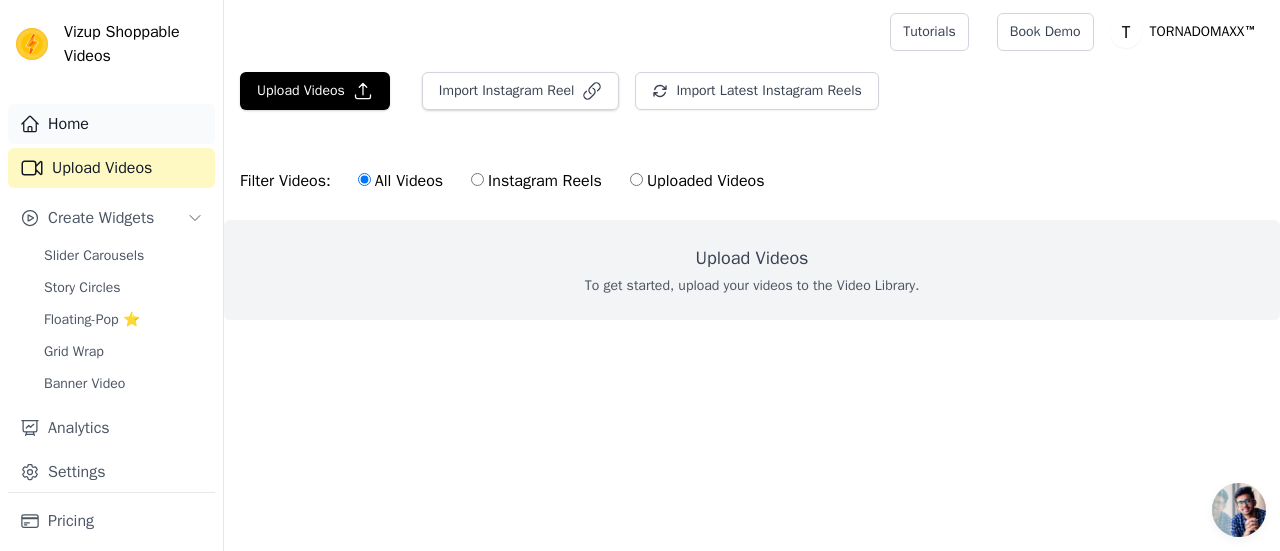 click on "Home" at bounding box center (111, 124) 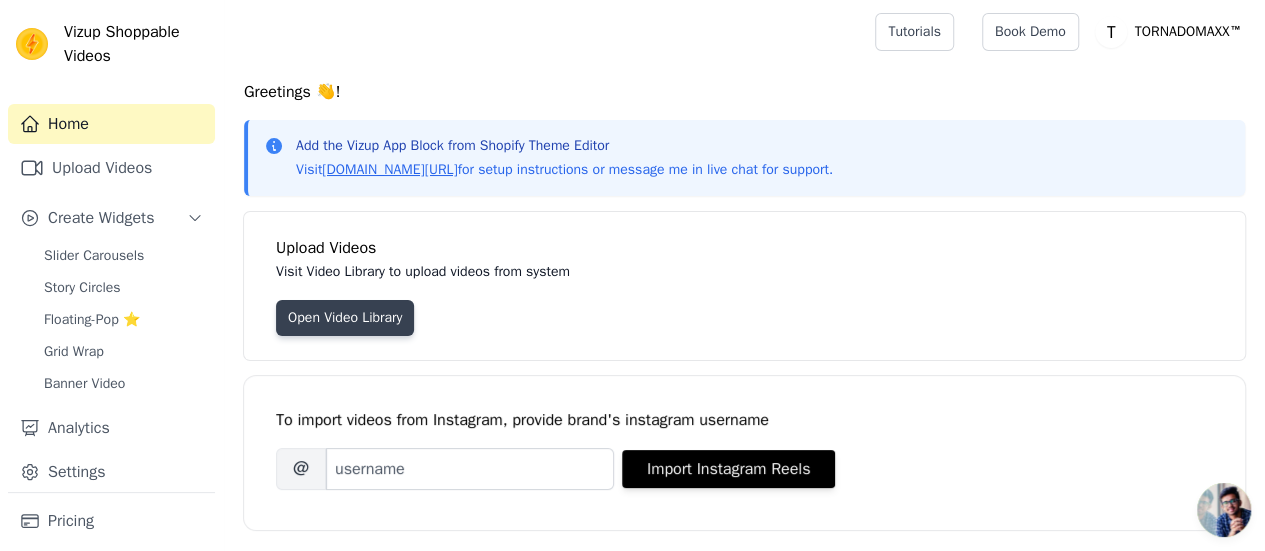 click on "Open Video Library" at bounding box center [345, 318] 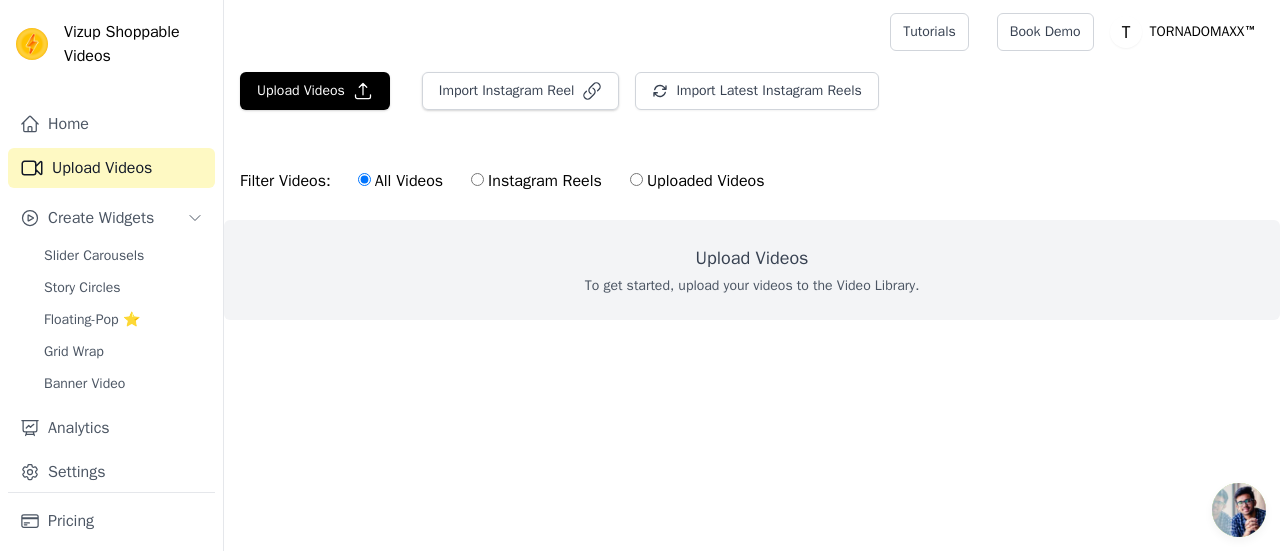 click on "Uploaded Videos" at bounding box center (697, 181) 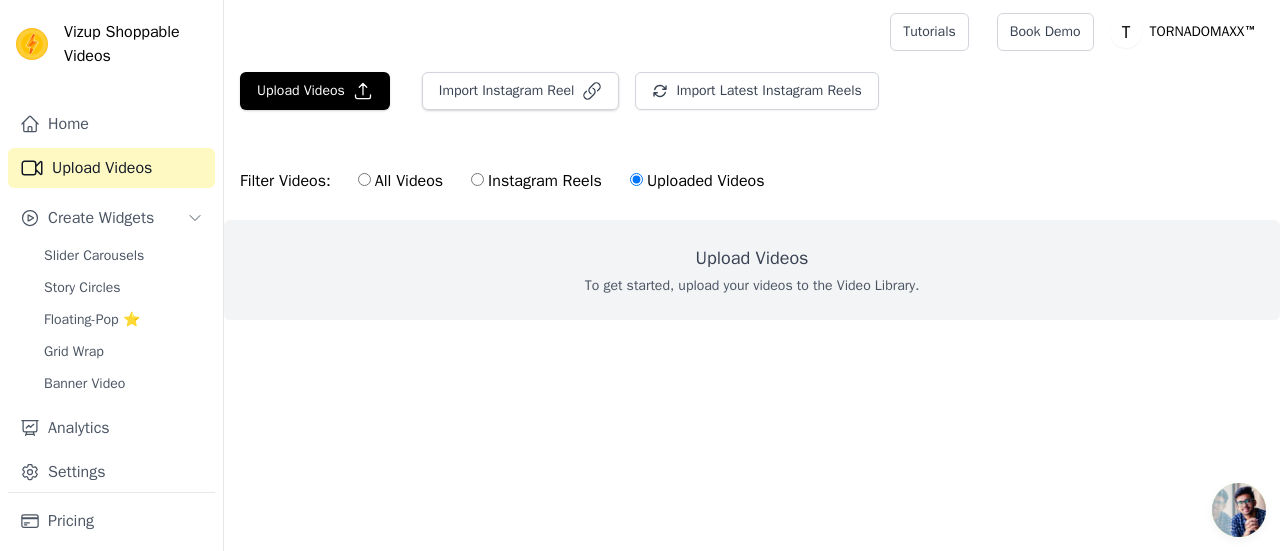 click on "All Videos" at bounding box center [400, 181] 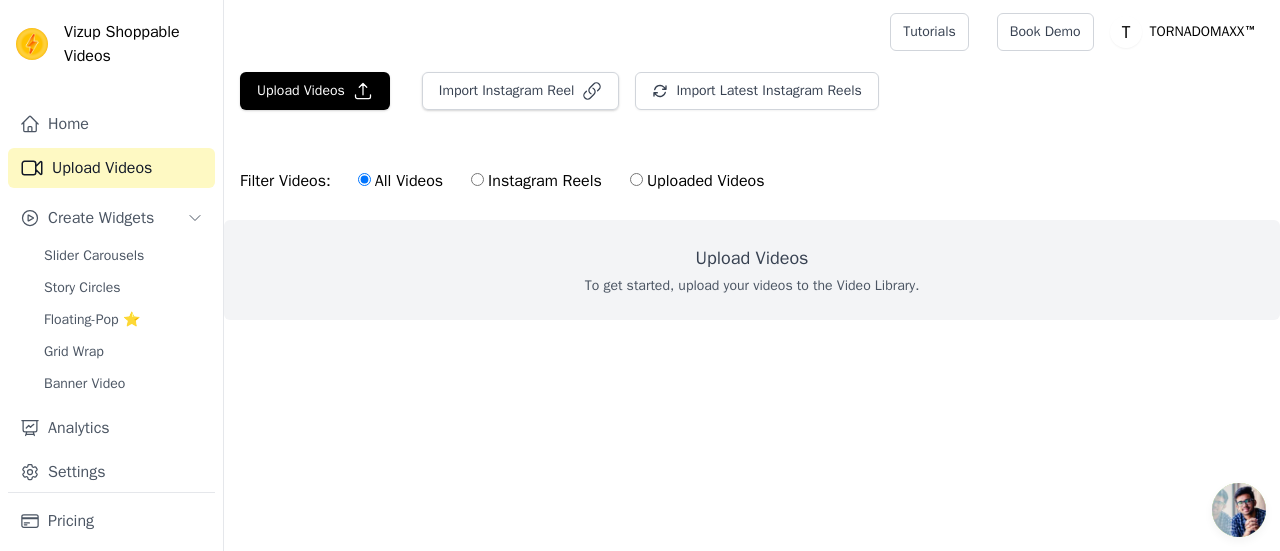 click on "All Videos" at bounding box center [400, 181] 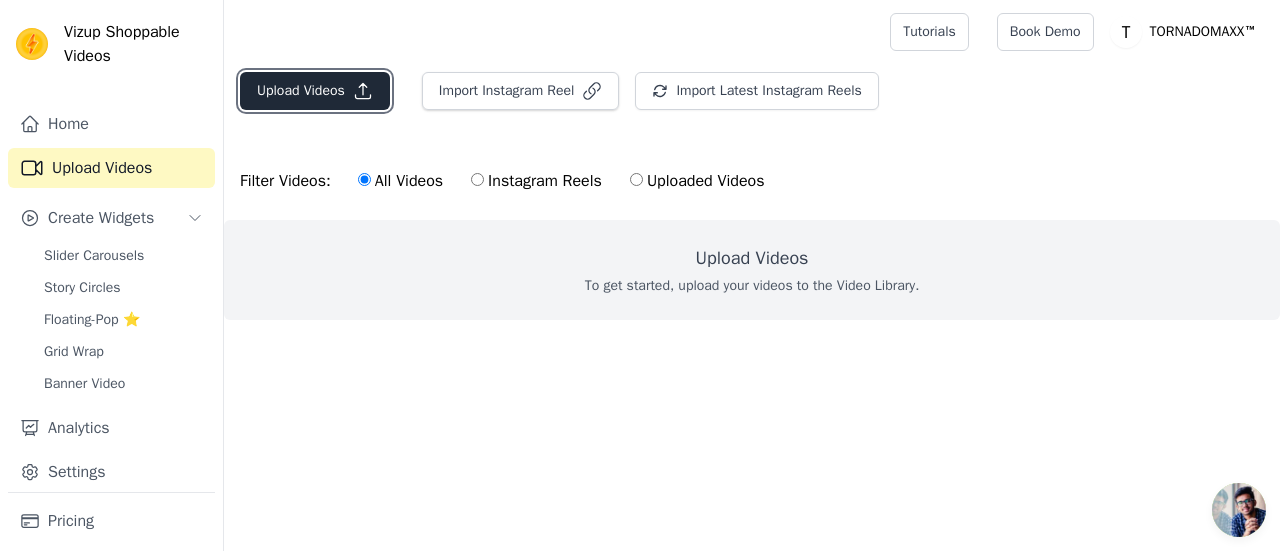 click on "Upload Videos" at bounding box center [315, 91] 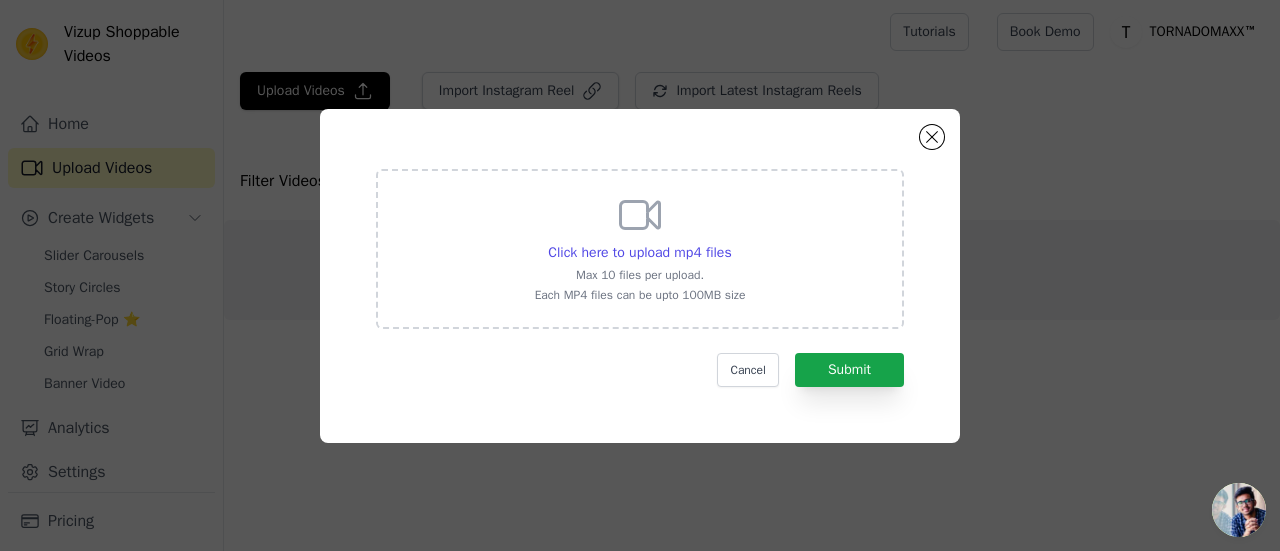 click on "Click here to upload mp4 files     Max 10 files per upload.   Each MP4 files can be upto 100MB size" at bounding box center [640, 247] 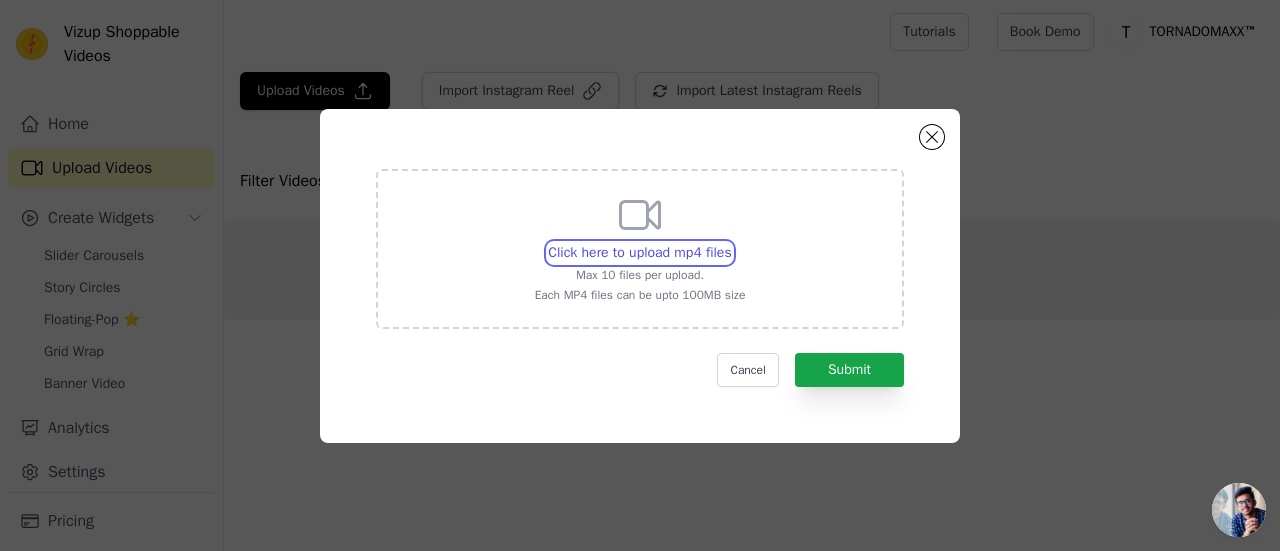 click on "Click here to upload mp4 files     Max 10 files per upload.   Each MP4 files can be upto 100MB size" at bounding box center (731, 242) 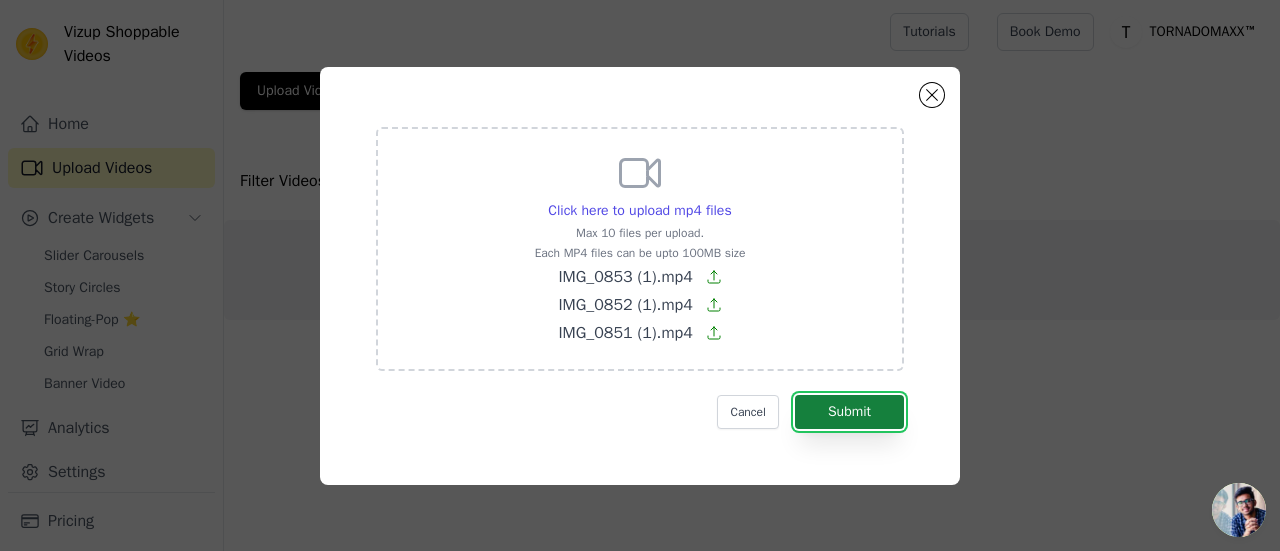click on "Submit" at bounding box center [849, 412] 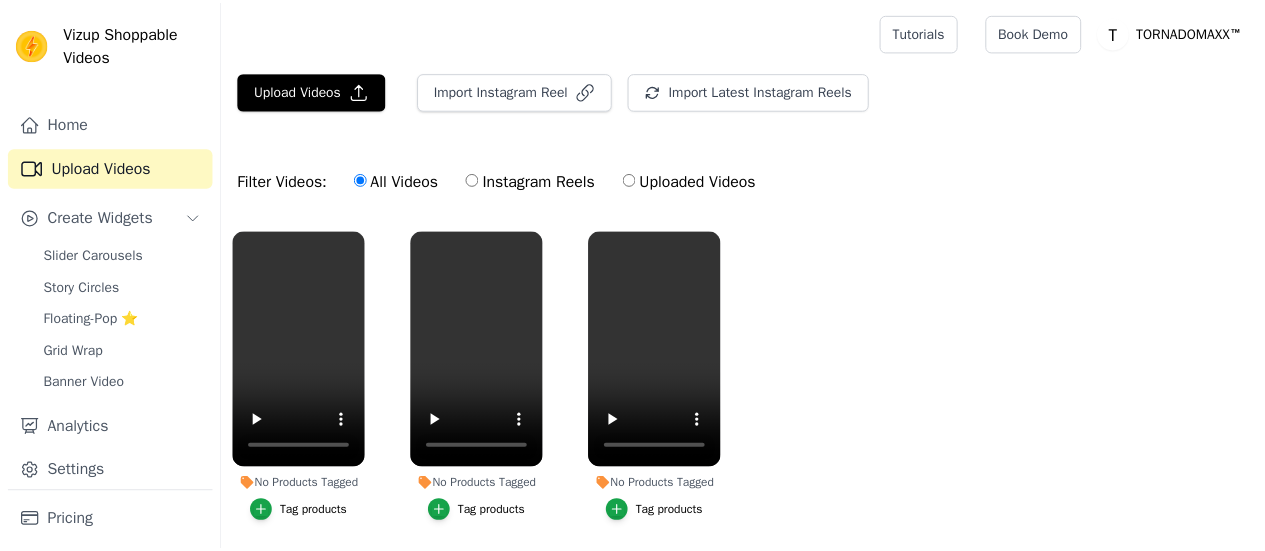scroll, scrollTop: 0, scrollLeft: 0, axis: both 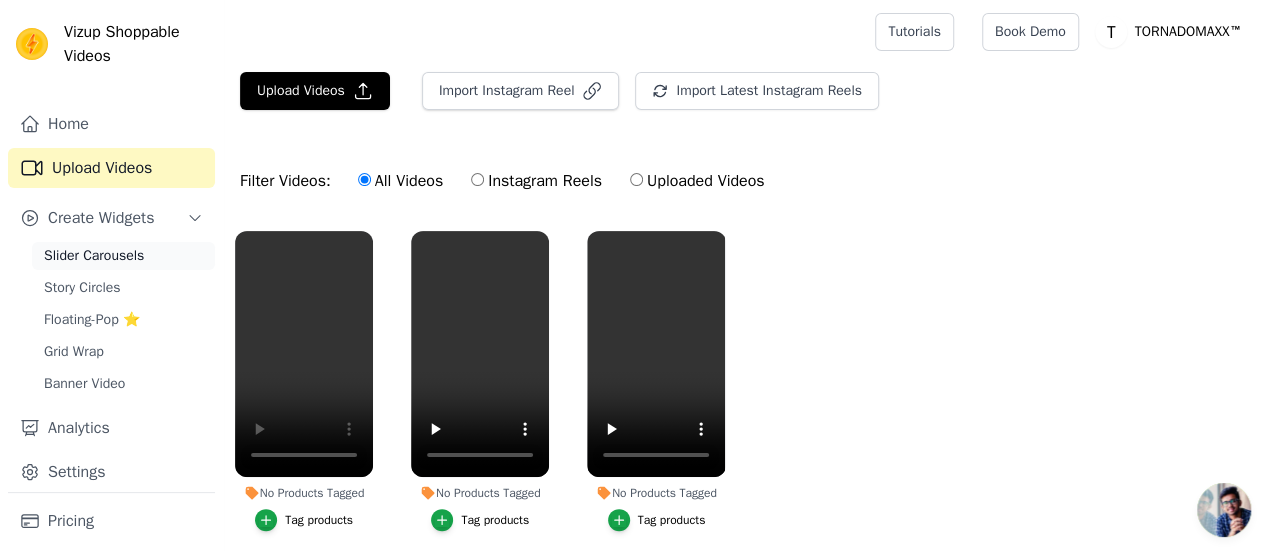 click on "Slider Carousels" at bounding box center [94, 256] 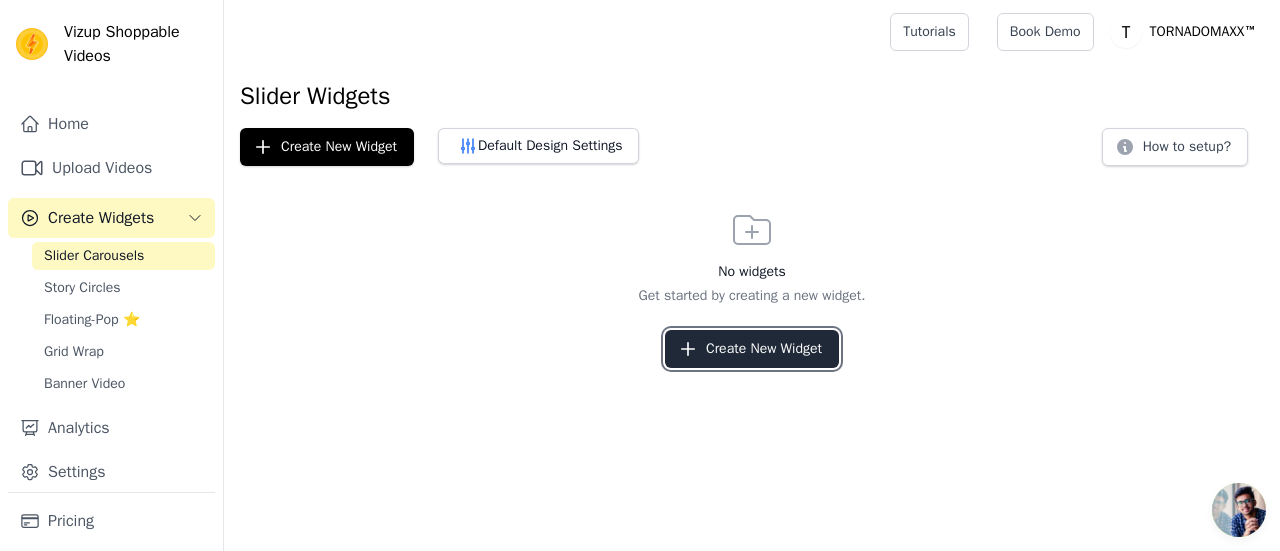 click on "Create New Widget" at bounding box center (752, 349) 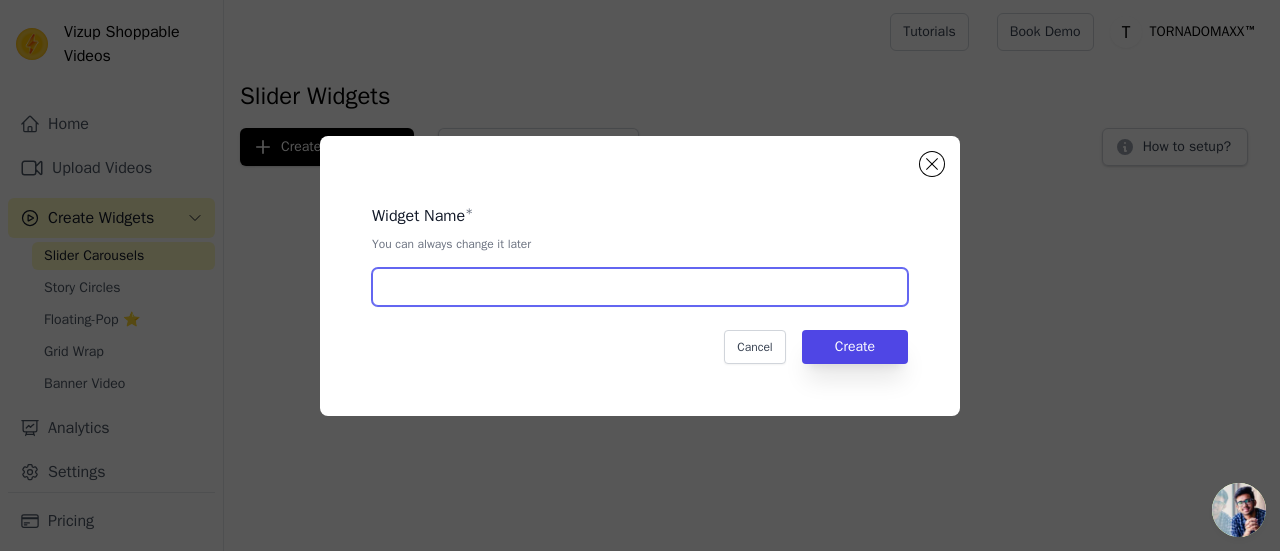 click at bounding box center [640, 287] 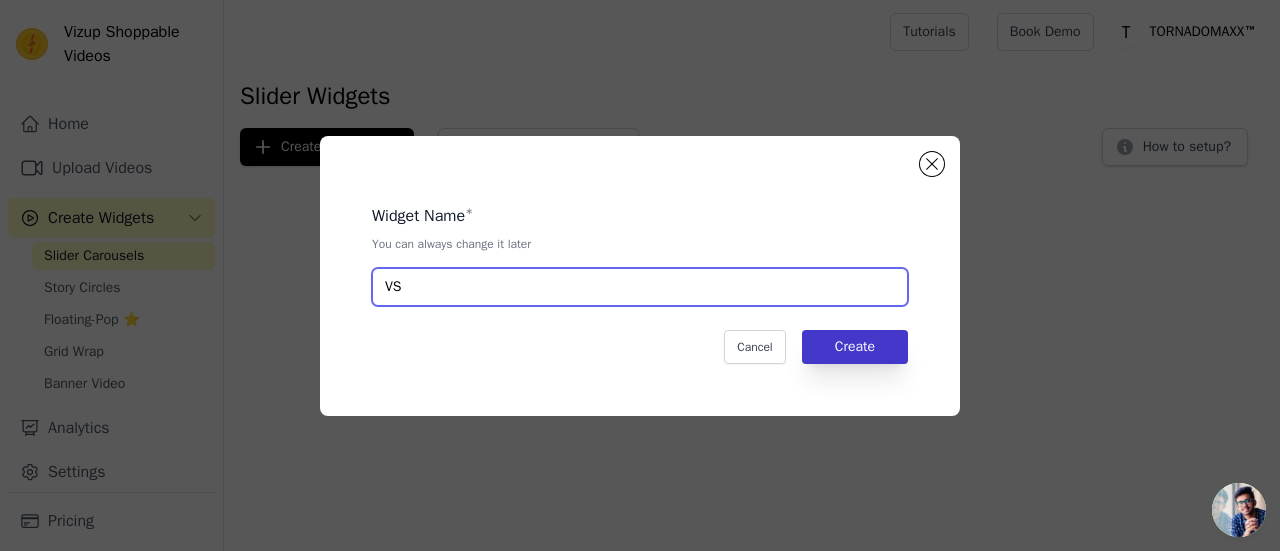 type on "VS" 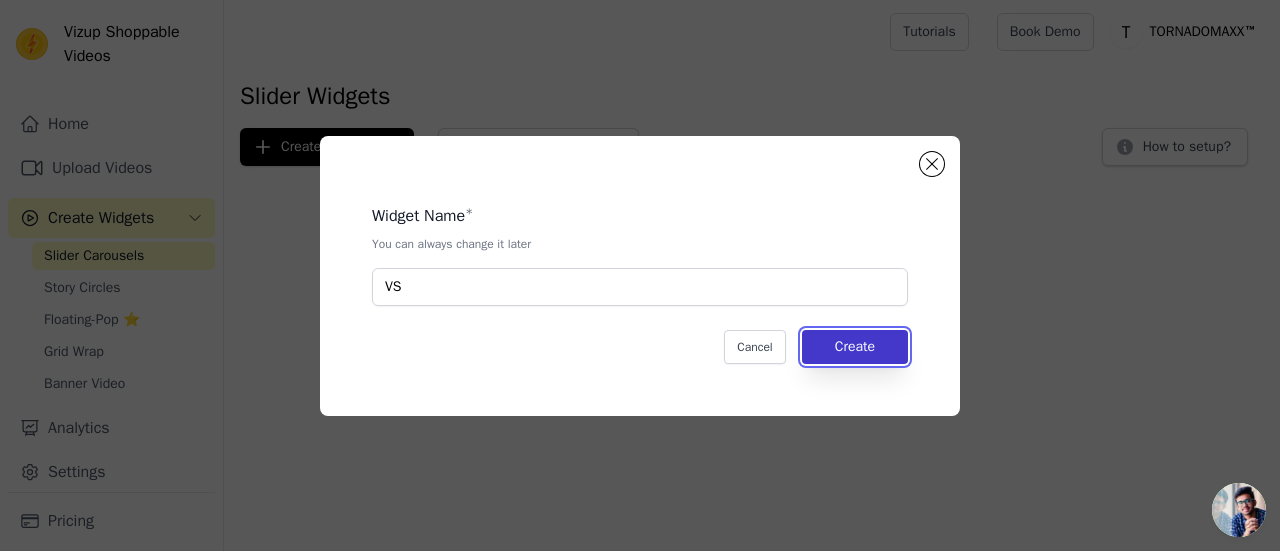 click on "Create" at bounding box center [855, 347] 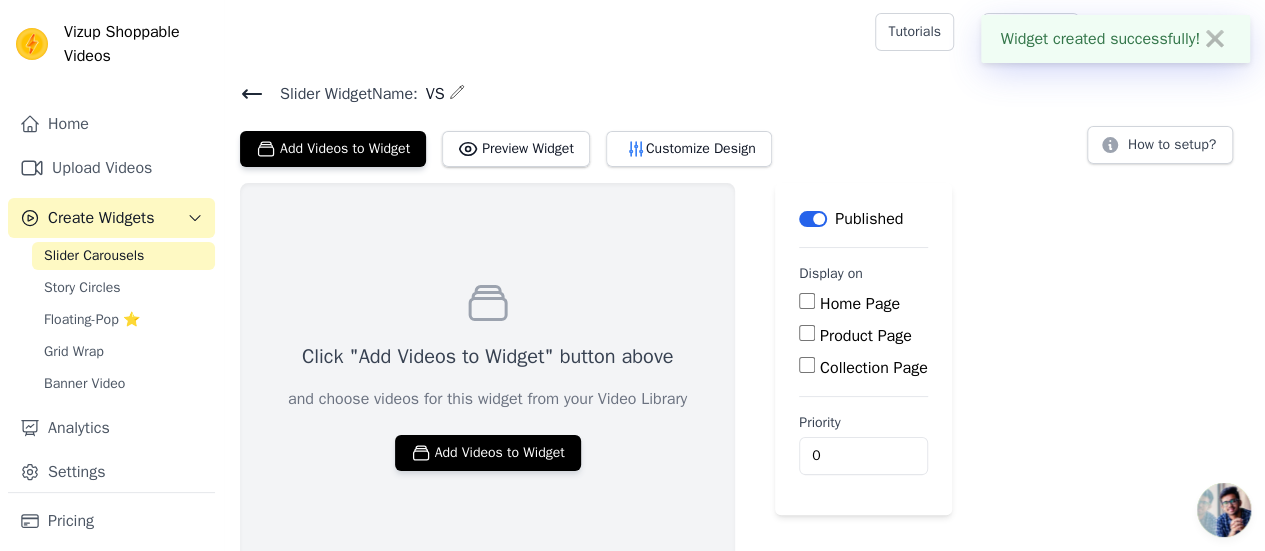 click on "Home Page" at bounding box center [863, 304] 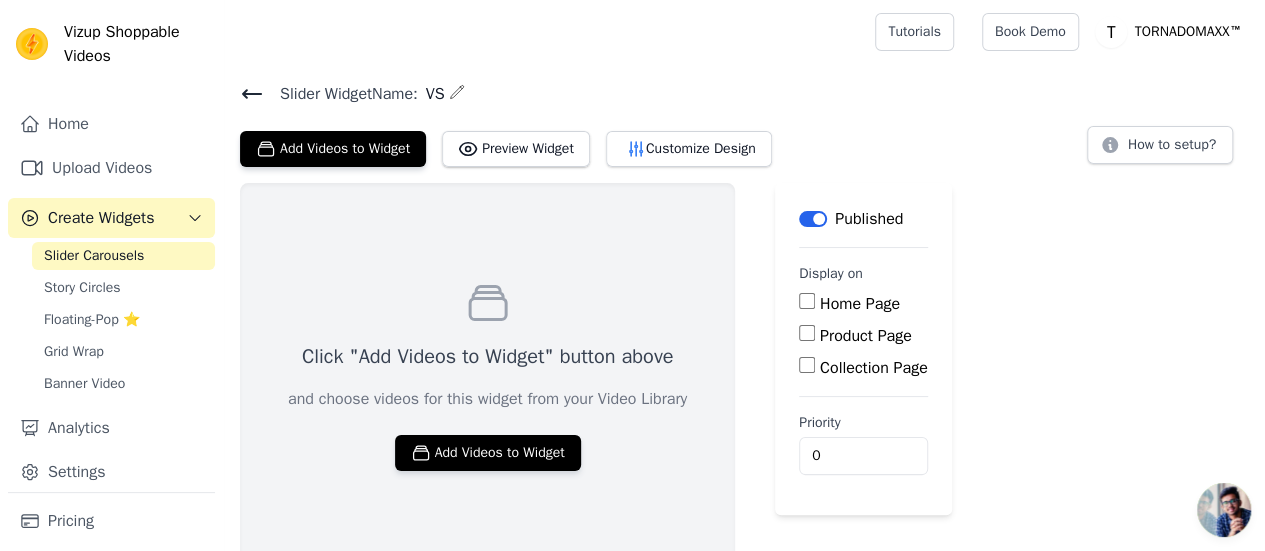 click on "Home Page" at bounding box center [807, 301] 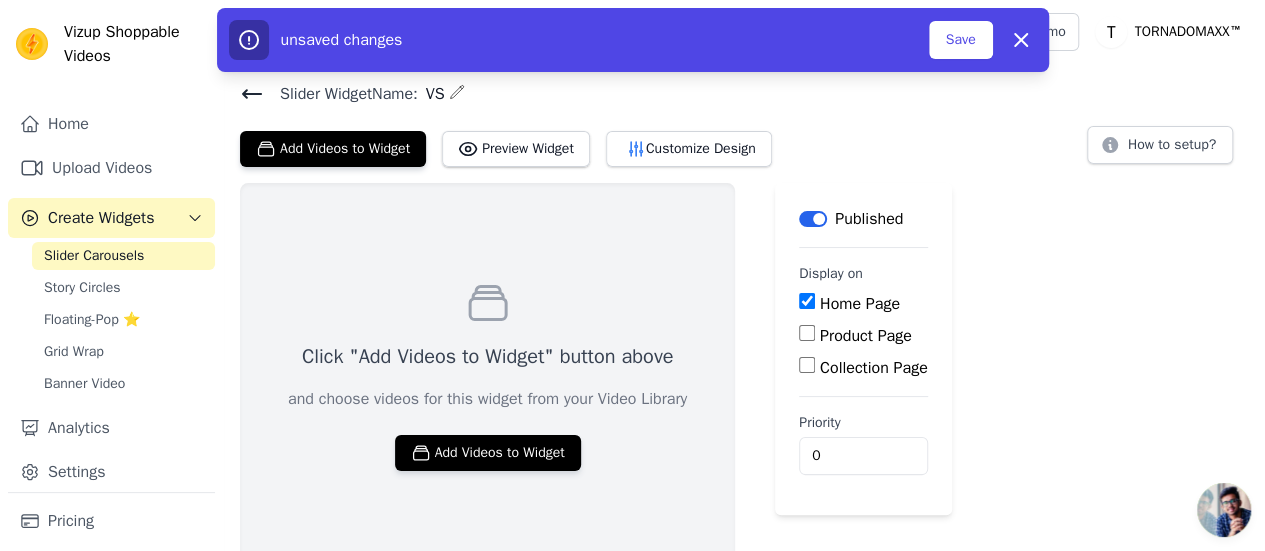click on "Product Page" at bounding box center [807, 333] 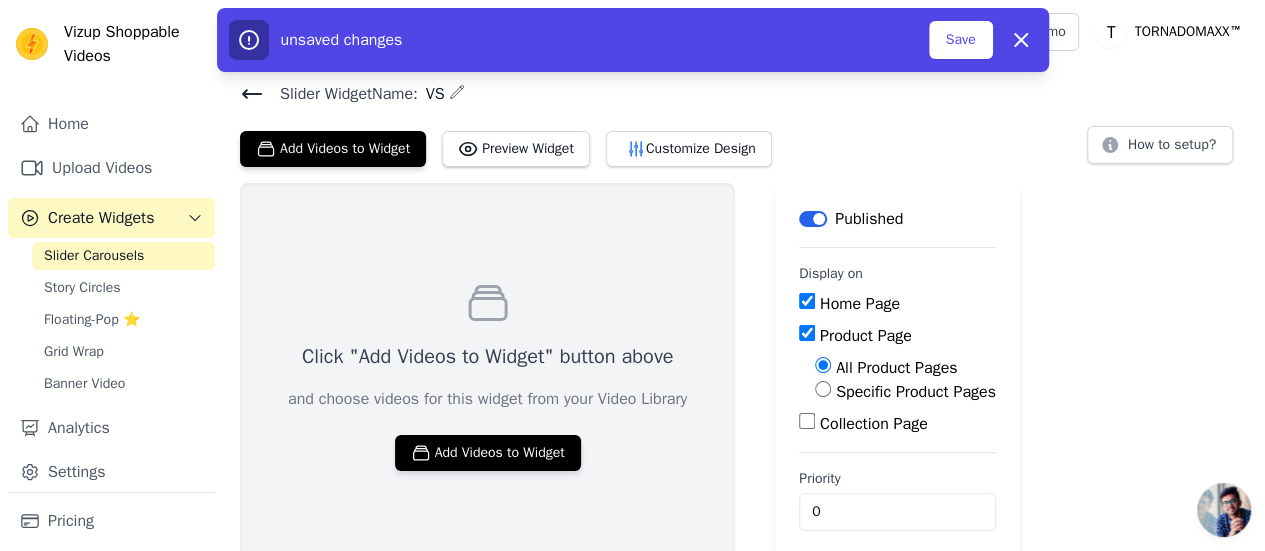 scroll, scrollTop: 16, scrollLeft: 0, axis: vertical 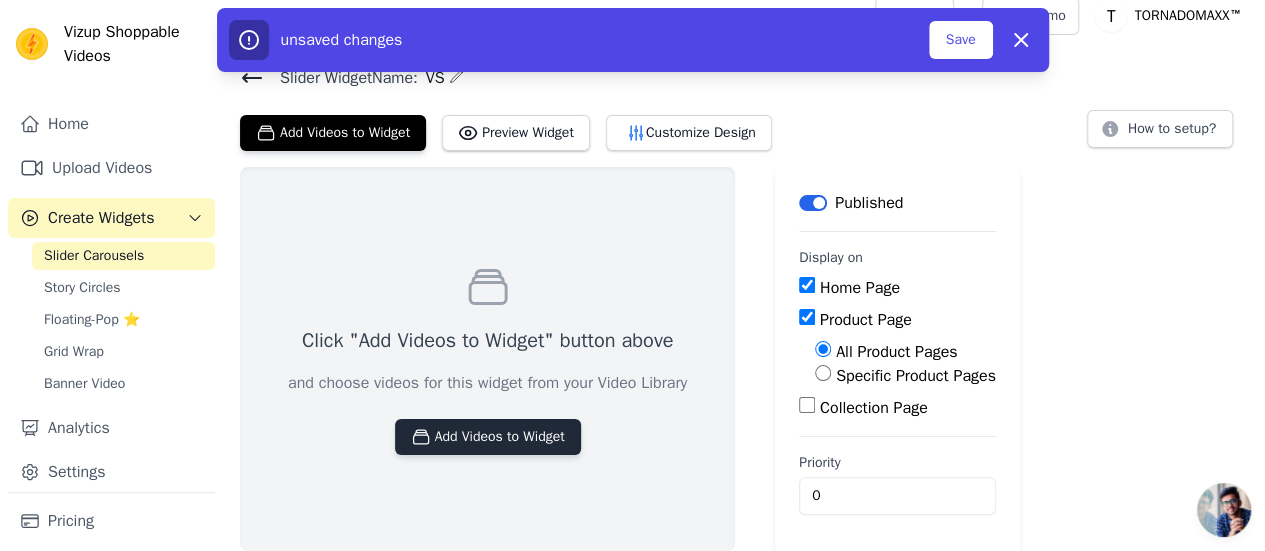 click on "Add Videos to Widget" at bounding box center [488, 437] 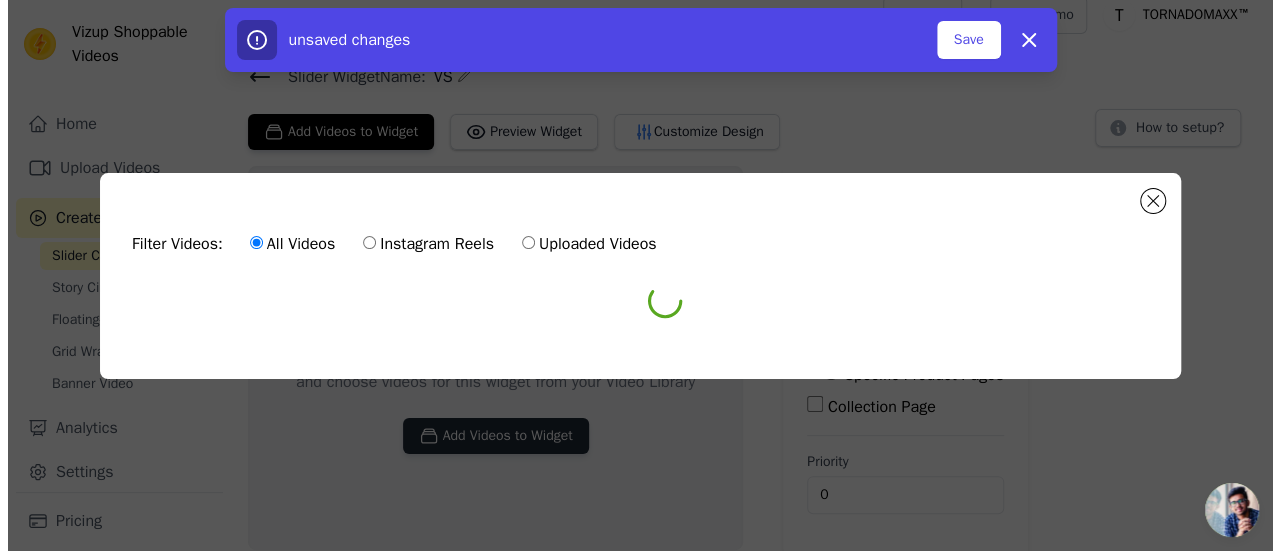 scroll, scrollTop: 0, scrollLeft: 0, axis: both 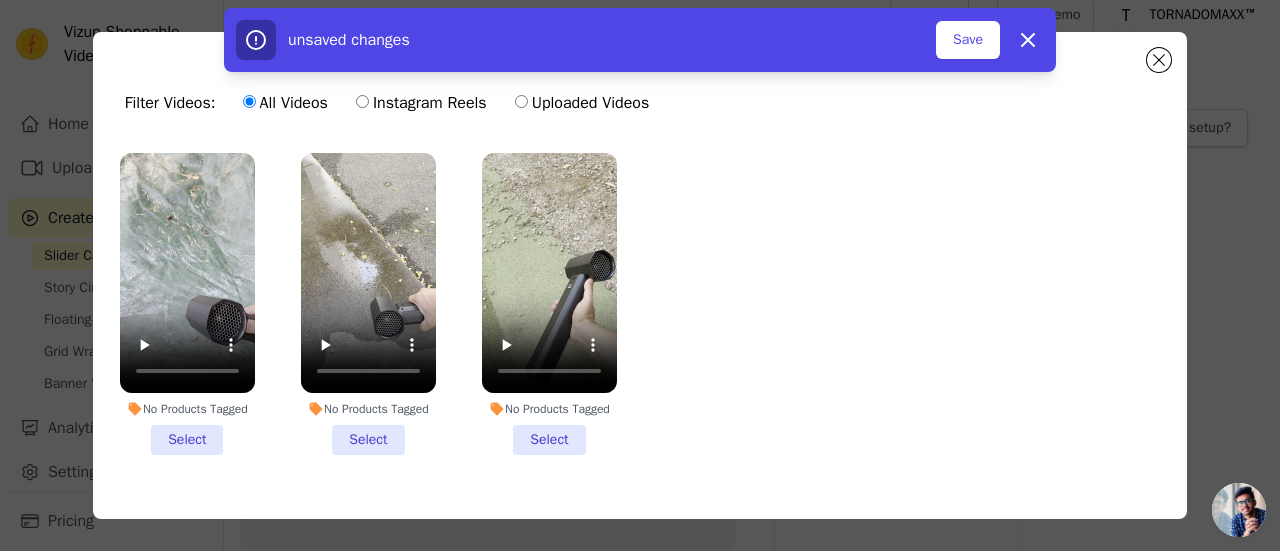 click on "No Products Tagged     Select" at bounding box center (187, 304) 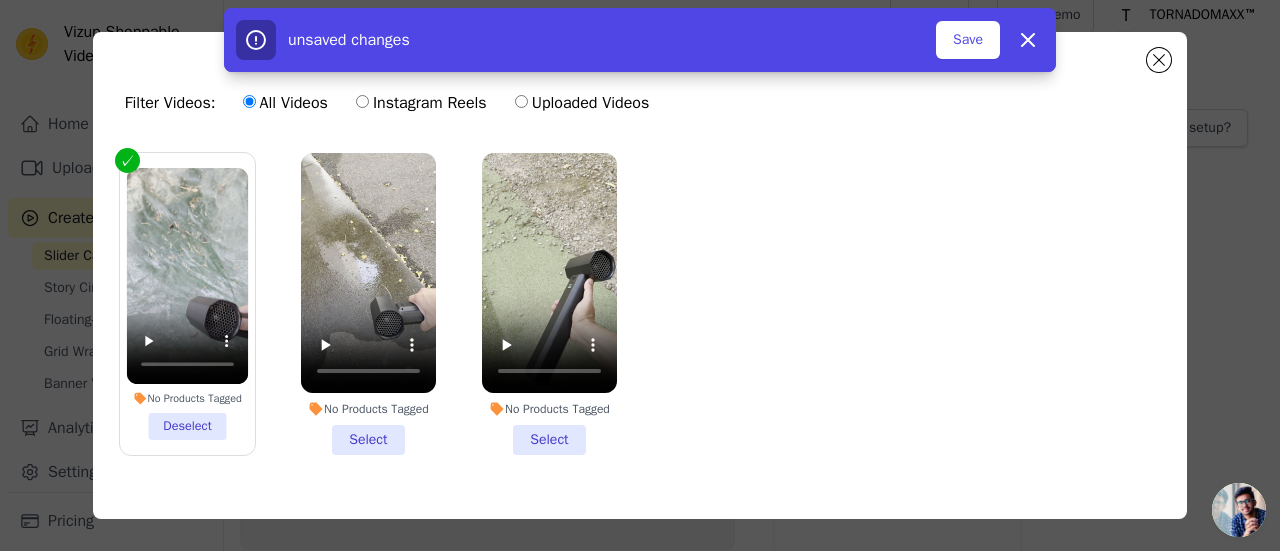 click on "No Products Tagged     Select" at bounding box center [368, 304] 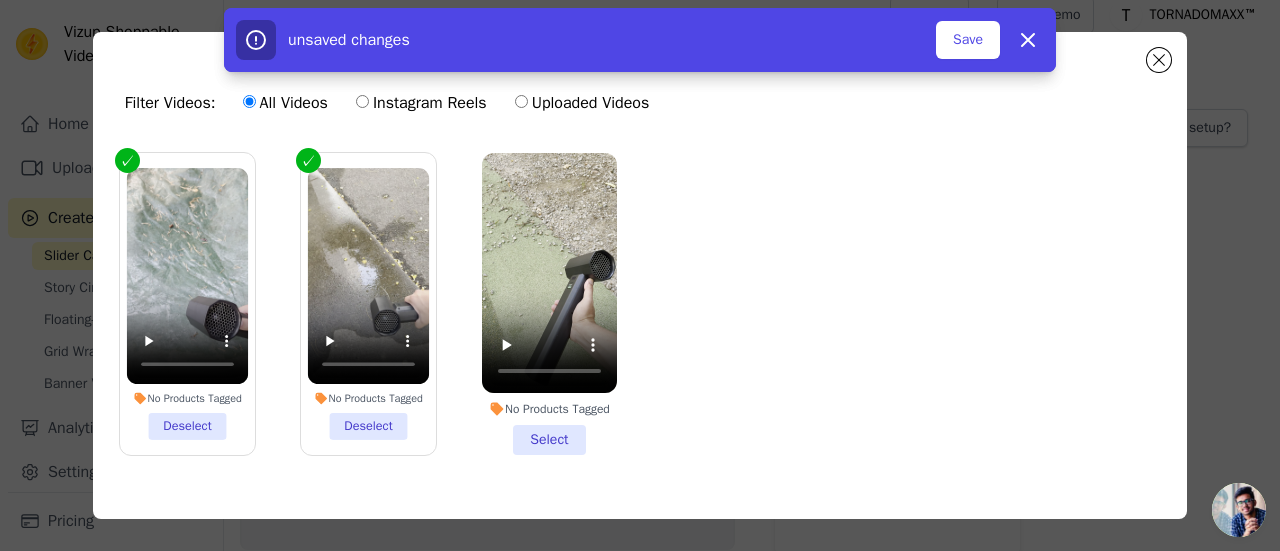 click on "No Products Tagged     Select" at bounding box center (549, 304) 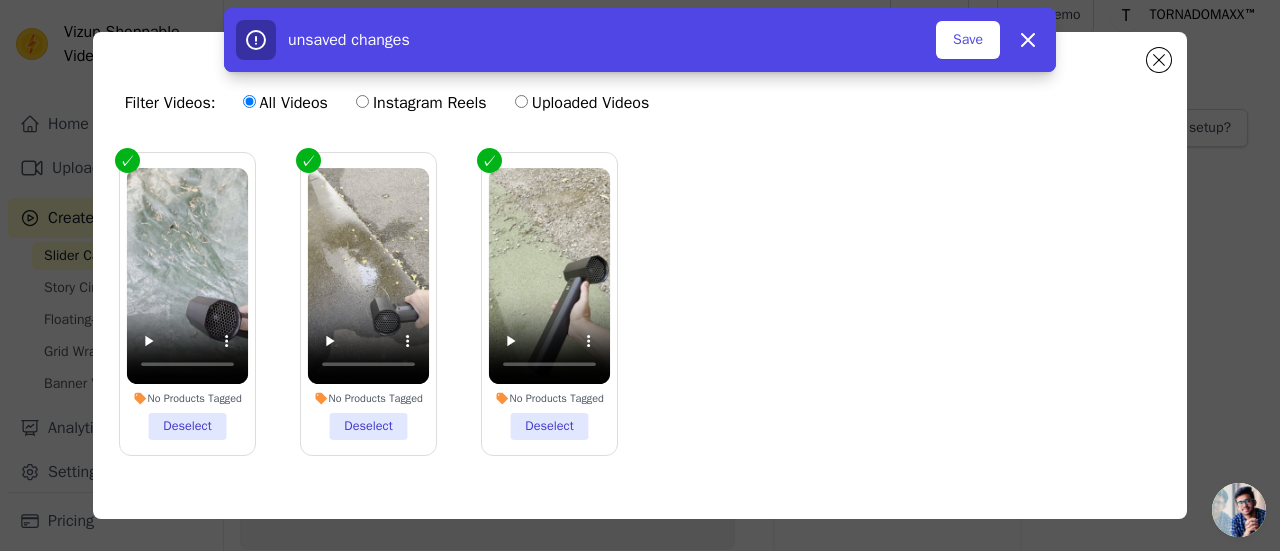 scroll, scrollTop: 47, scrollLeft: 0, axis: vertical 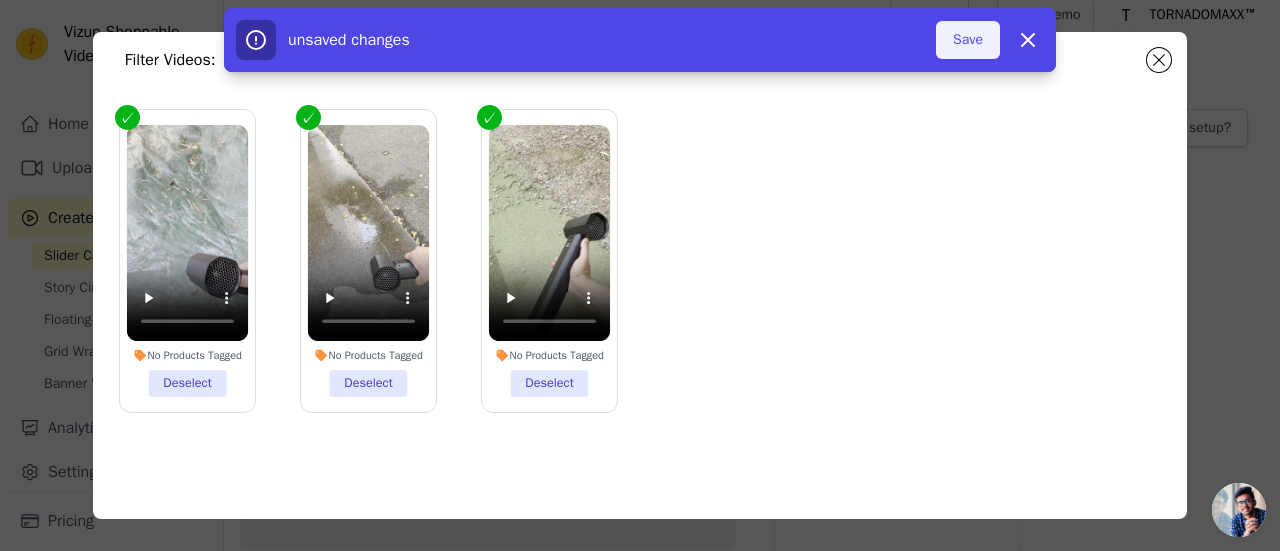 click on "Save" at bounding box center [968, 40] 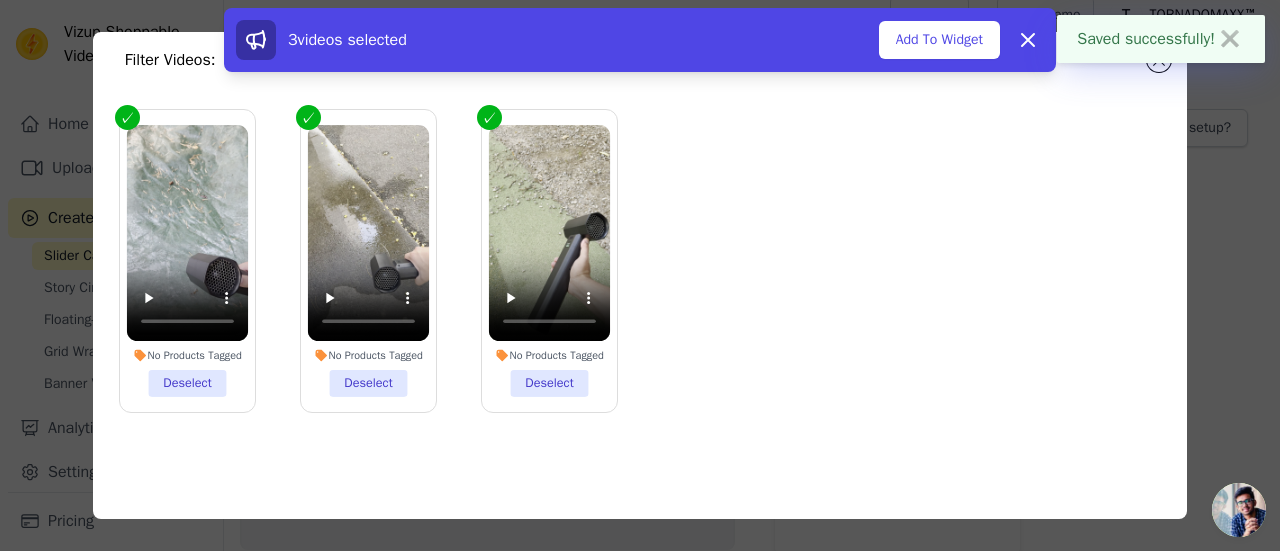 click on "Add To Widget" at bounding box center [939, 40] 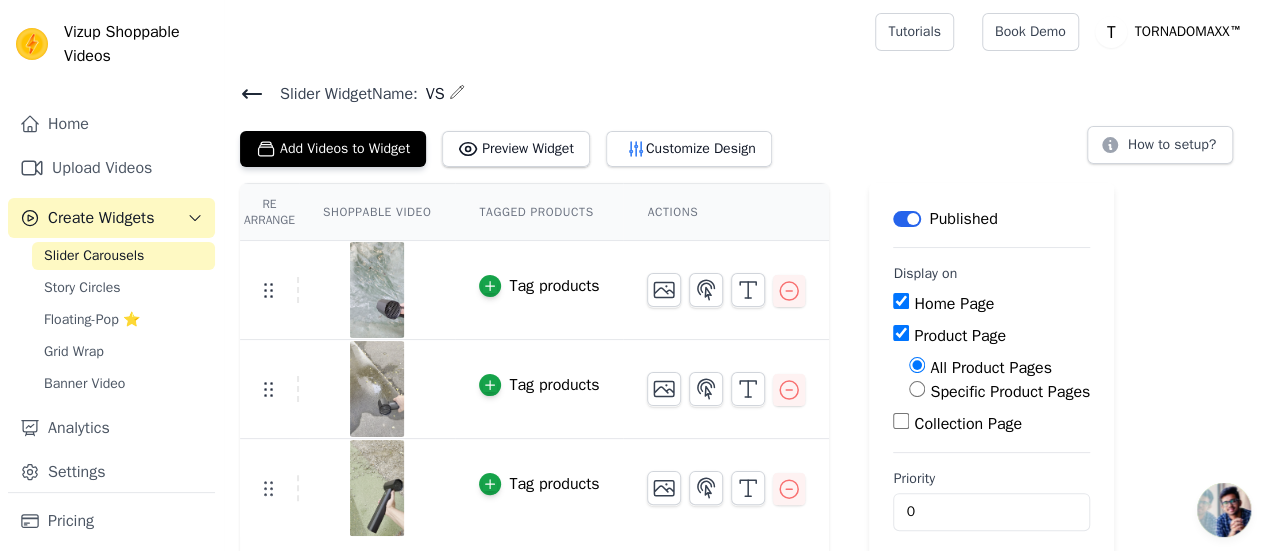 scroll, scrollTop: 16, scrollLeft: 0, axis: vertical 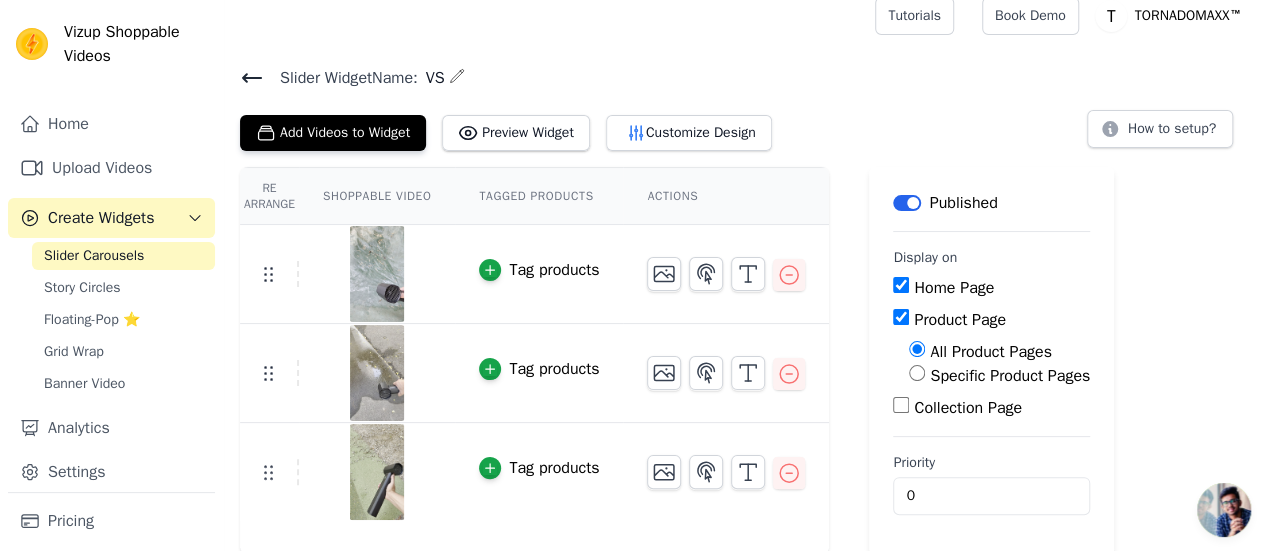 click on "Tagged Products" at bounding box center [539, 196] 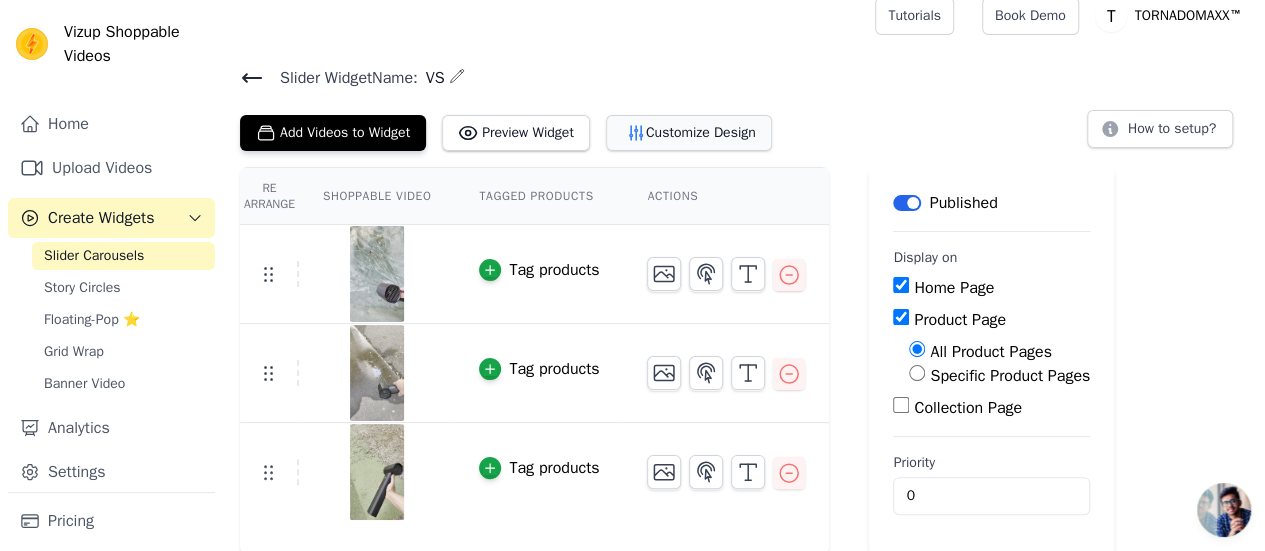 click on "Customize Design" at bounding box center [689, 133] 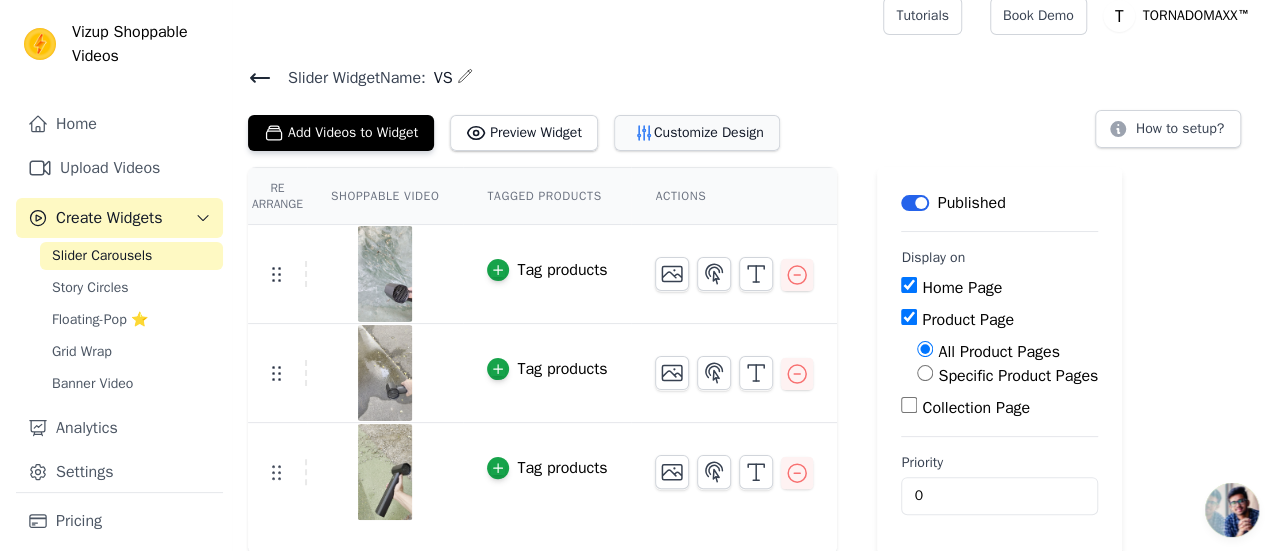 scroll, scrollTop: 0, scrollLeft: 0, axis: both 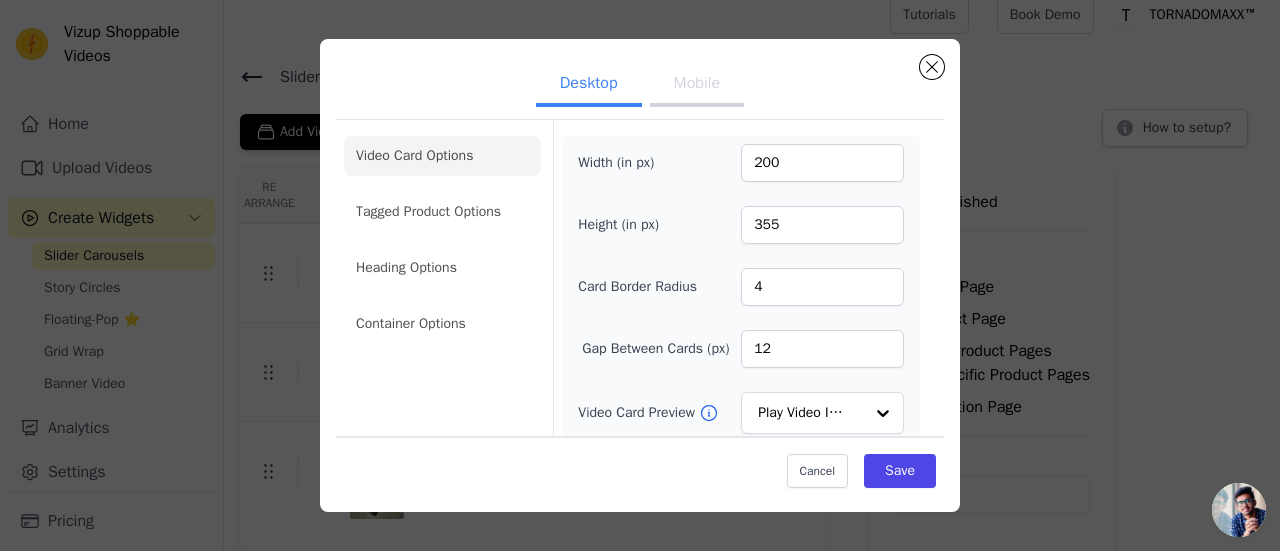 type 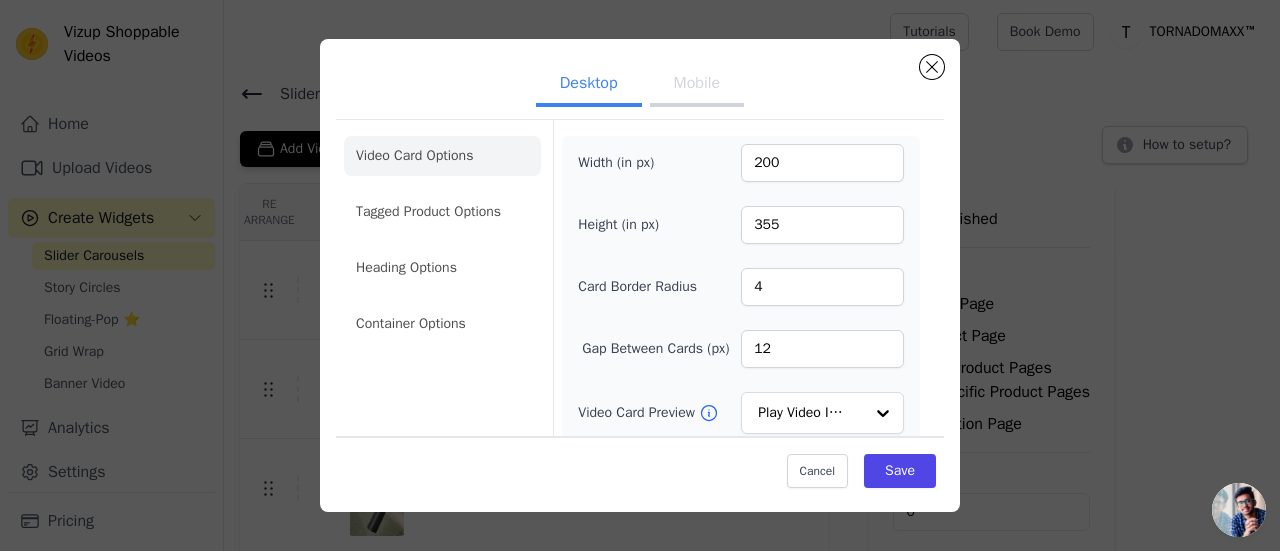 click on "Desktop Mobile" at bounding box center (640, 85) 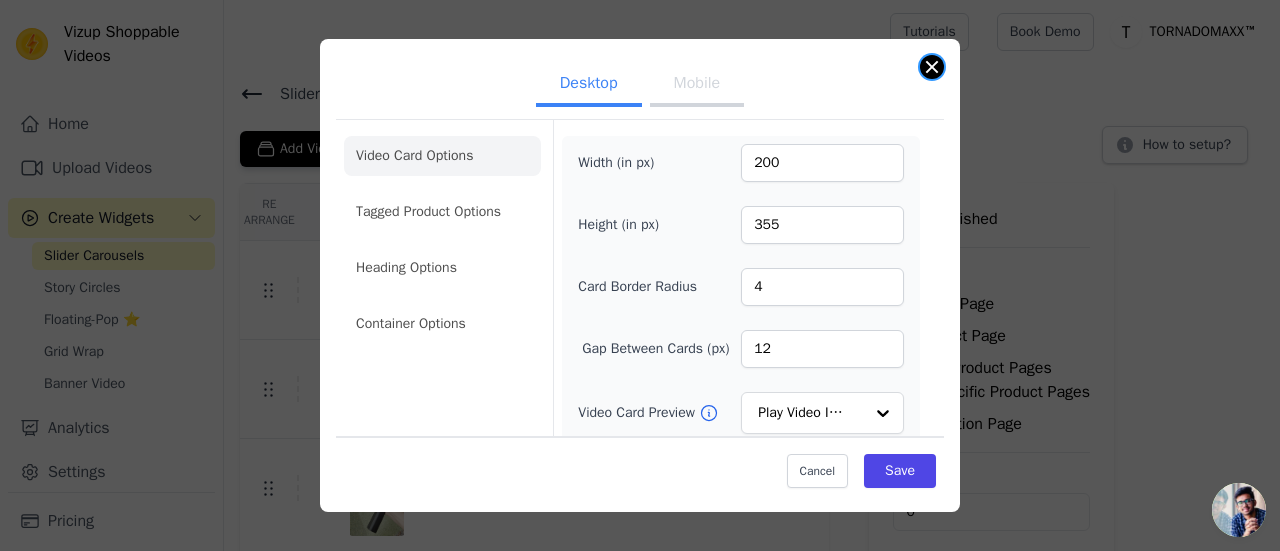 click at bounding box center [932, 67] 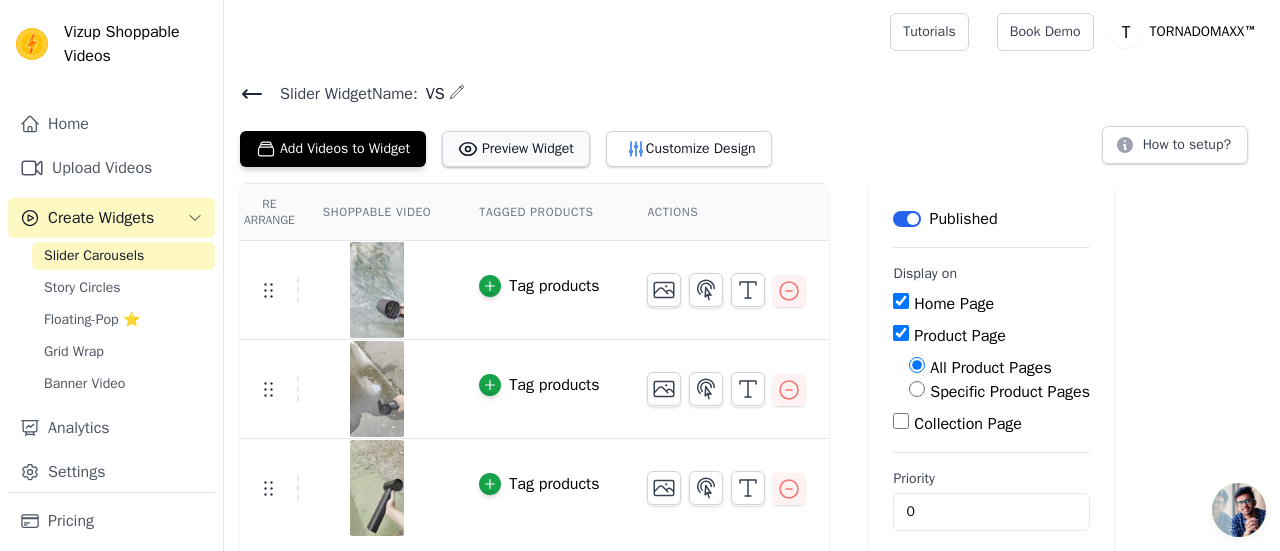 click on "Preview Widget" at bounding box center (516, 149) 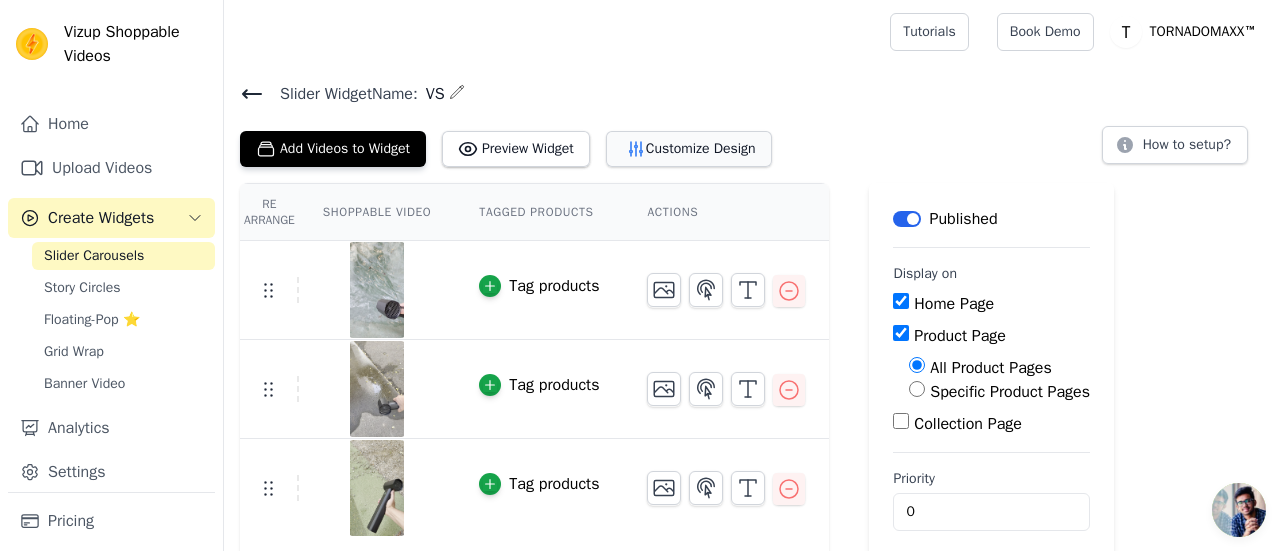 click 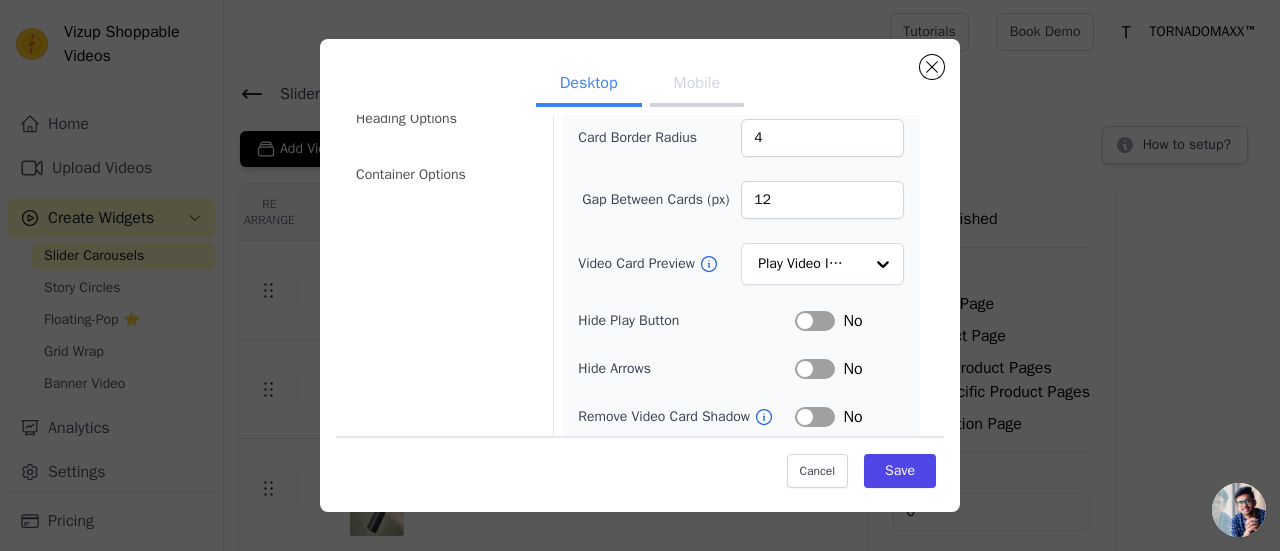 scroll, scrollTop: 150, scrollLeft: 0, axis: vertical 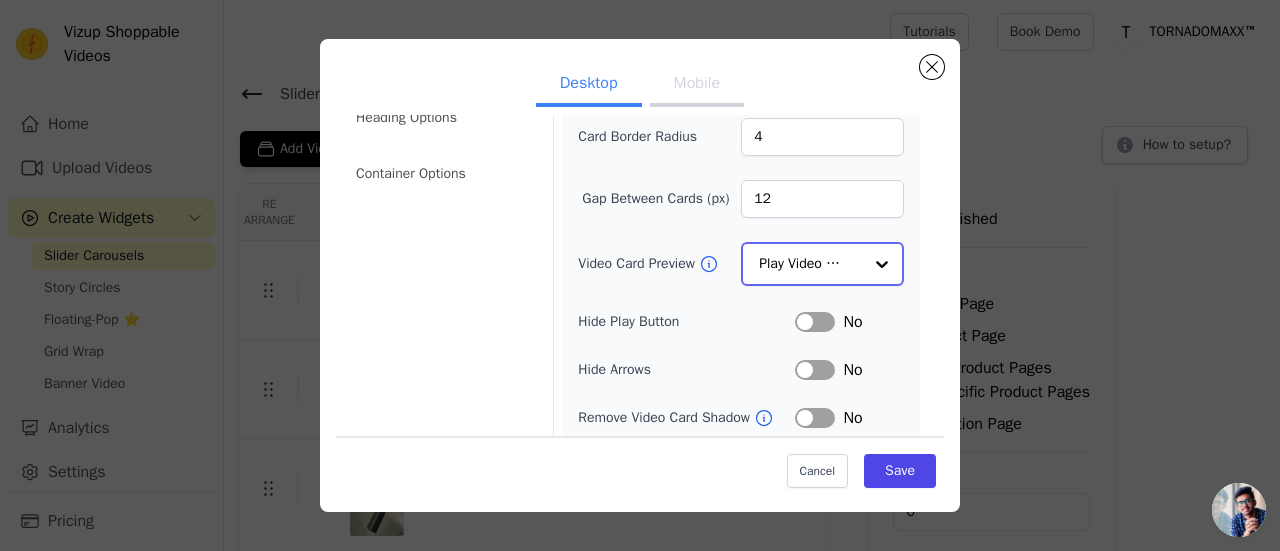 click on "Video Card Preview" 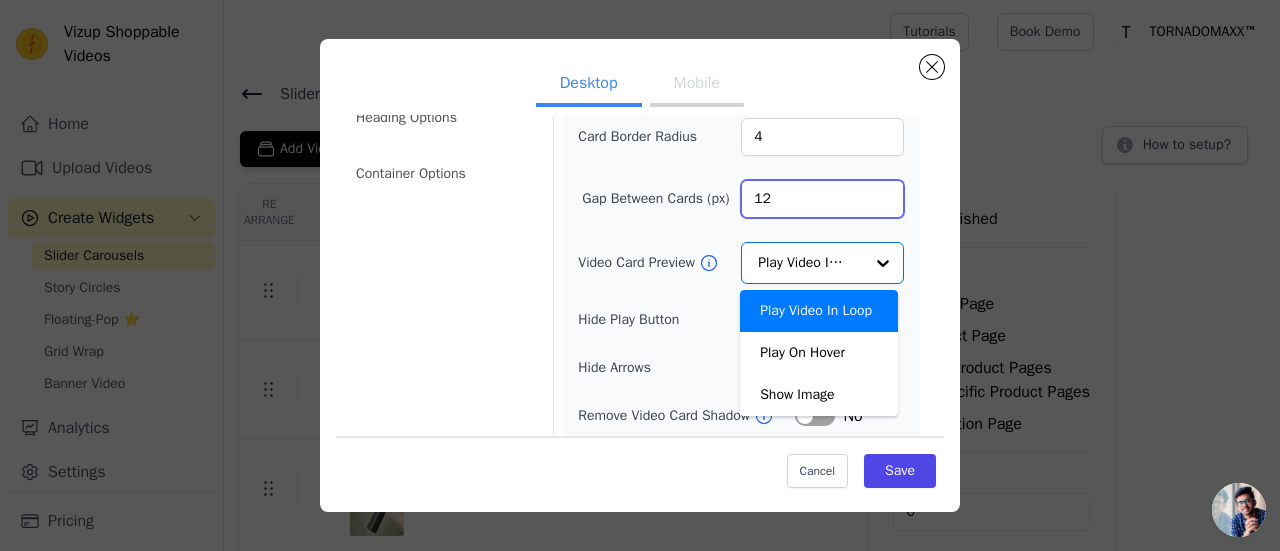 click on "12" at bounding box center [822, 199] 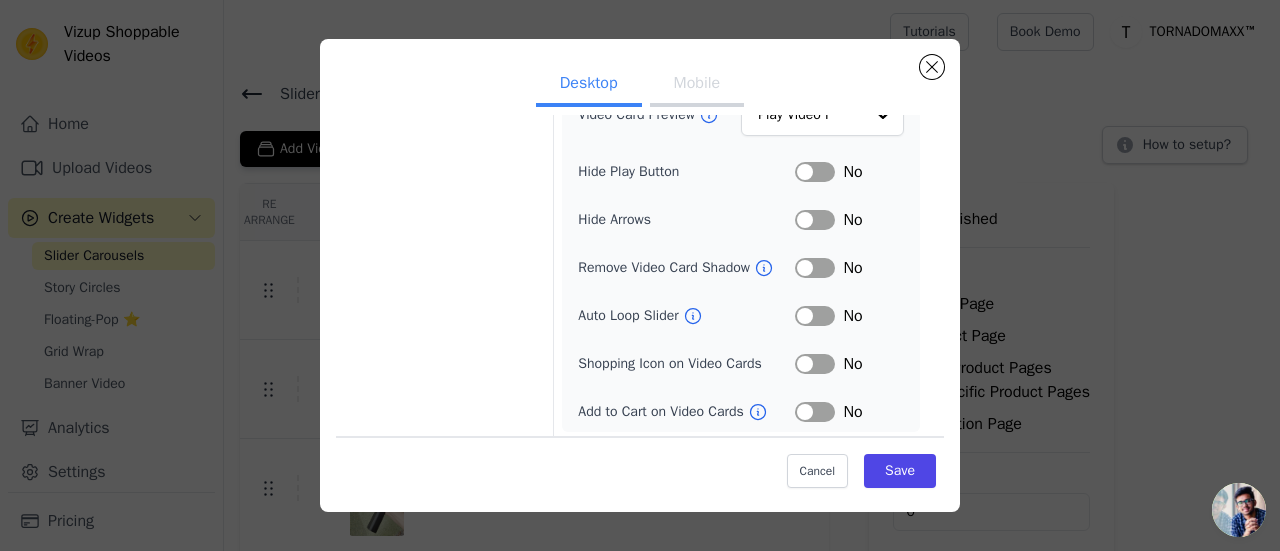 scroll, scrollTop: 0, scrollLeft: 0, axis: both 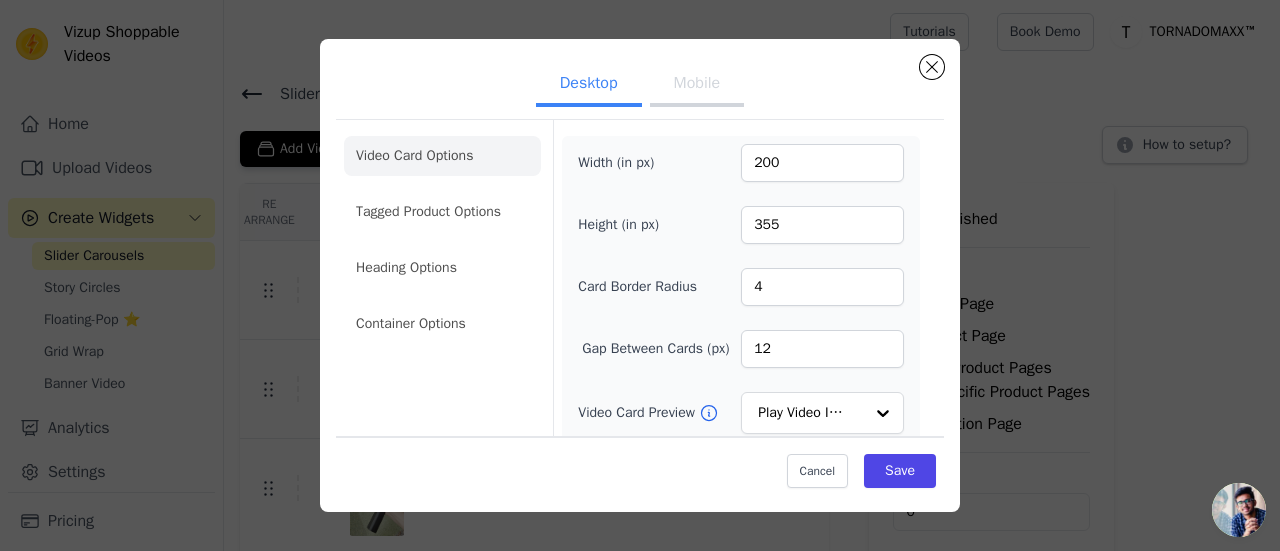 click on "Mobile" at bounding box center [697, 85] 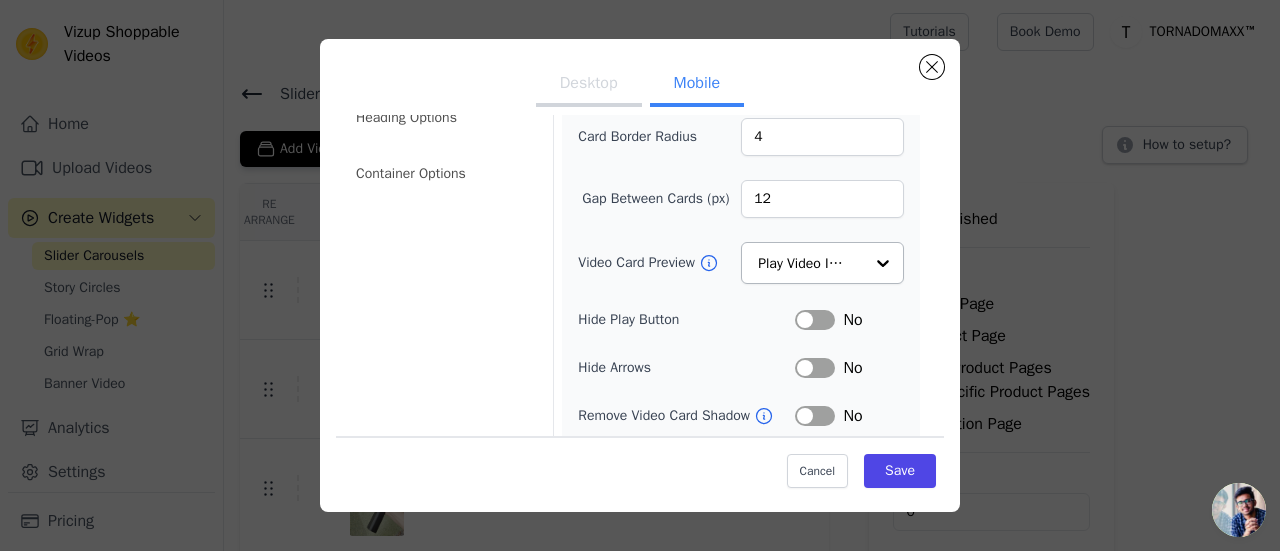scroll, scrollTop: 151, scrollLeft: 0, axis: vertical 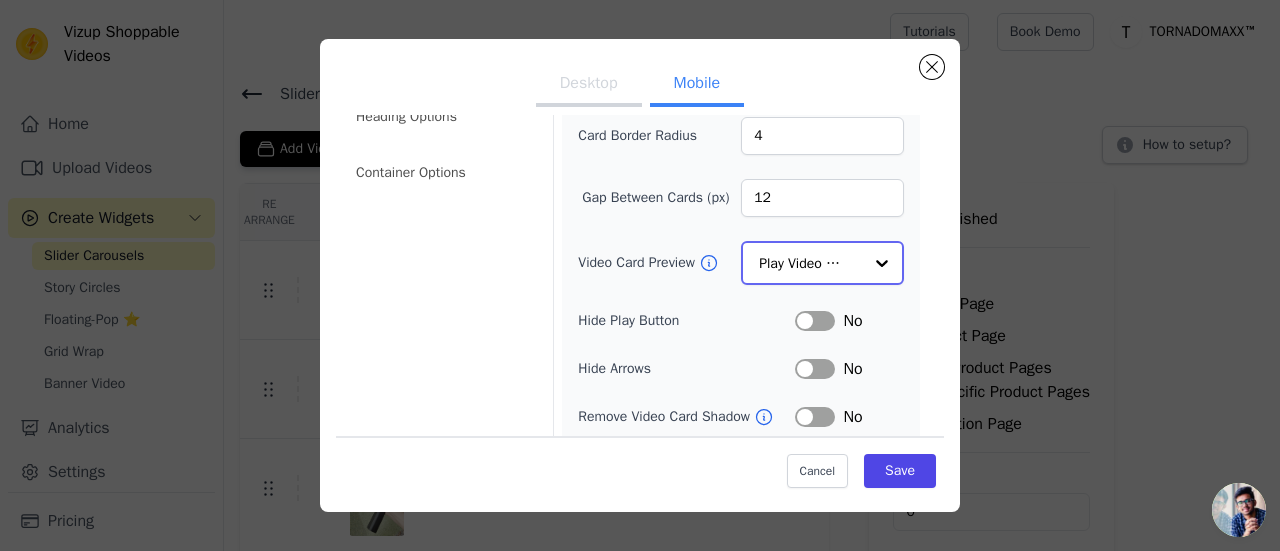 click on "Video Card Preview" 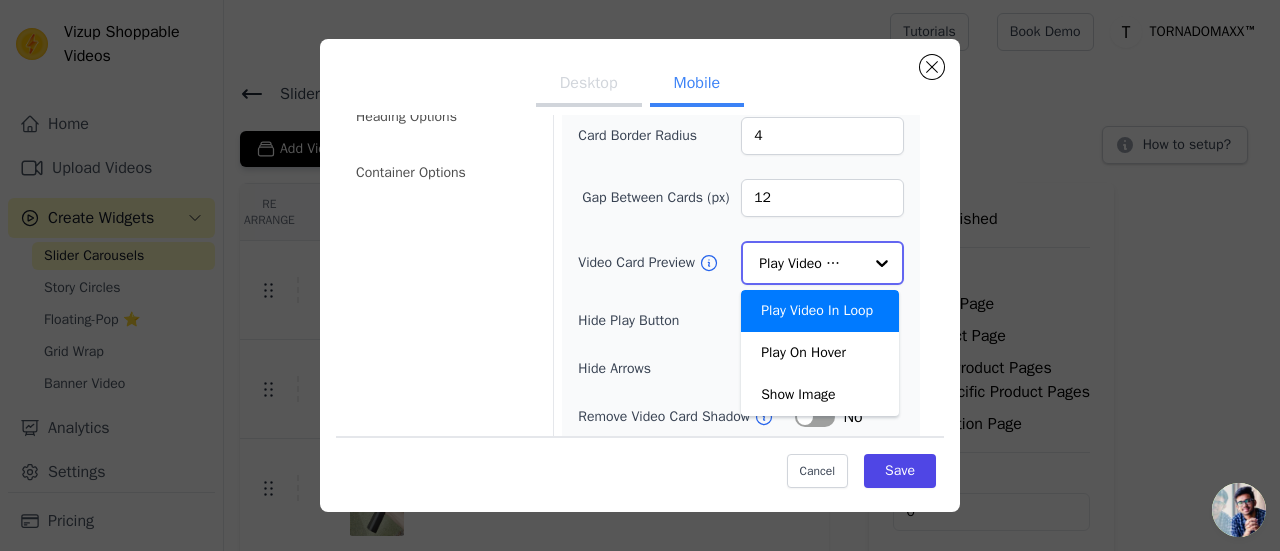 click on "Video Card Preview" 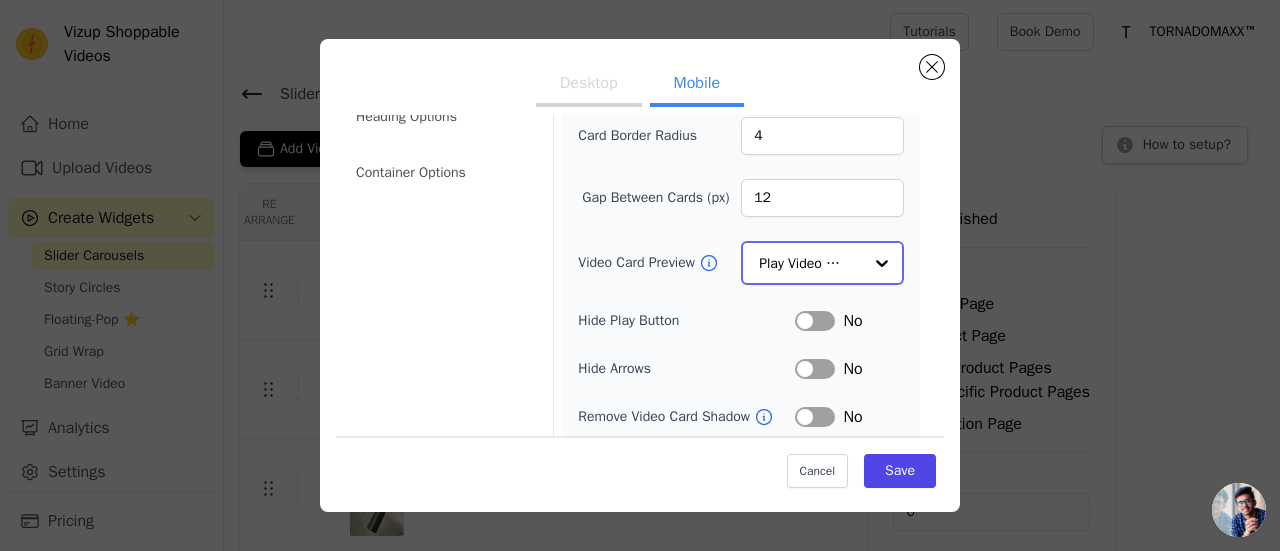 click on "Video Card Preview" 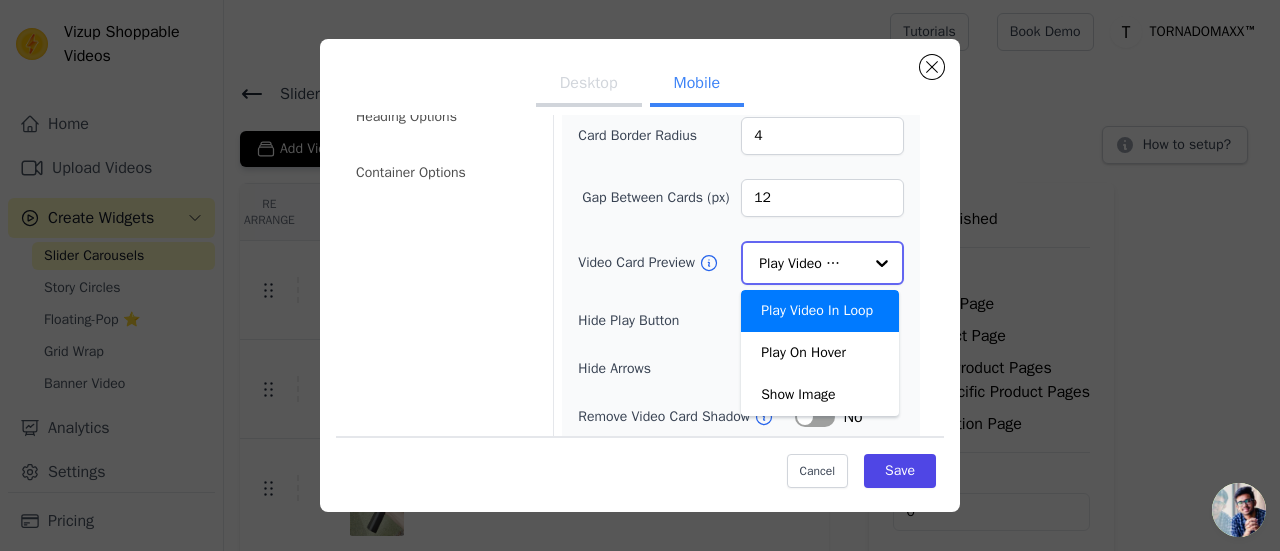 click on "Video Card Preview" 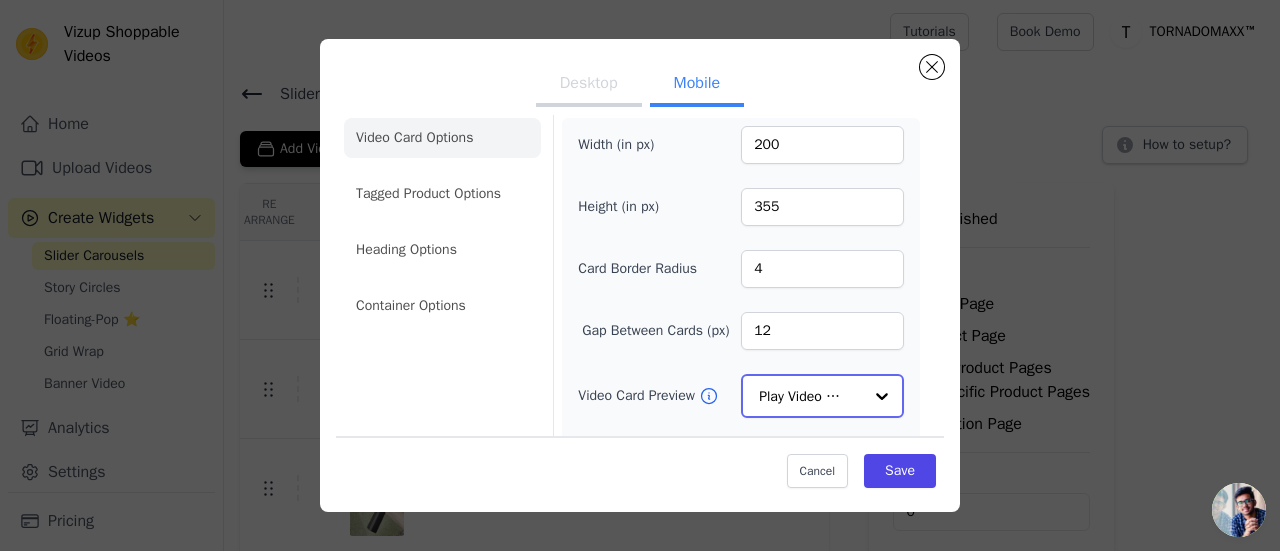 scroll, scrollTop: 0, scrollLeft: 0, axis: both 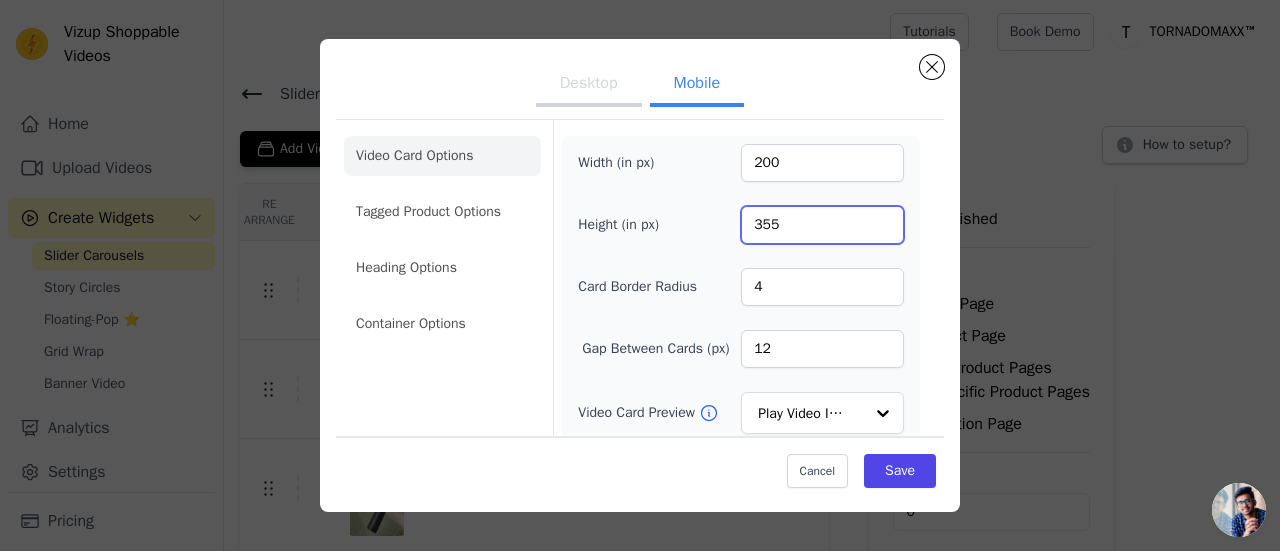 click on "355" at bounding box center [822, 225] 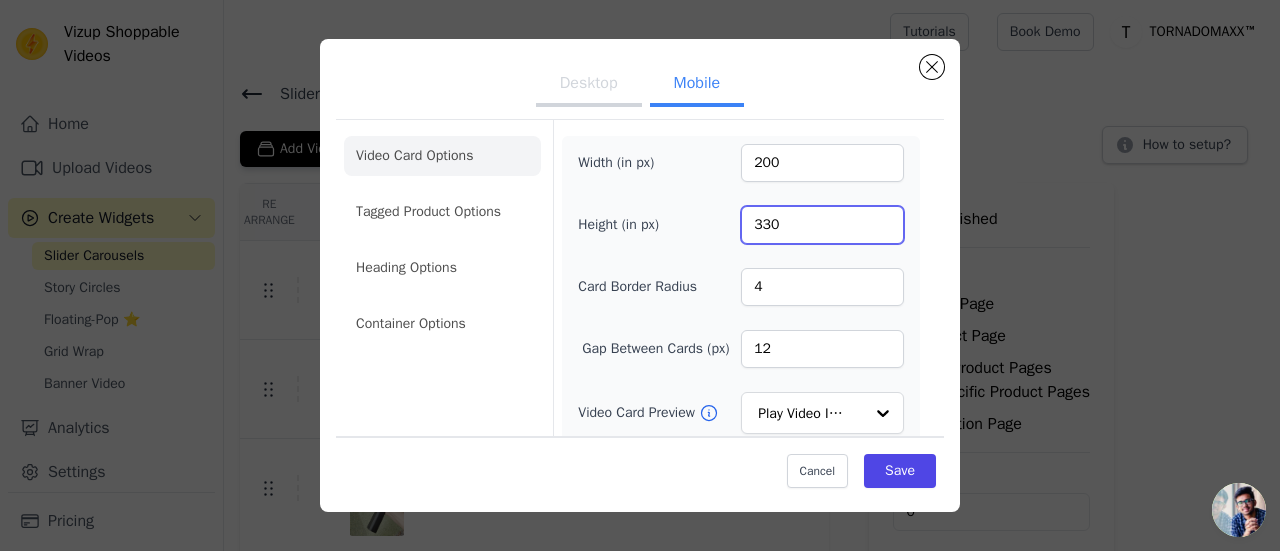 type on "330" 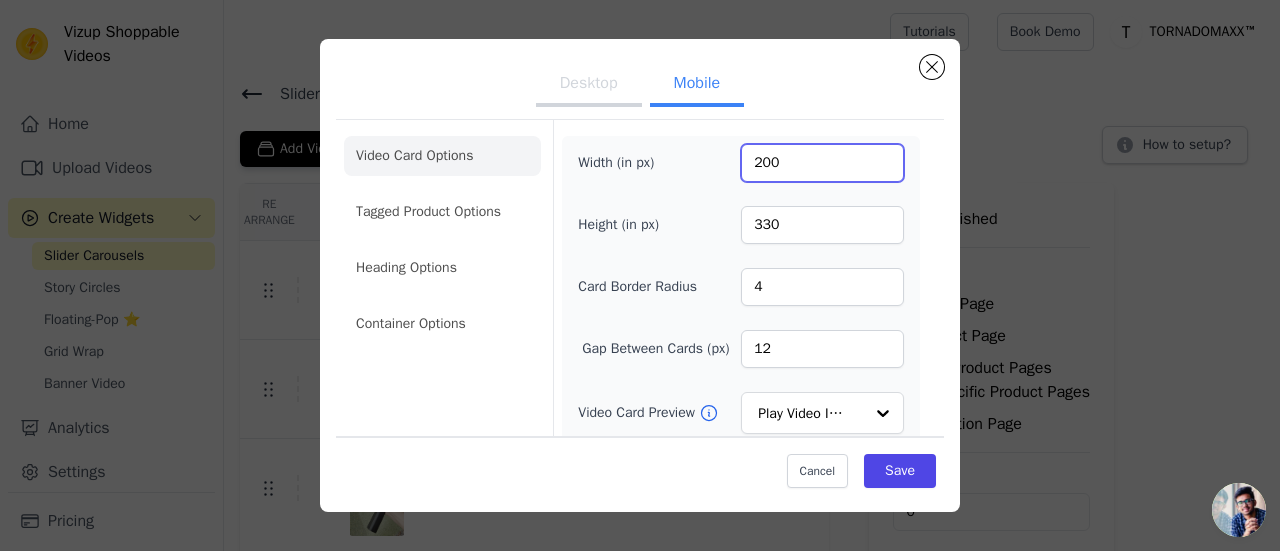 click on "200" at bounding box center [822, 163] 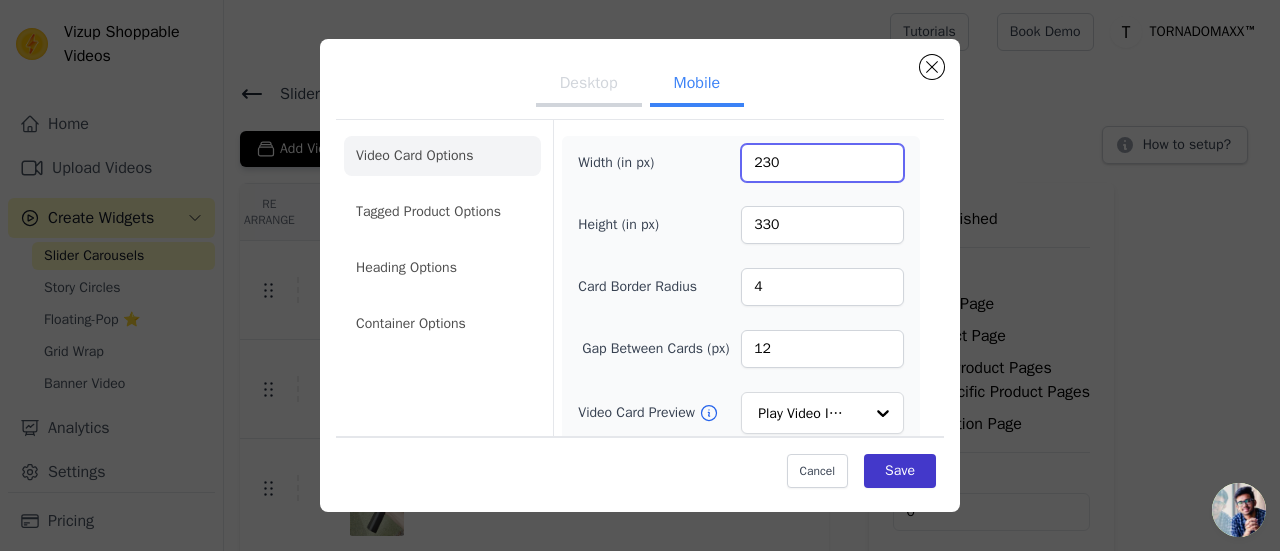 type on "230" 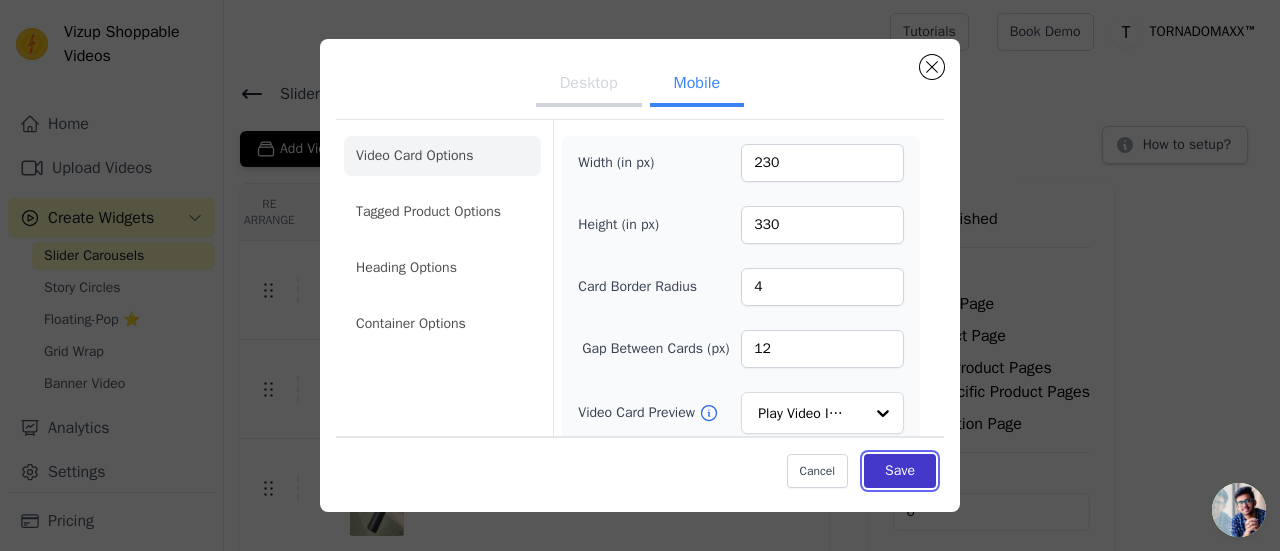 click on "Save" at bounding box center [900, 471] 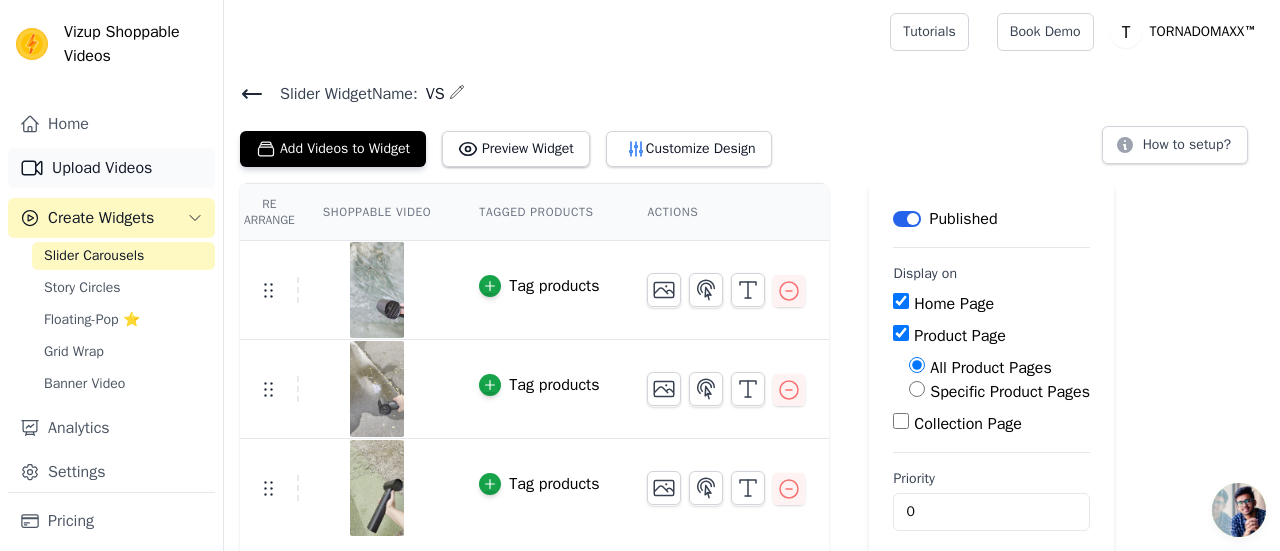click on "Upload Videos" at bounding box center [111, 168] 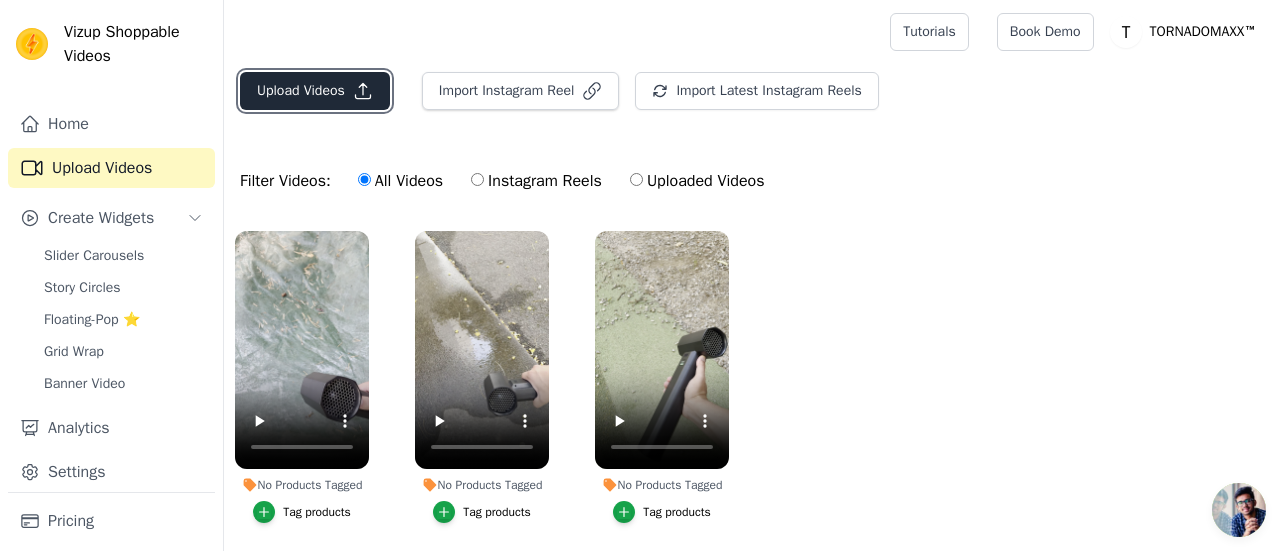 click on "Upload Videos" at bounding box center [315, 91] 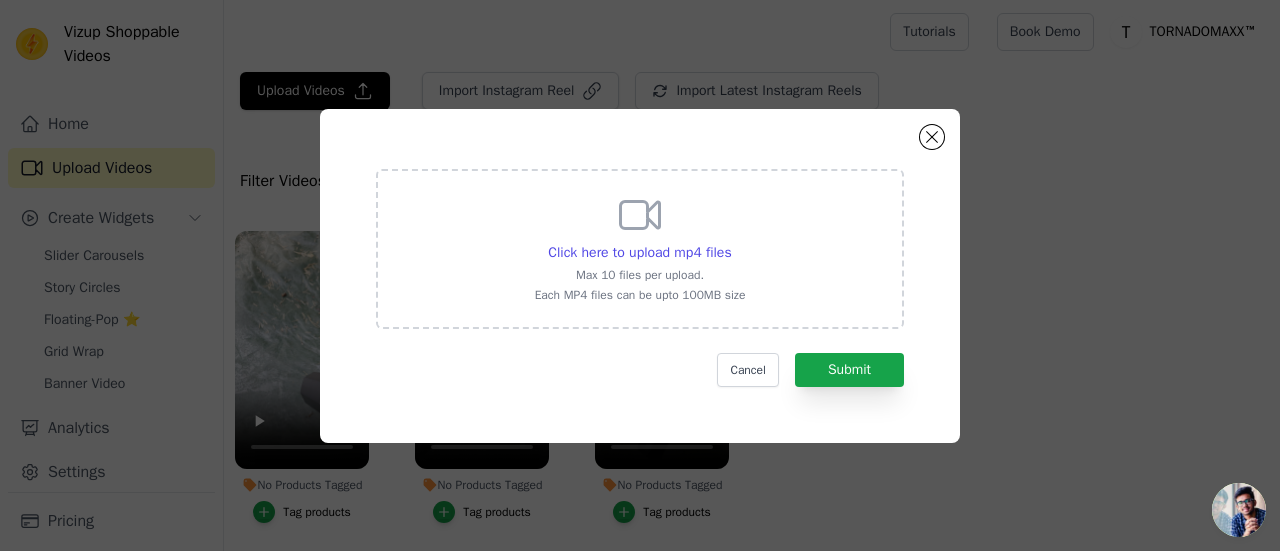 click on "Click here to upload mp4 files     Max 10 files per upload.   Each MP4 files can be upto 100MB size" at bounding box center (640, 247) 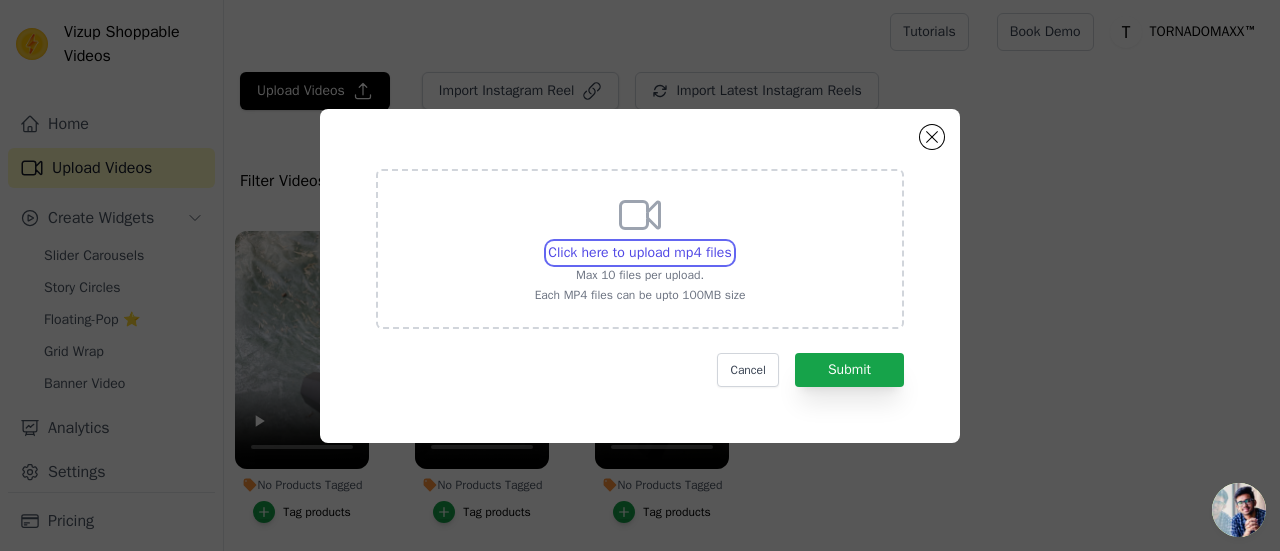 click on "Click here to upload mp4 files     Max 10 files per upload.   Each MP4 files can be upto 100MB size" at bounding box center (731, 242) 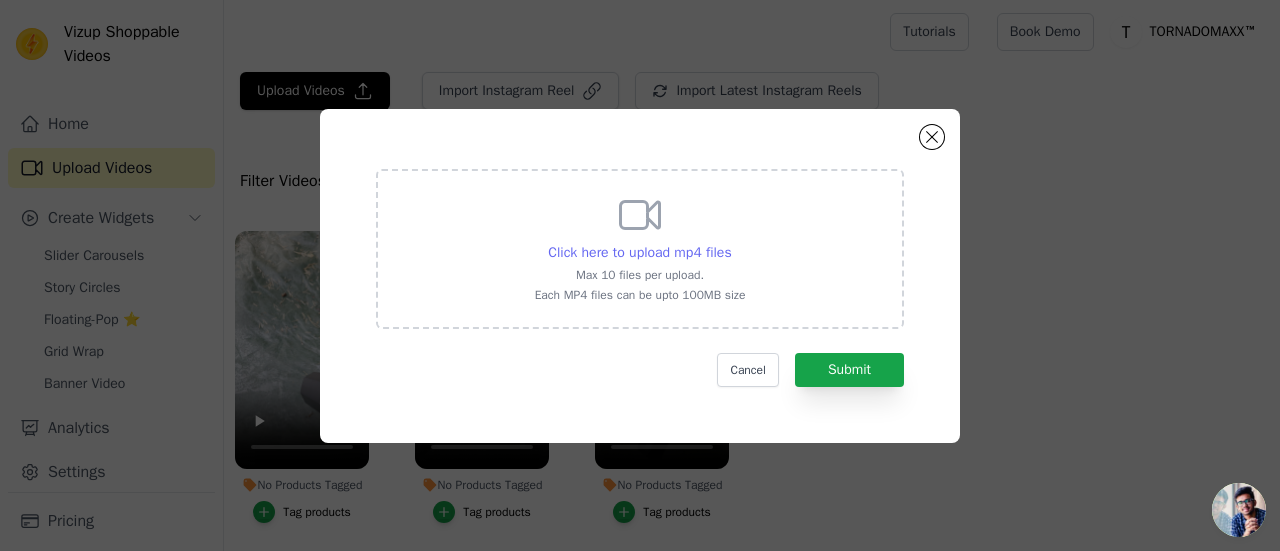 click on "Click here to upload mp4 files" at bounding box center [639, 252] 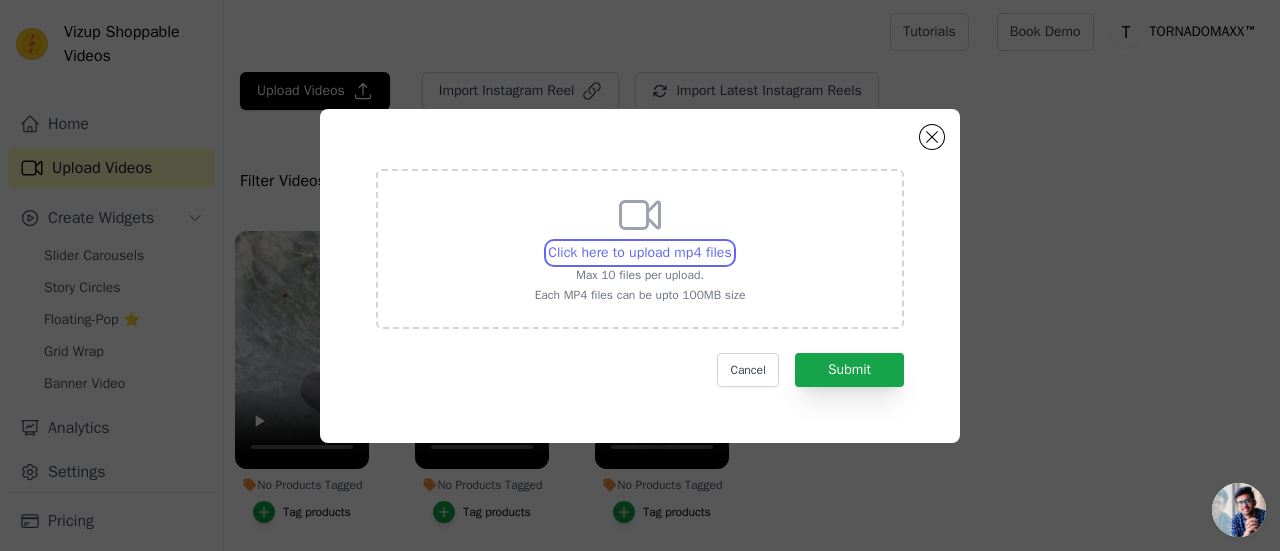 click on "Click here to upload mp4 files     Max 10 files per upload.   Each MP4 files can be upto 100MB size" at bounding box center (731, 242) 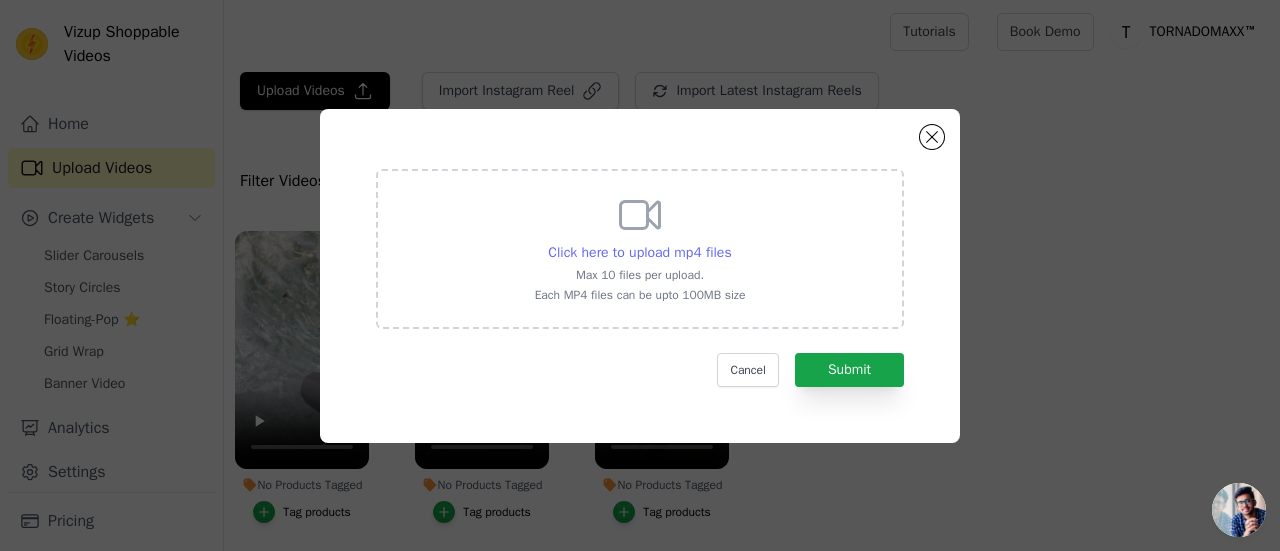 click on "Click here to upload mp4 files" at bounding box center (639, 252) 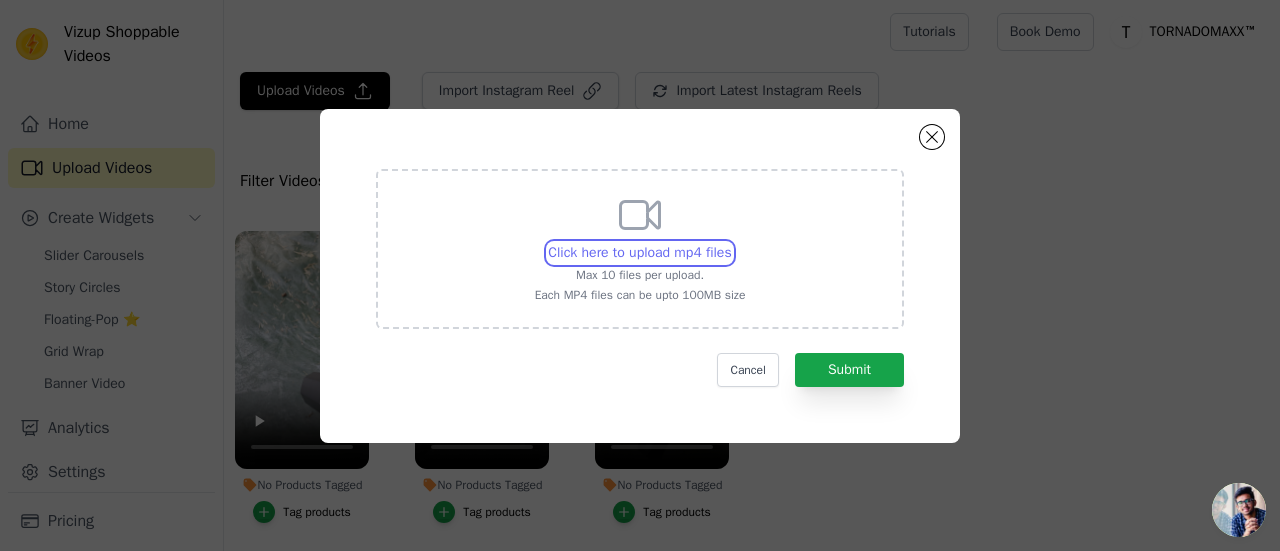 click on "Click here to upload mp4 files     Max 10 files per upload.   Each MP4 files can be upto 100MB size" at bounding box center (731, 242) 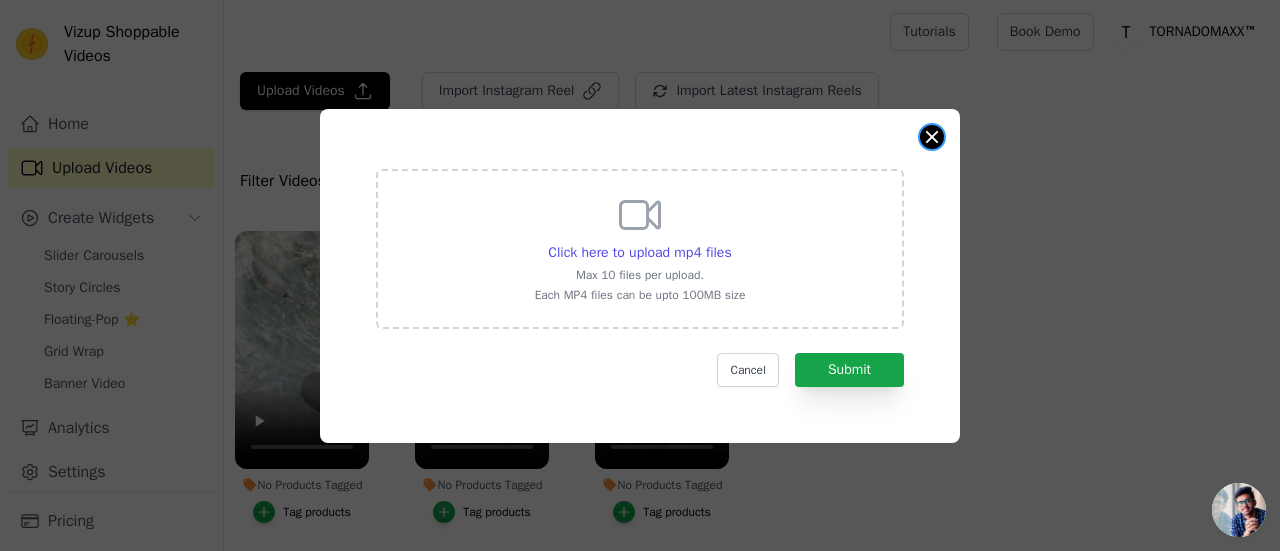 click at bounding box center (932, 137) 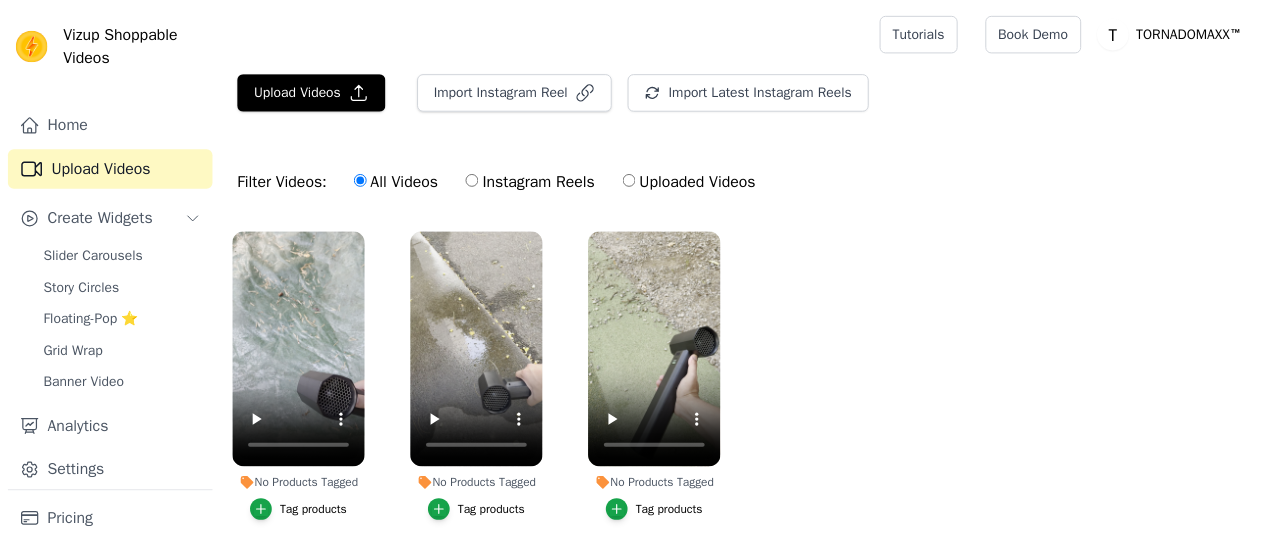 scroll, scrollTop: 0, scrollLeft: 0, axis: both 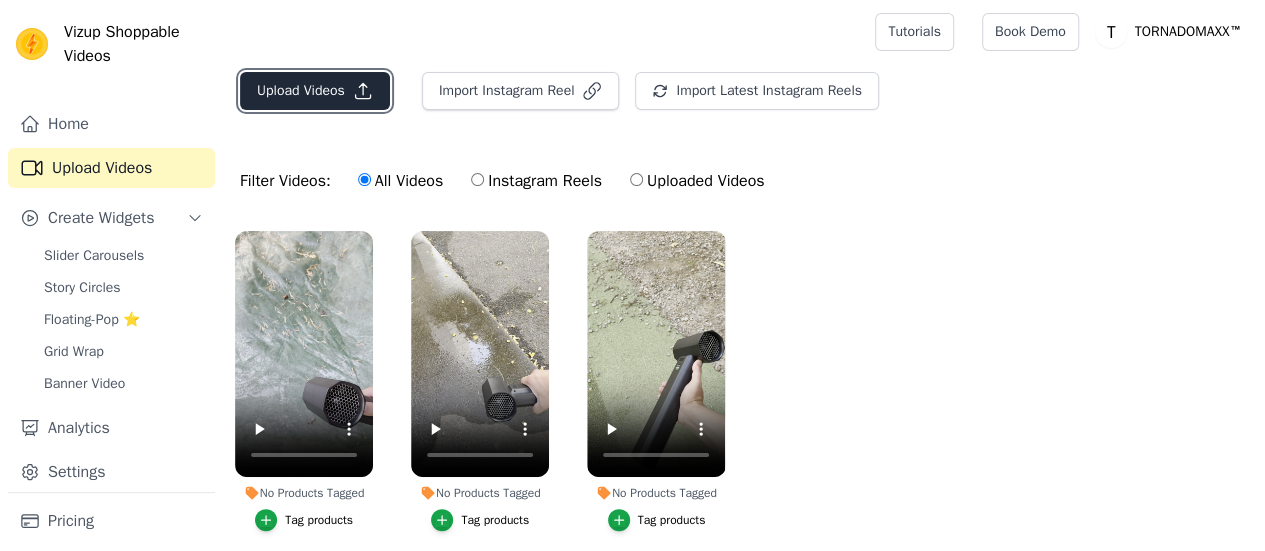 click on "Upload Videos" at bounding box center [315, 91] 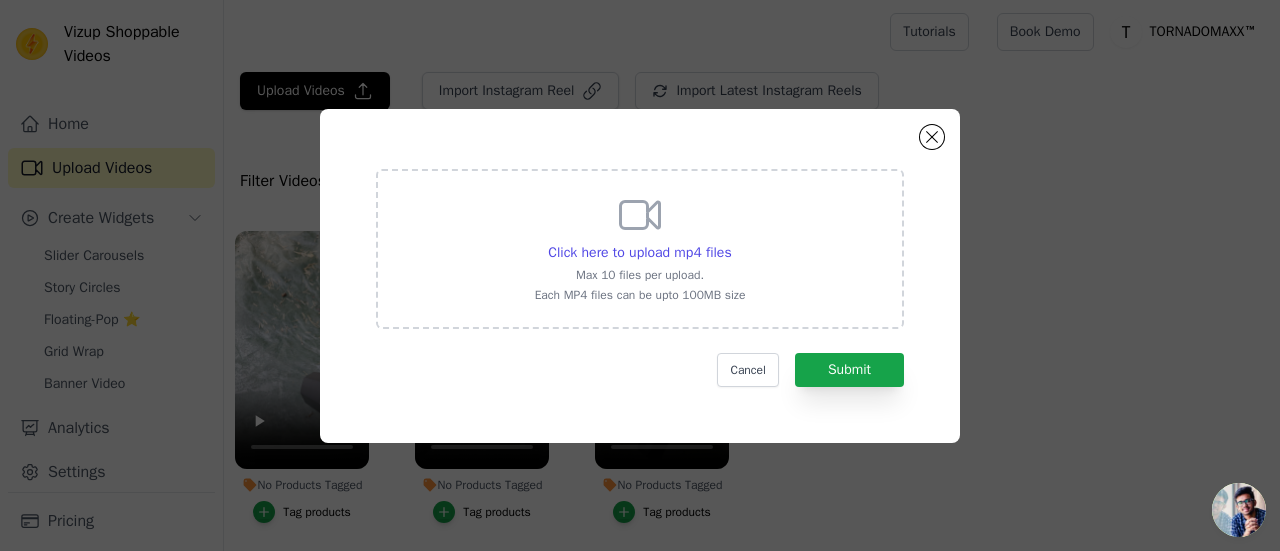 click on "Click here to upload mp4 files     Max 10 files per upload.   Each MP4 files can be upto 100MB size" at bounding box center [640, 247] 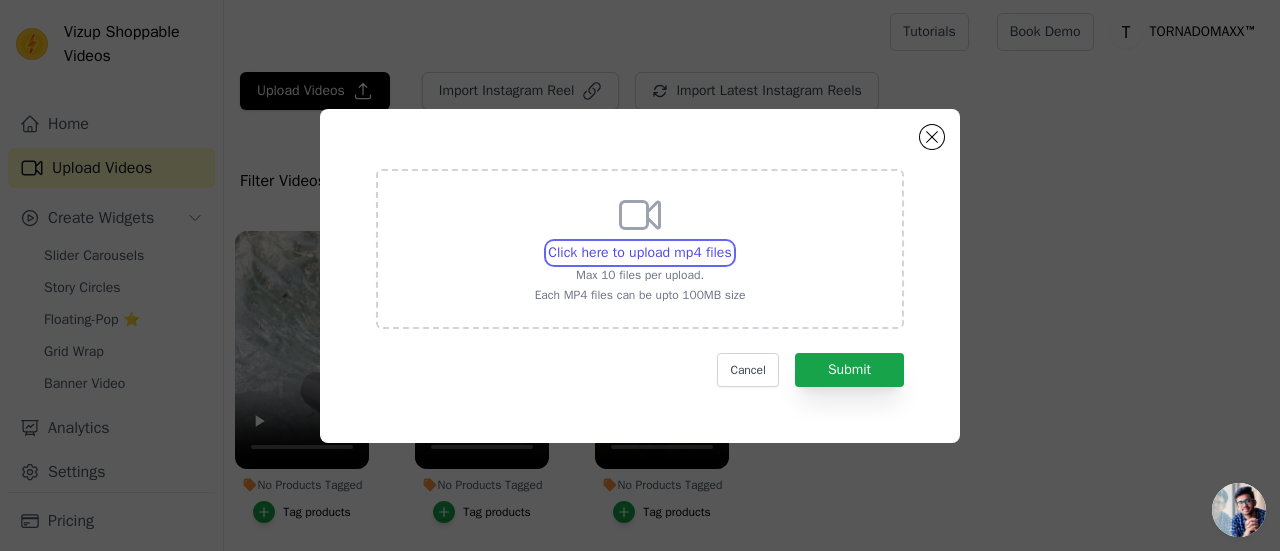click on "Click here to upload mp4 files     Max 10 files per upload.   Each MP4 files can be upto 100MB size" at bounding box center [731, 242] 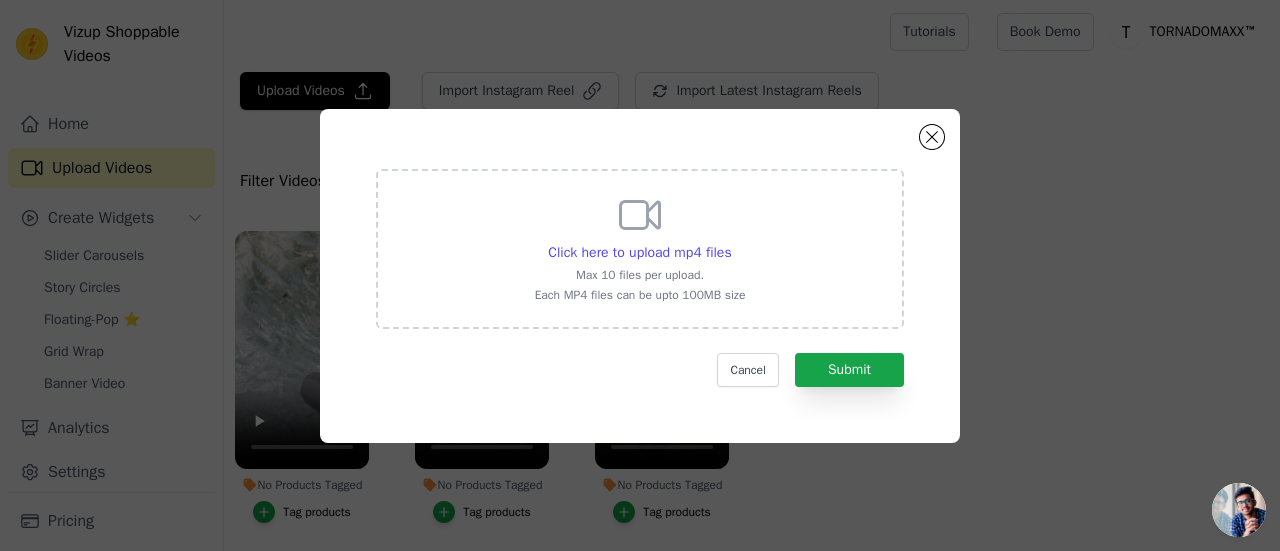 click on "Click here to upload mp4 files     Max 10 files per upload.   Each MP4 files can be upto 100MB size" at bounding box center (640, 247) 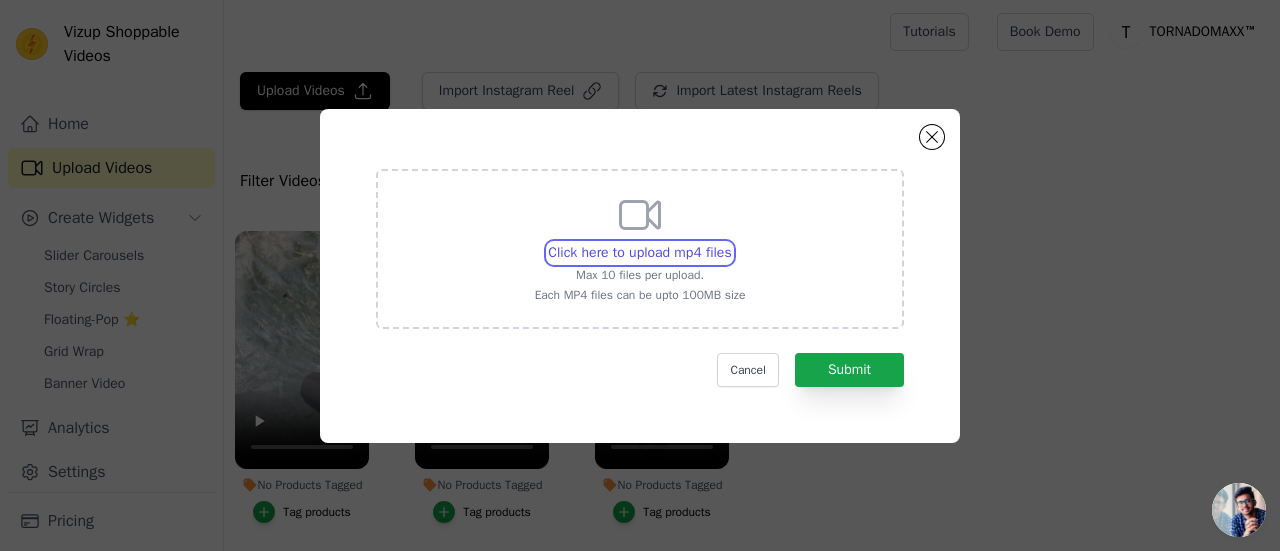 click on "Click here to upload mp4 files     Max 10 files per upload.   Each MP4 files can be upto 100MB size" at bounding box center (731, 242) 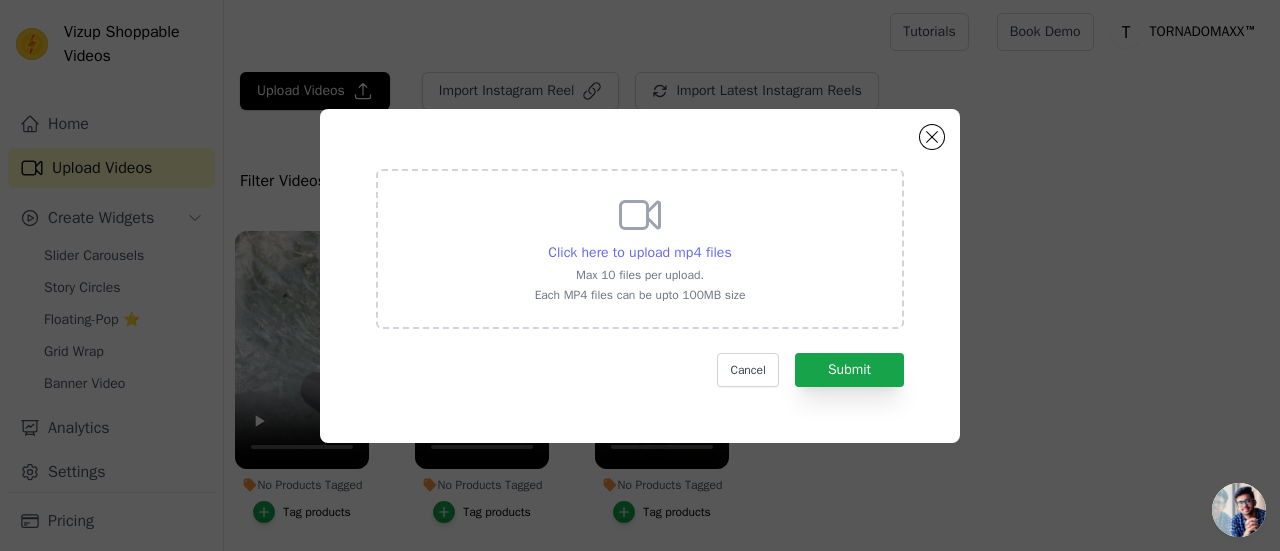 click on "Click here to upload mp4 files" at bounding box center [639, 252] 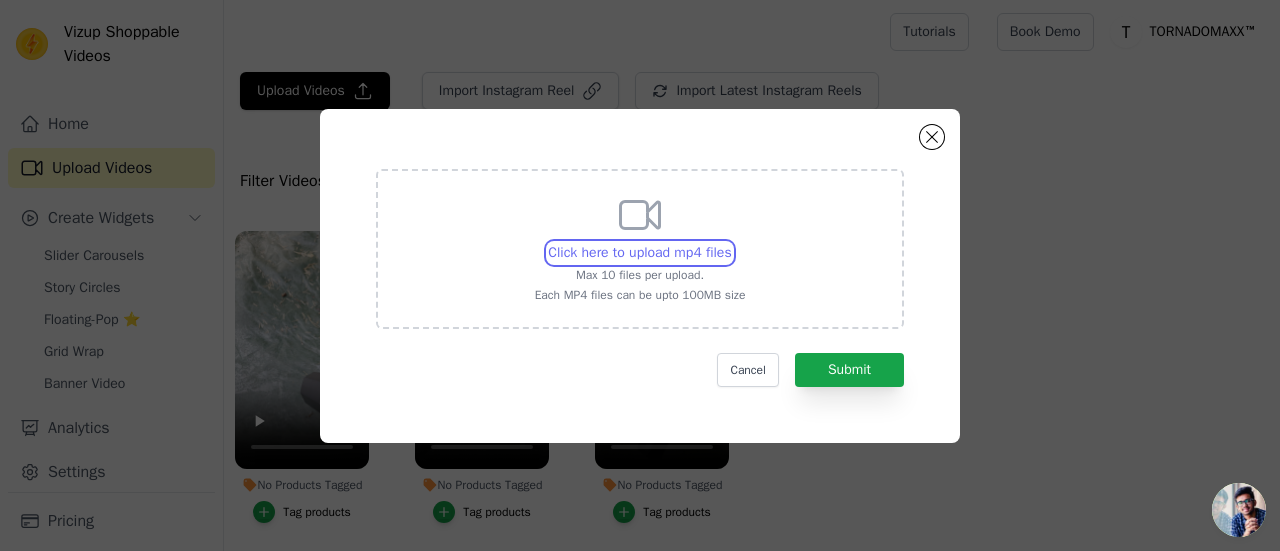 click on "Click here to upload mp4 files     Max 10 files per upload.   Each MP4 files can be upto 100MB size" at bounding box center [731, 242] 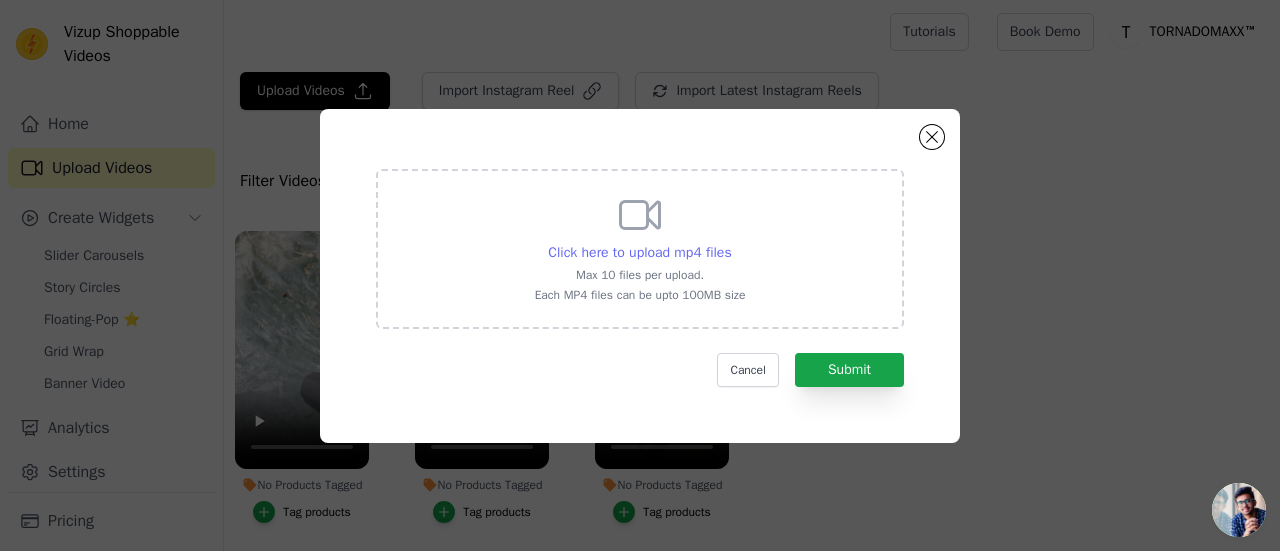 type on "C:\fakepath\239a7e0ef8b6405c995d087477d516f0.mp4" 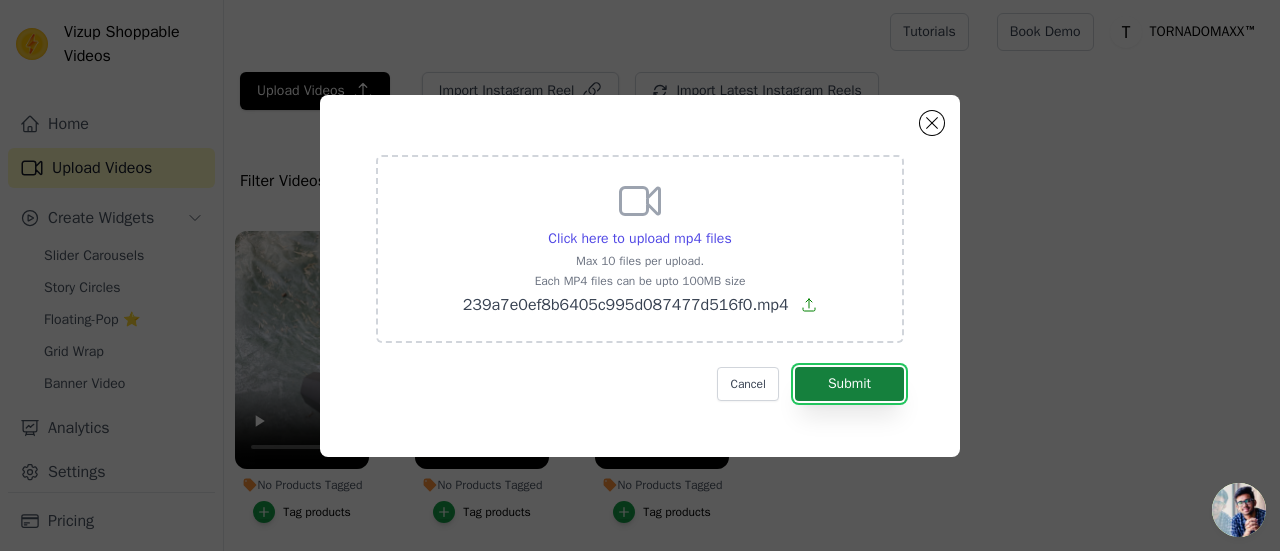click on "Submit" at bounding box center (849, 384) 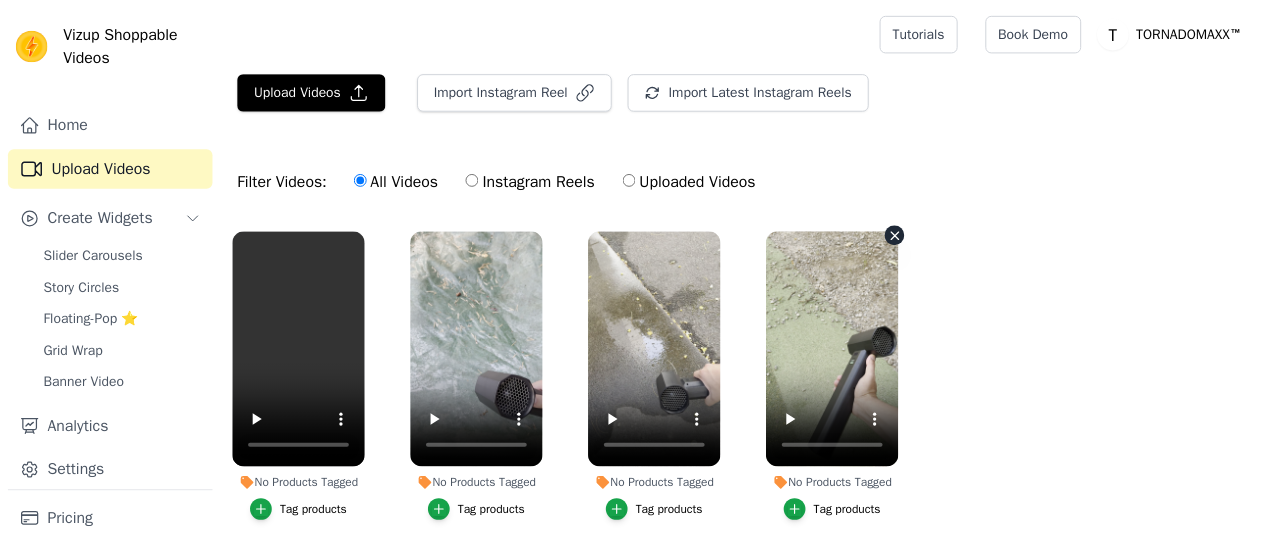 scroll, scrollTop: 0, scrollLeft: 0, axis: both 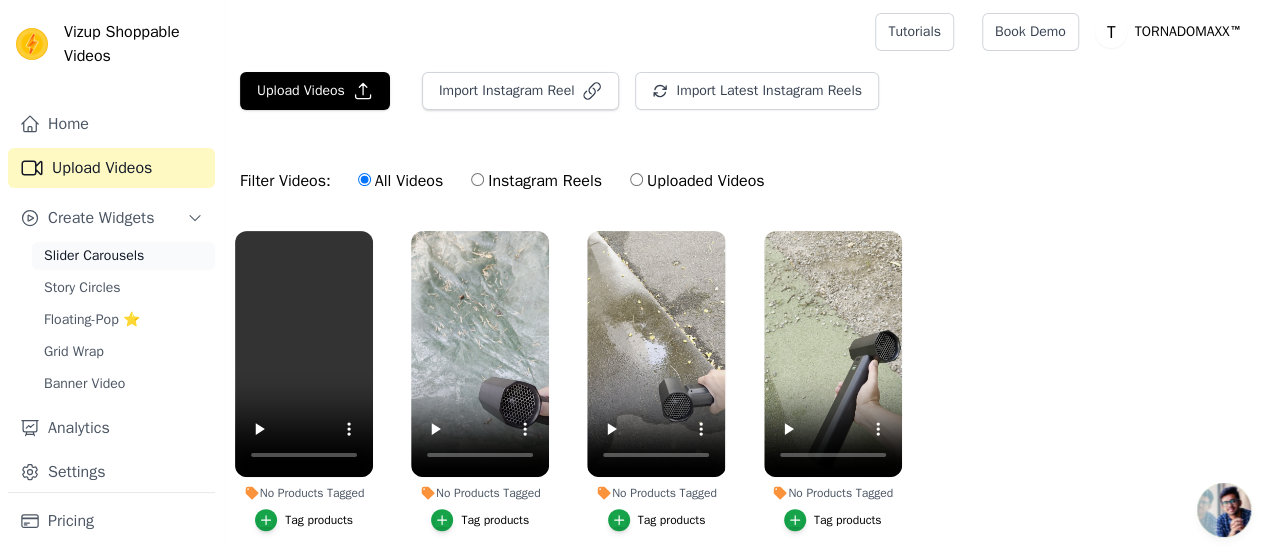 click on "Slider Carousels" at bounding box center (94, 256) 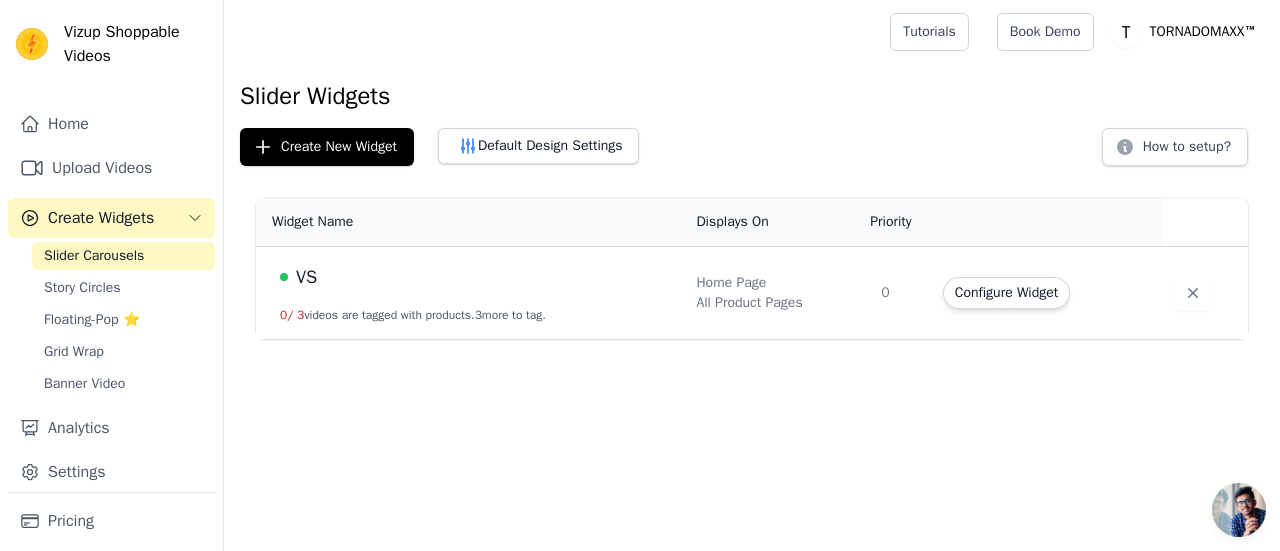 click on "VS   0  /   3  videos are tagged with products.
3  more to tag." at bounding box center [470, 293] 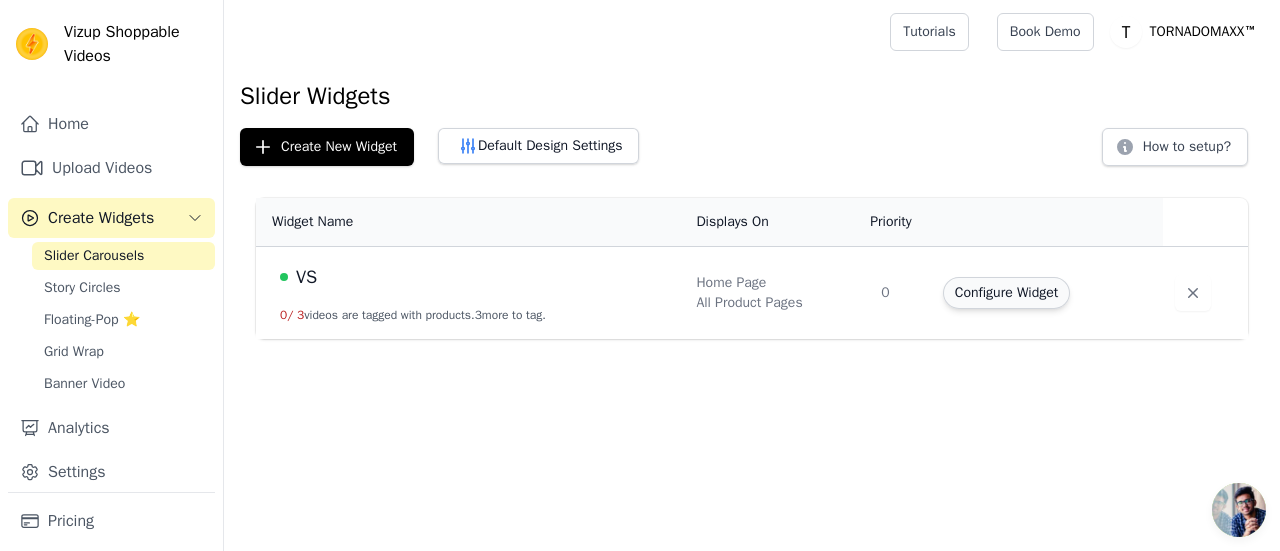 click on "Configure Widget" at bounding box center [1006, 293] 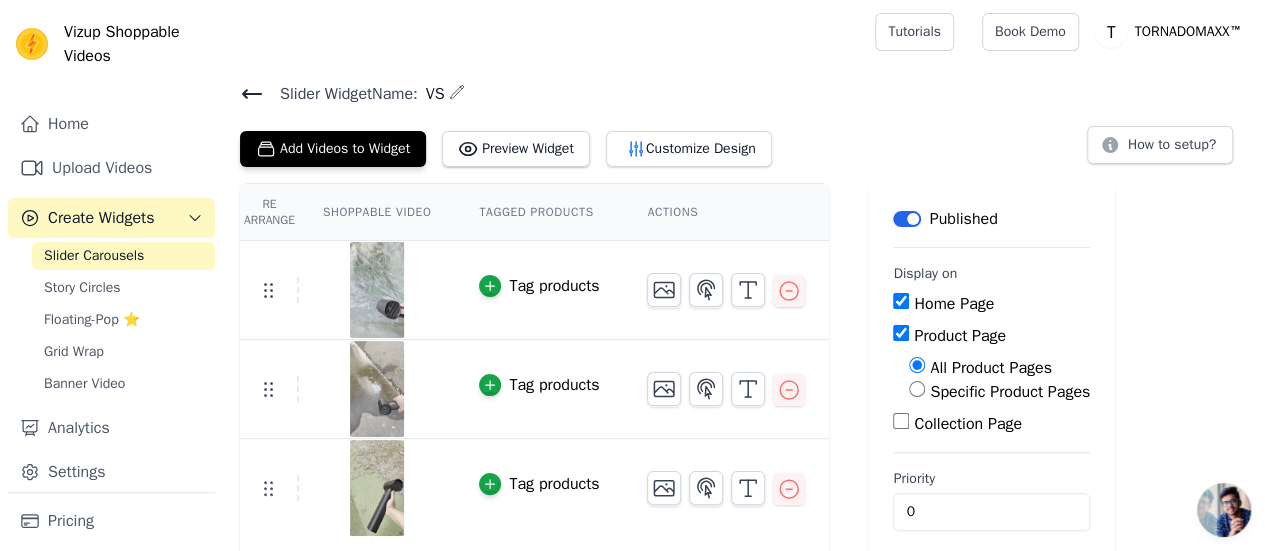 scroll, scrollTop: 16, scrollLeft: 0, axis: vertical 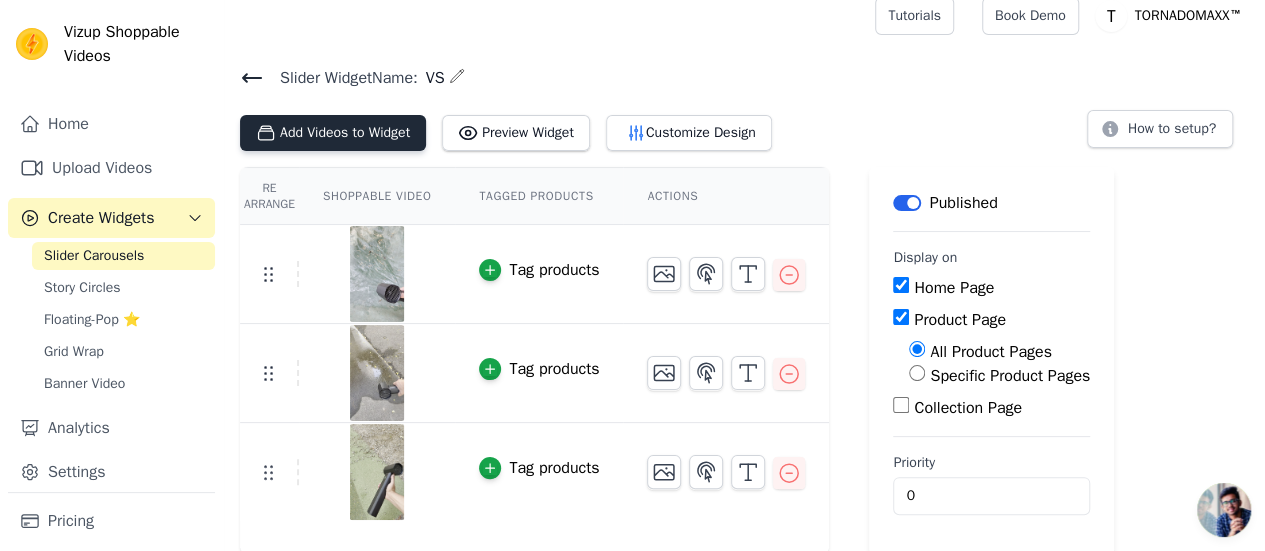click on "Add Videos to Widget" at bounding box center [333, 133] 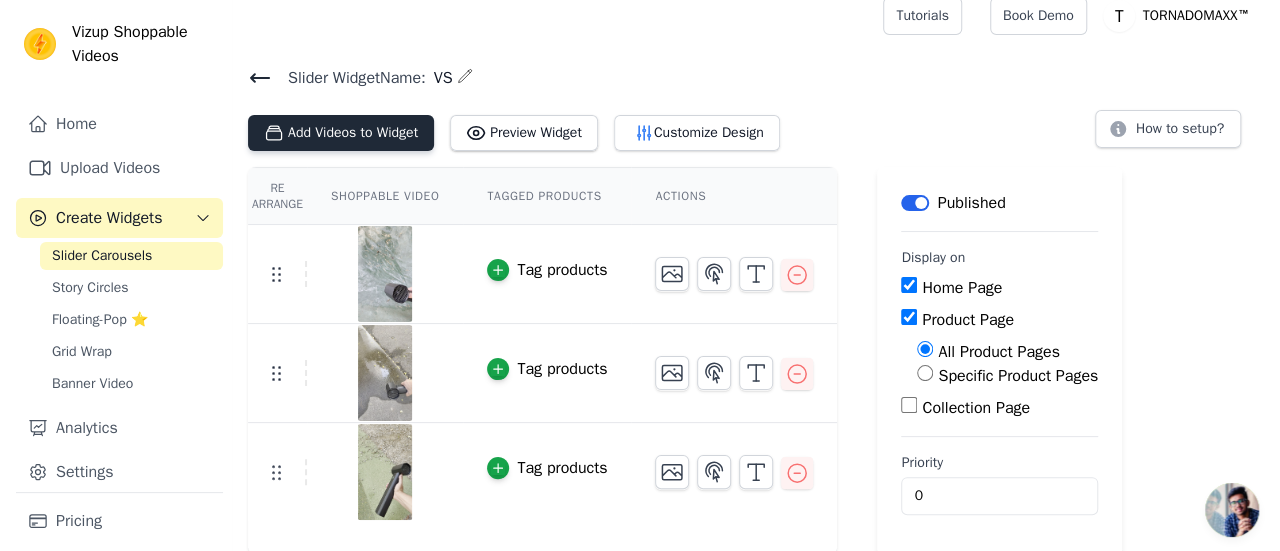 scroll, scrollTop: 0, scrollLeft: 0, axis: both 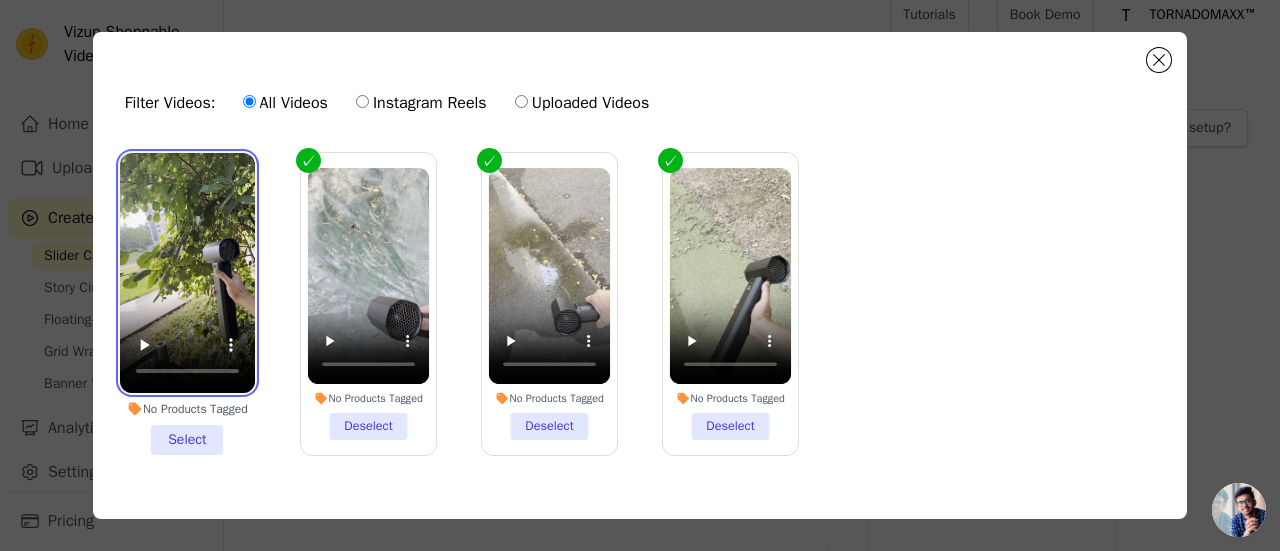 click at bounding box center (187, 273) 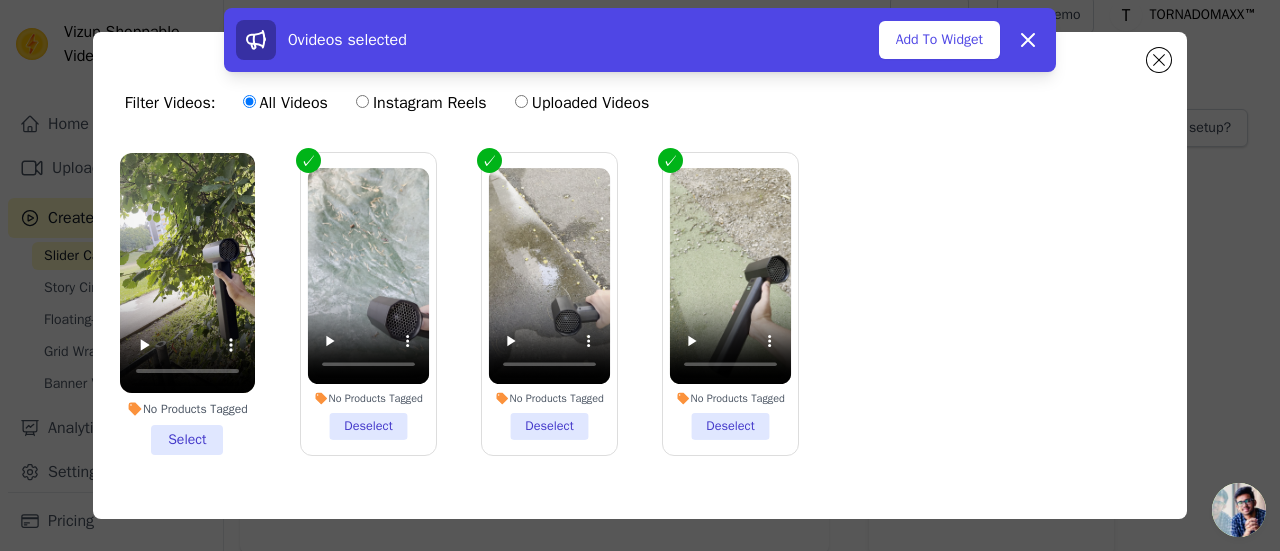 click on "No Products Tagged     Select" at bounding box center [187, 304] 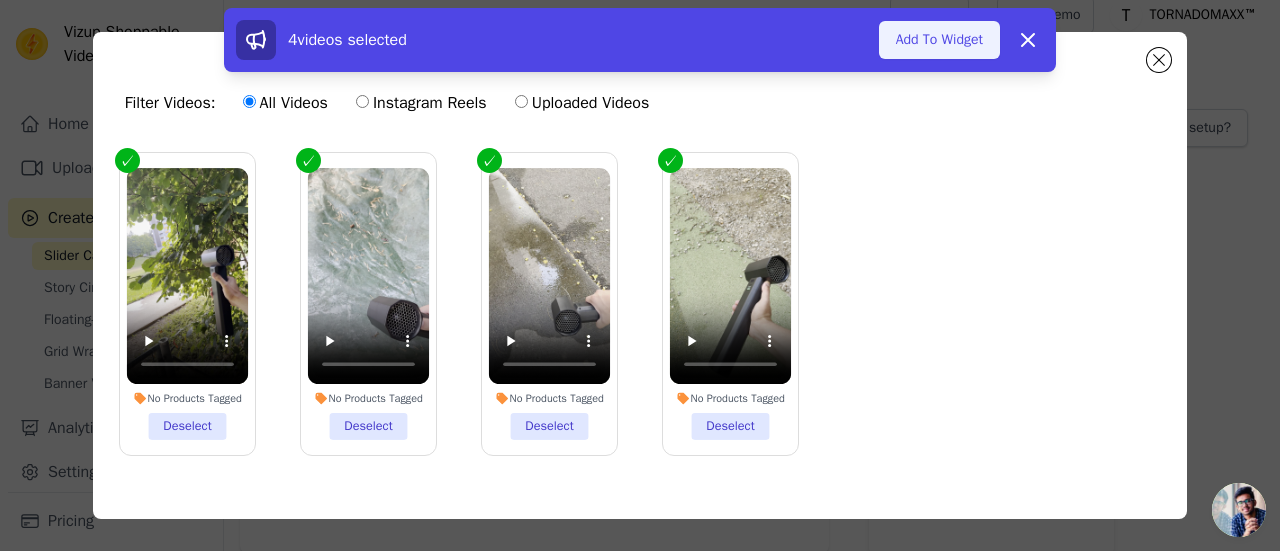 click on "Add To Widget" at bounding box center (939, 40) 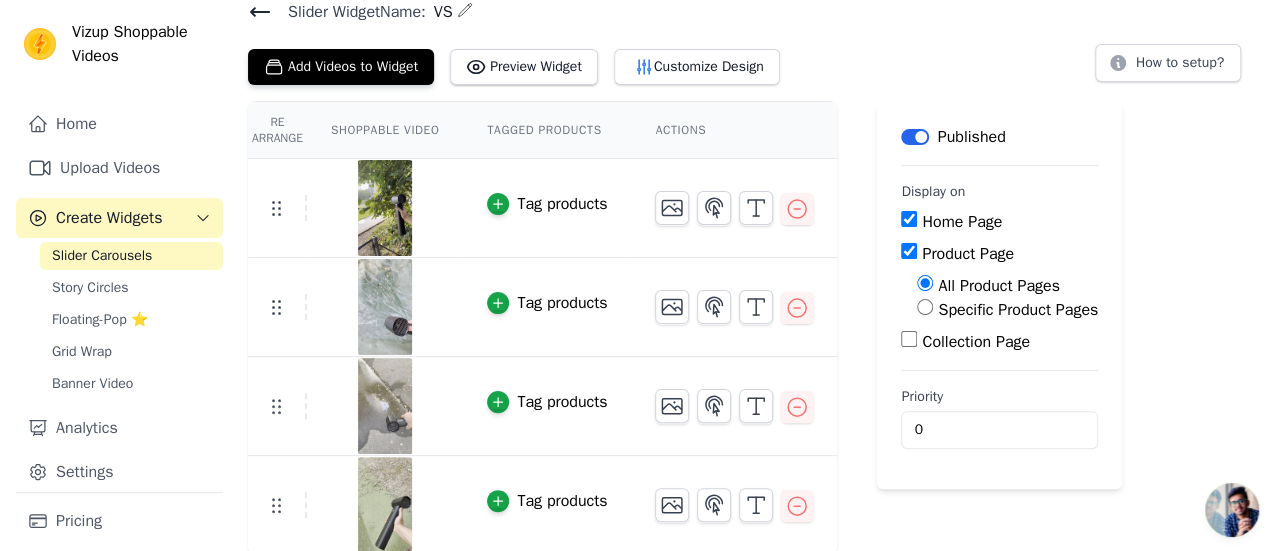 scroll, scrollTop: 0, scrollLeft: 0, axis: both 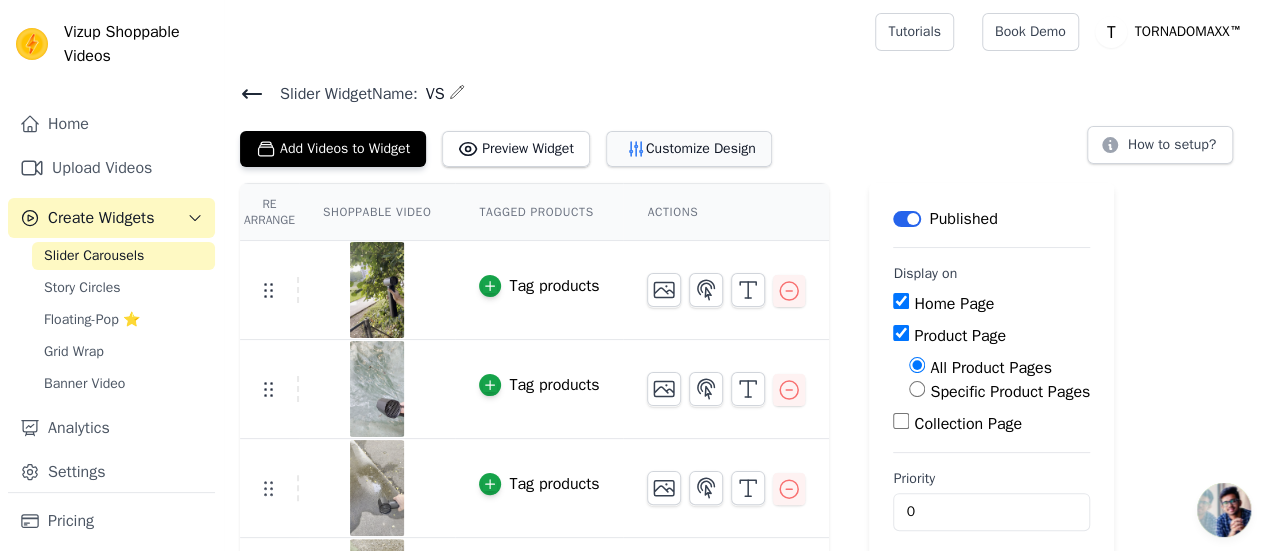 click on "Customize Design" at bounding box center [689, 149] 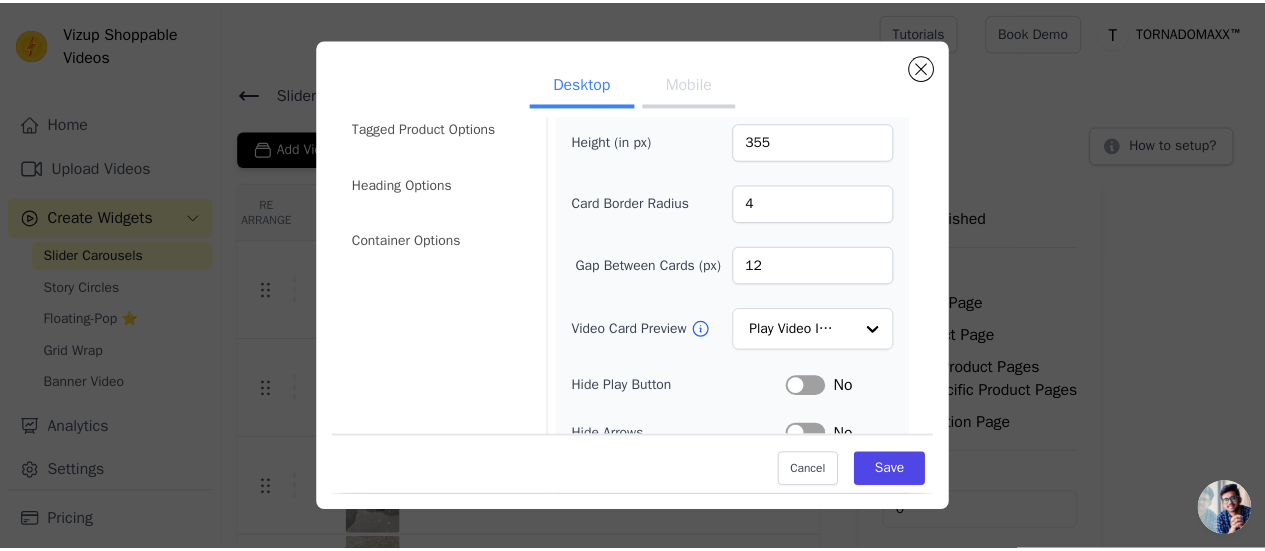scroll, scrollTop: 0, scrollLeft: 0, axis: both 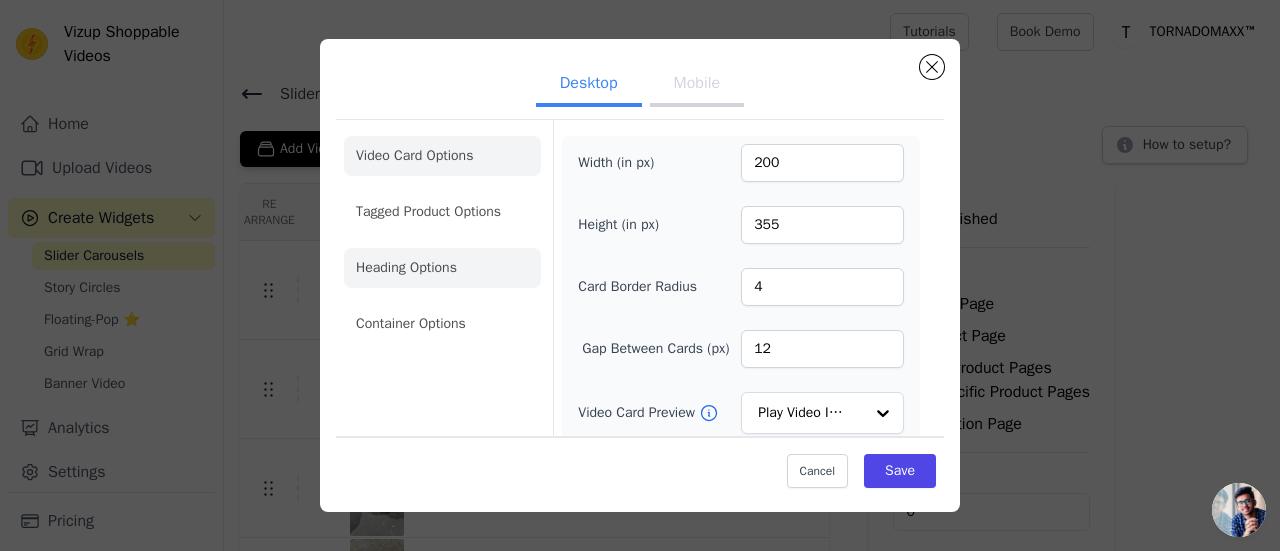 click on "Heading Options" 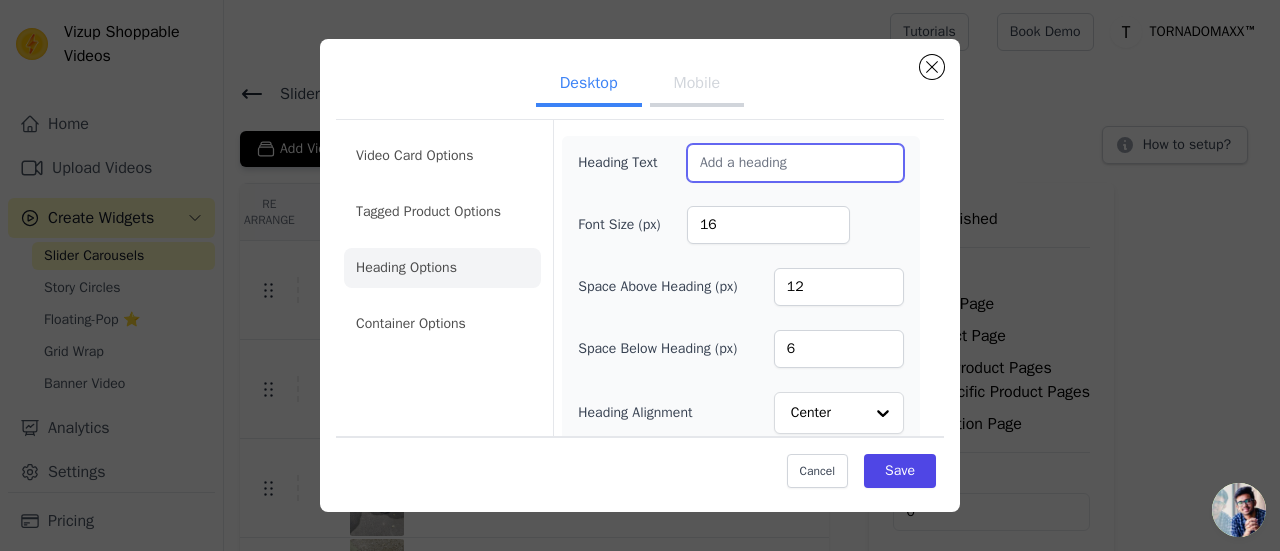 click on "Heading Text" at bounding box center (795, 163) 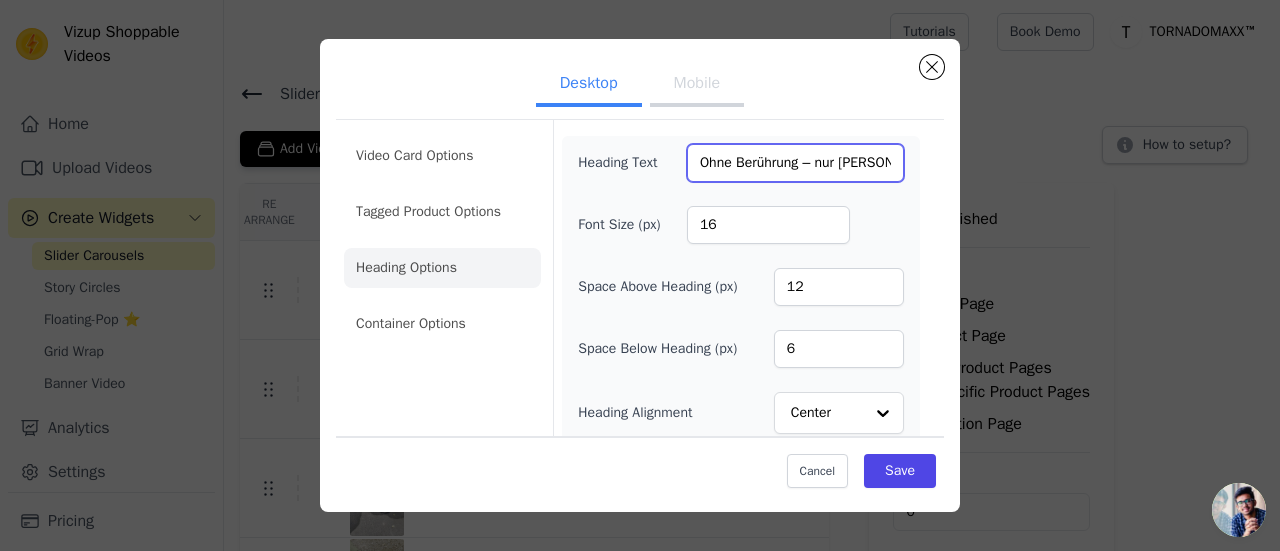 type on "Ohne Berührung – nur [PERSON_NAME]." 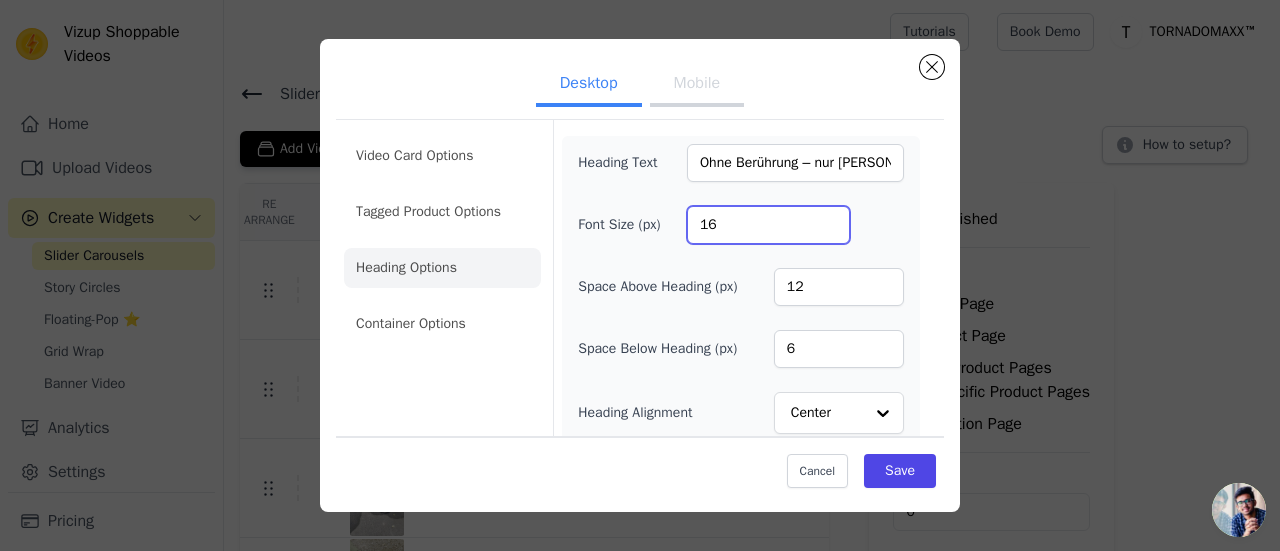 click on "16" at bounding box center (768, 225) 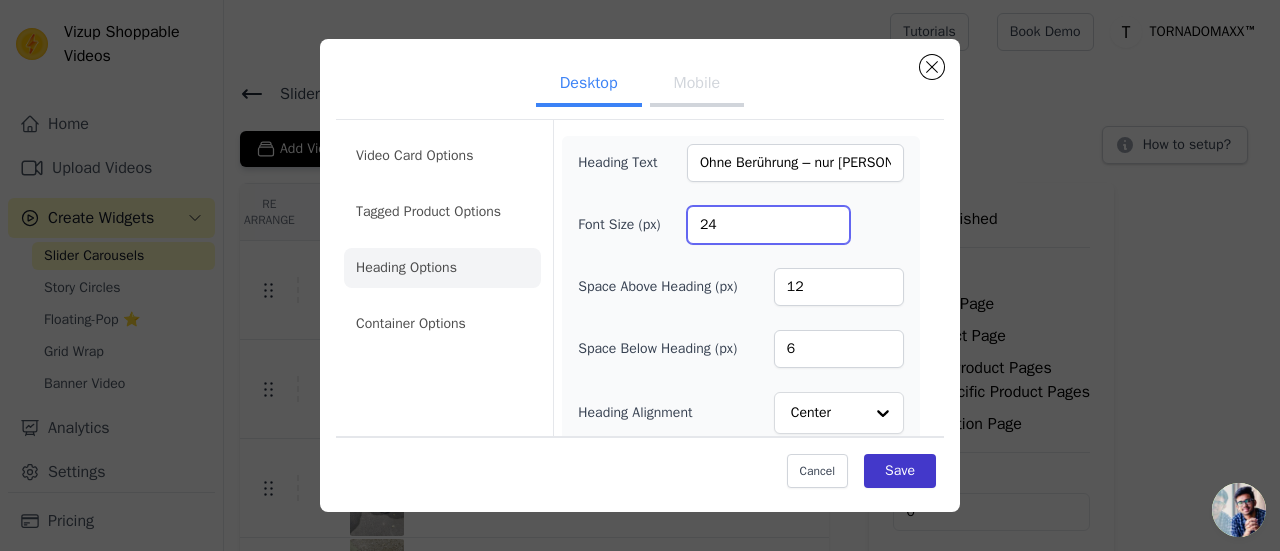 type on "24" 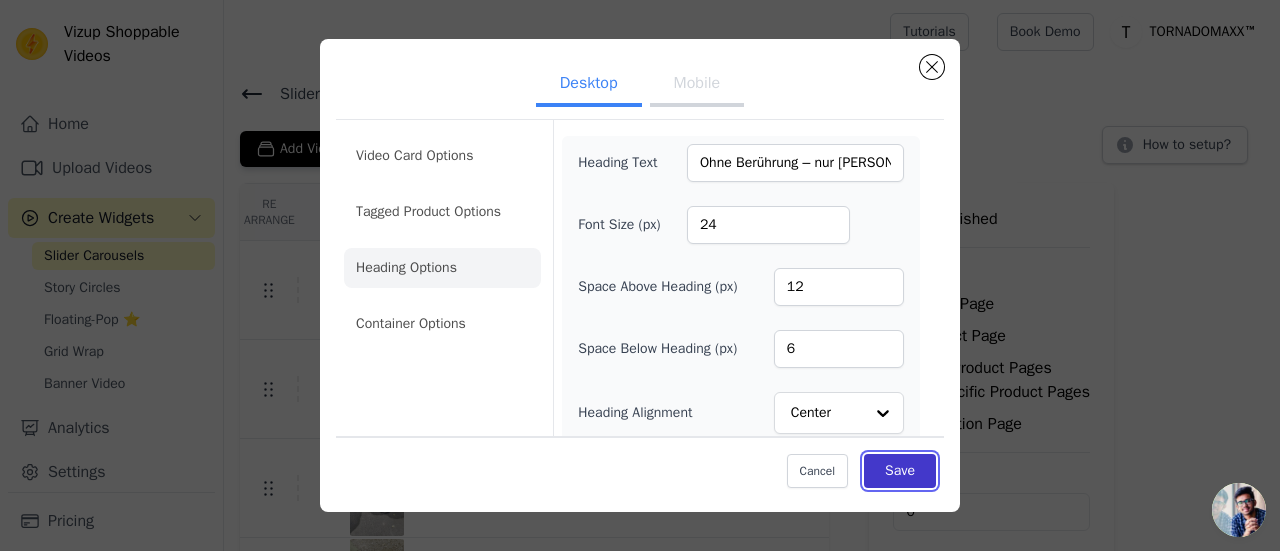 click on "Save" at bounding box center (900, 471) 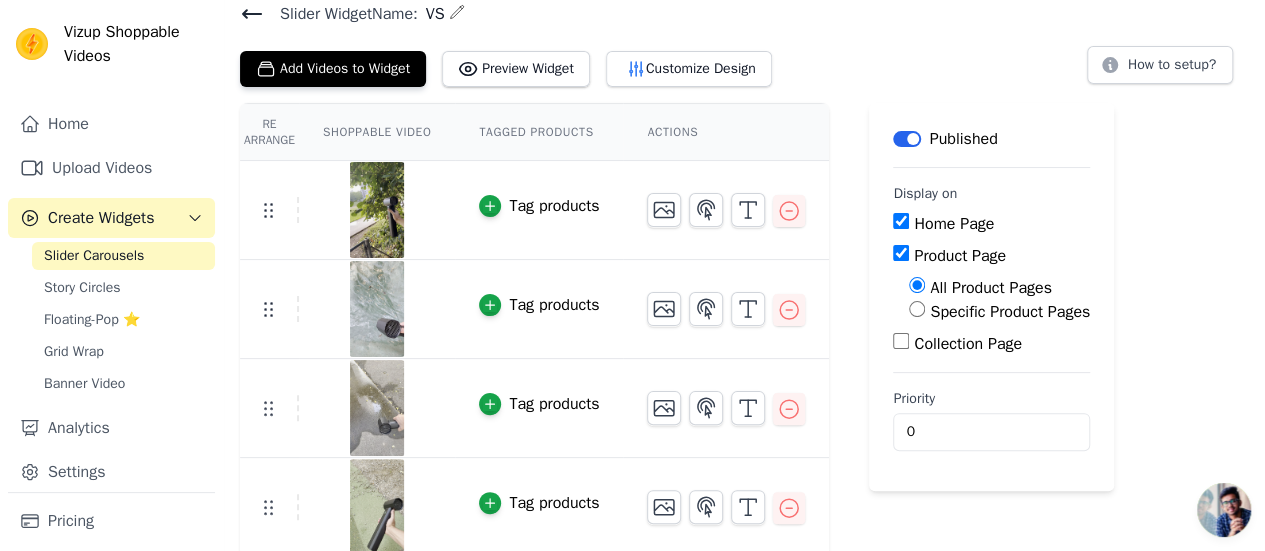scroll, scrollTop: 82, scrollLeft: 0, axis: vertical 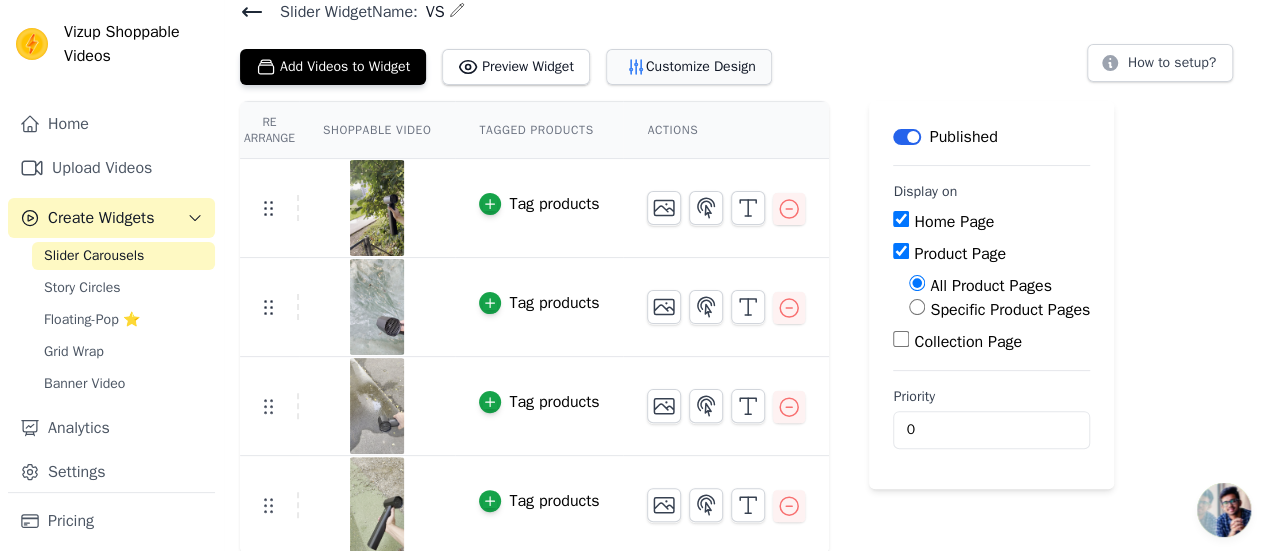 click on "Customize Design" at bounding box center (689, 67) 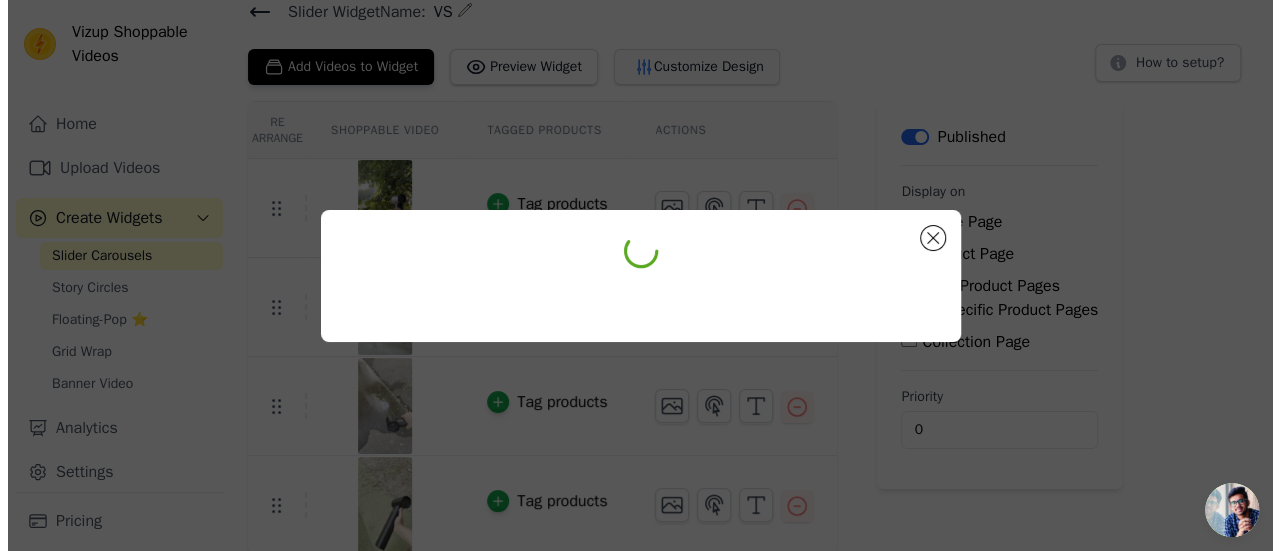 scroll, scrollTop: 0, scrollLeft: 0, axis: both 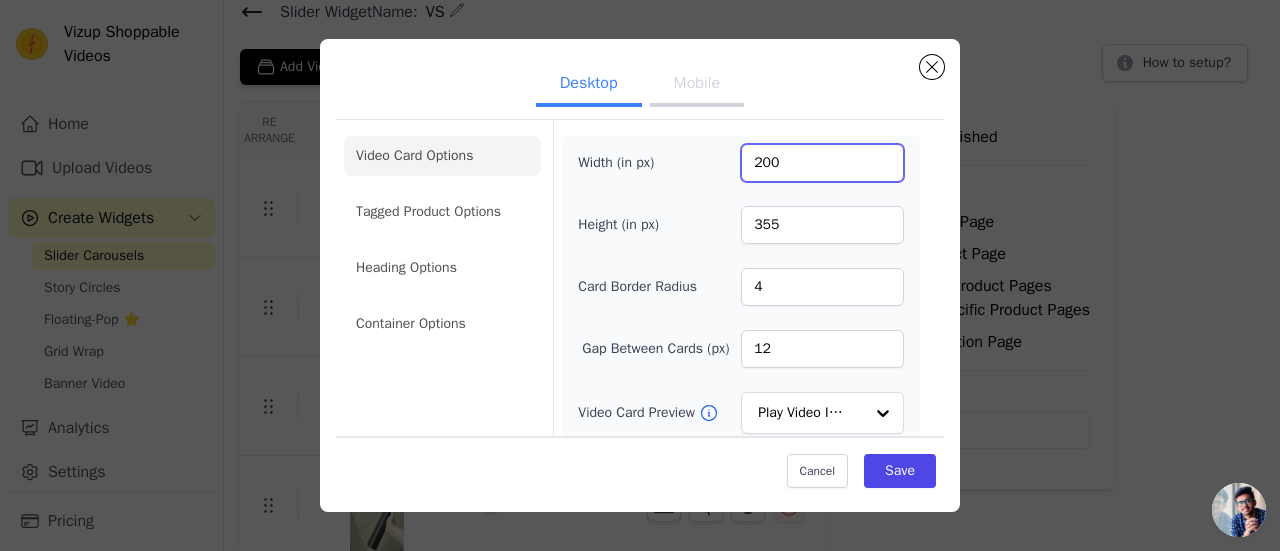 click on "200" at bounding box center [822, 163] 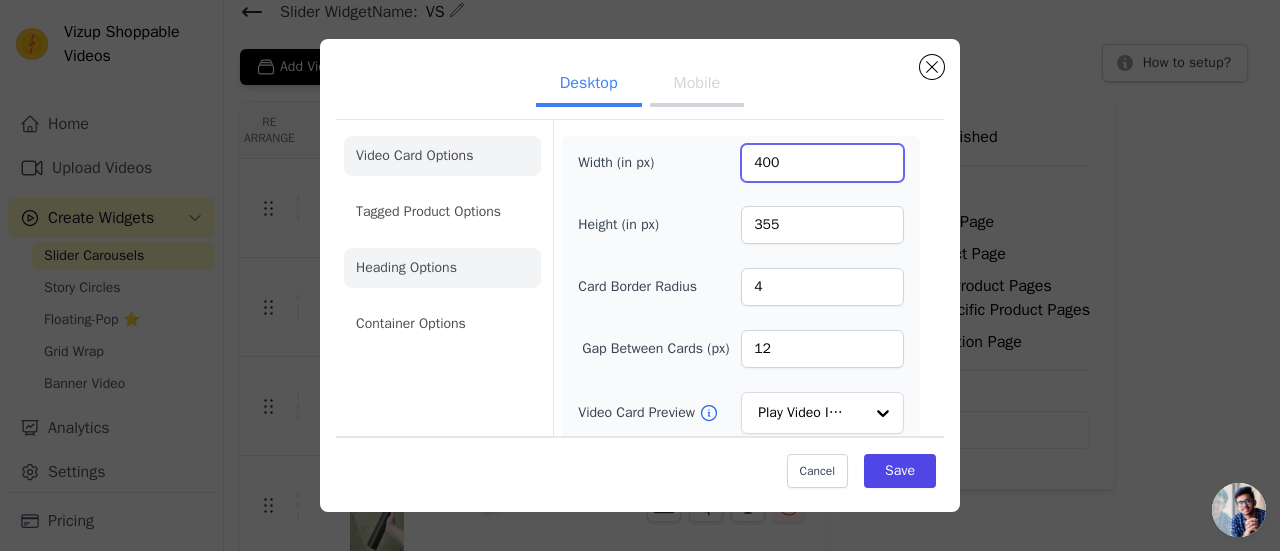 type on "400" 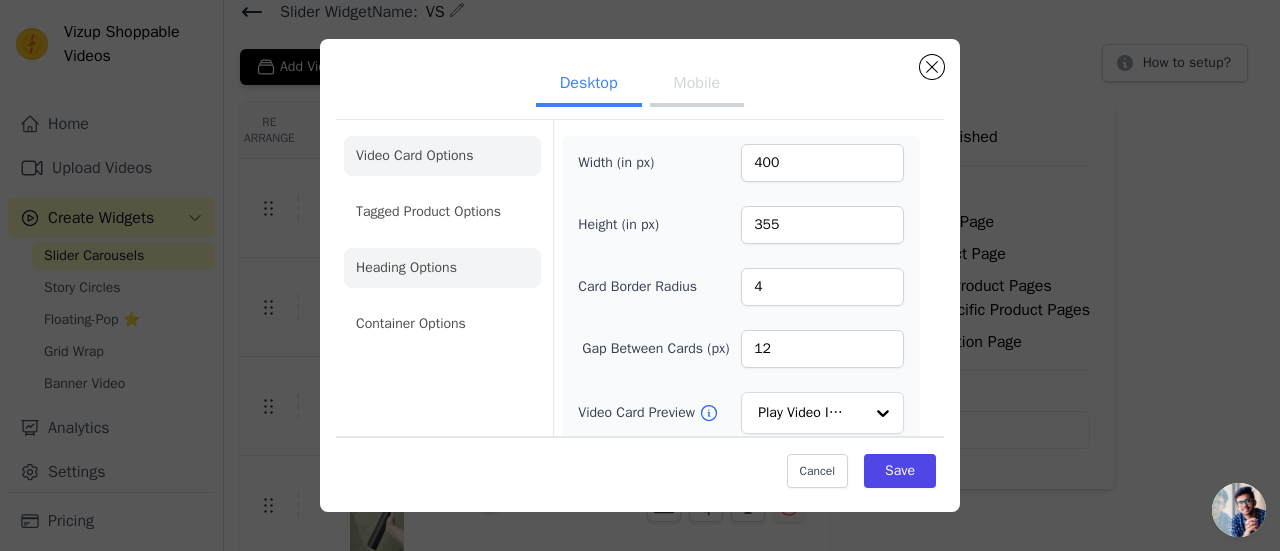 click on "Heading Options" 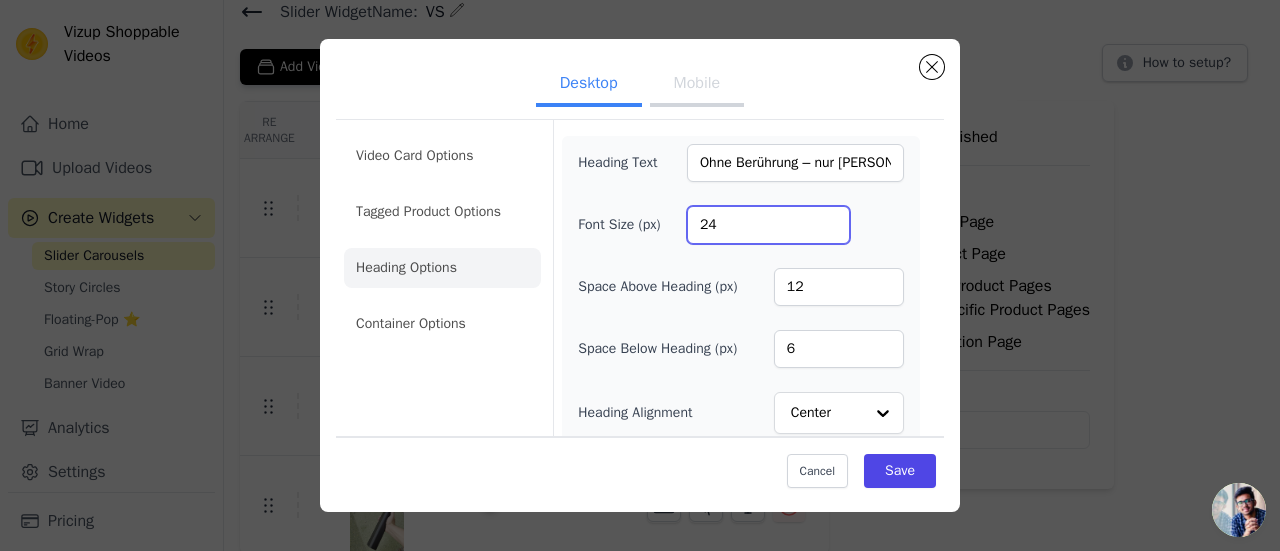 click on "24" at bounding box center (768, 225) 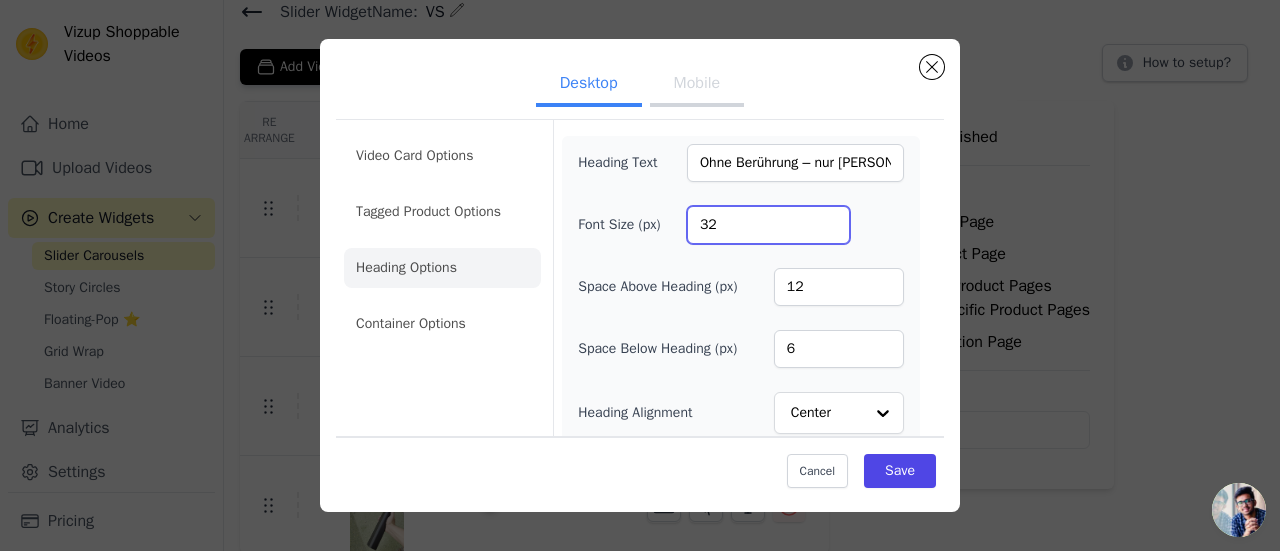 type on "32" 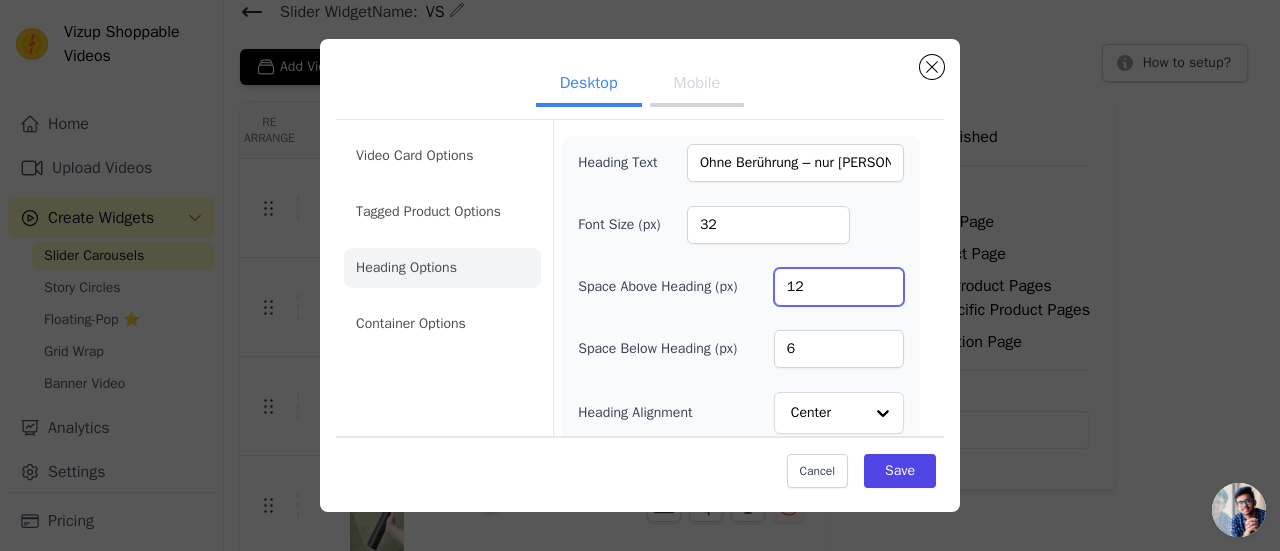 click on "12" at bounding box center (839, 287) 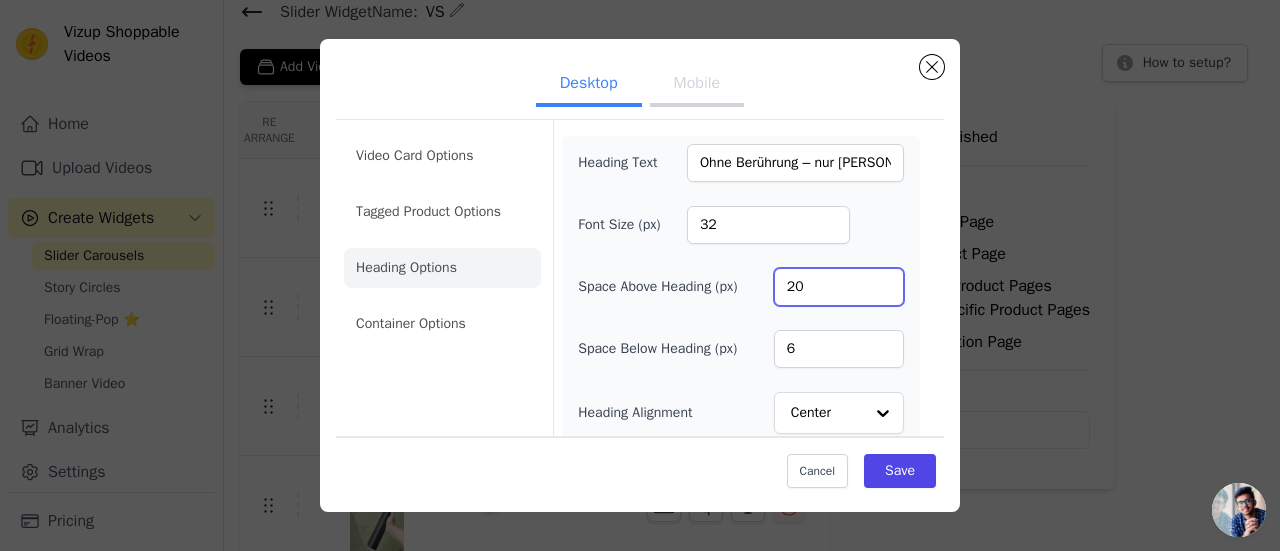 type on "20" 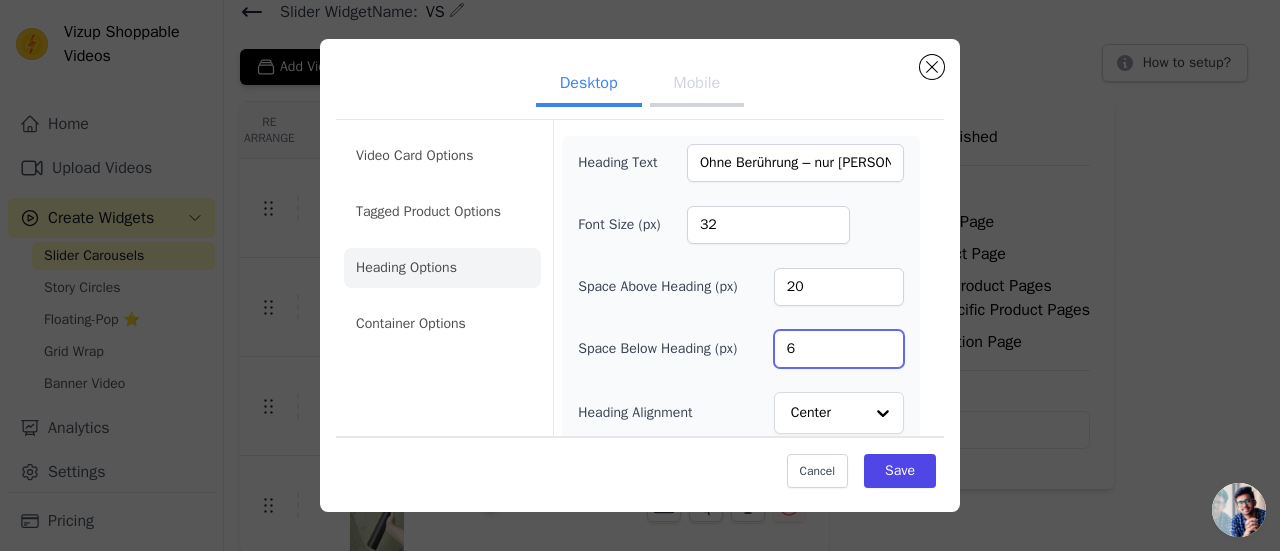 click on "6" at bounding box center (839, 349) 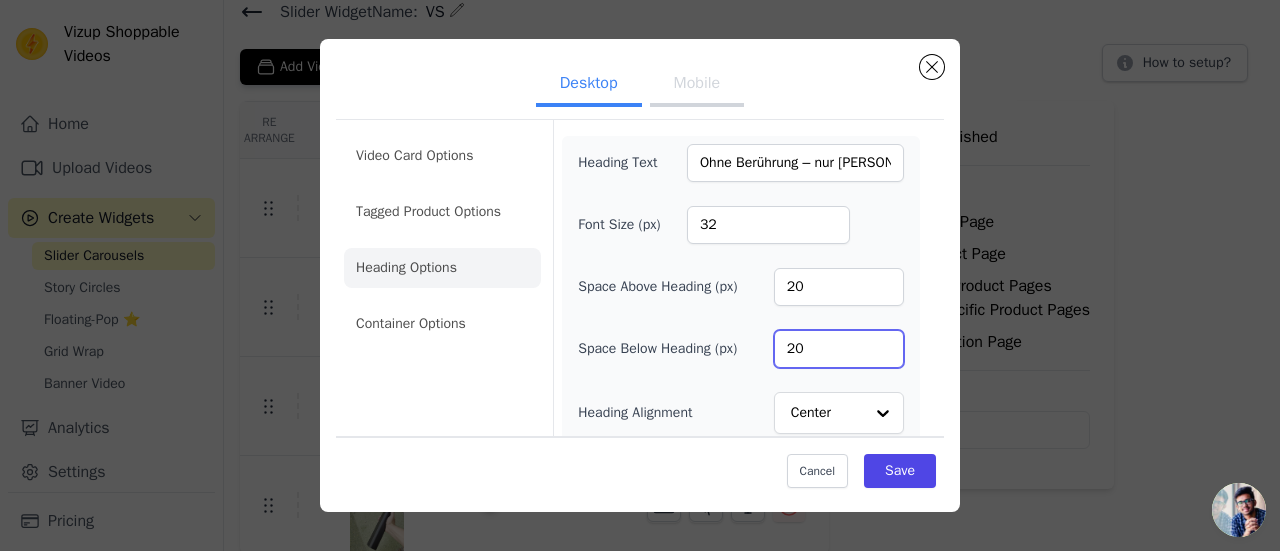 scroll, scrollTop: 10, scrollLeft: 0, axis: vertical 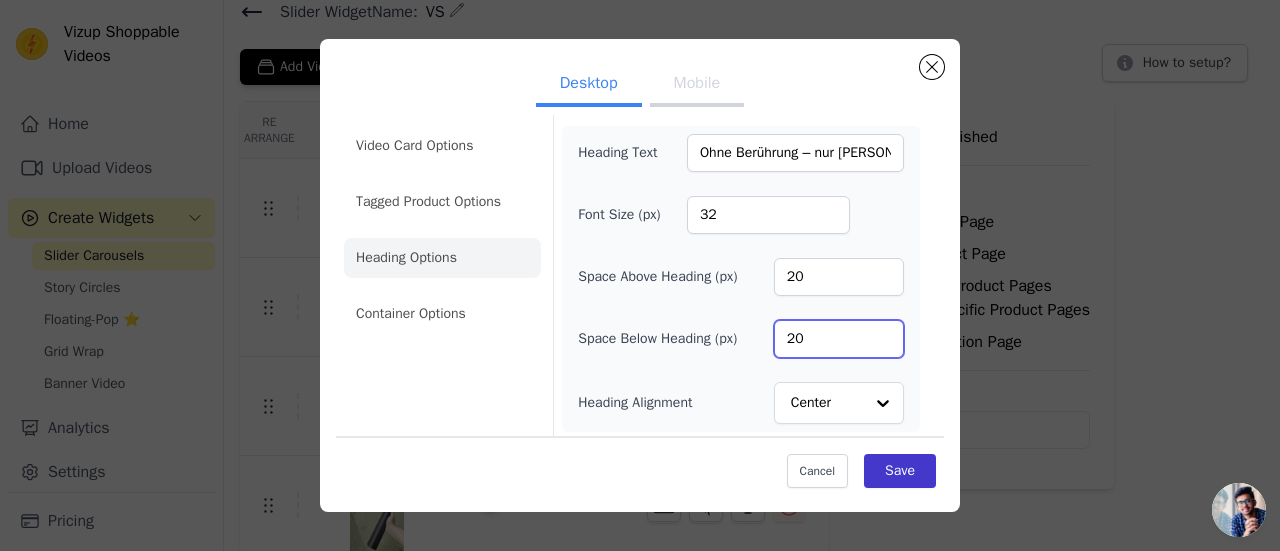 type on "20" 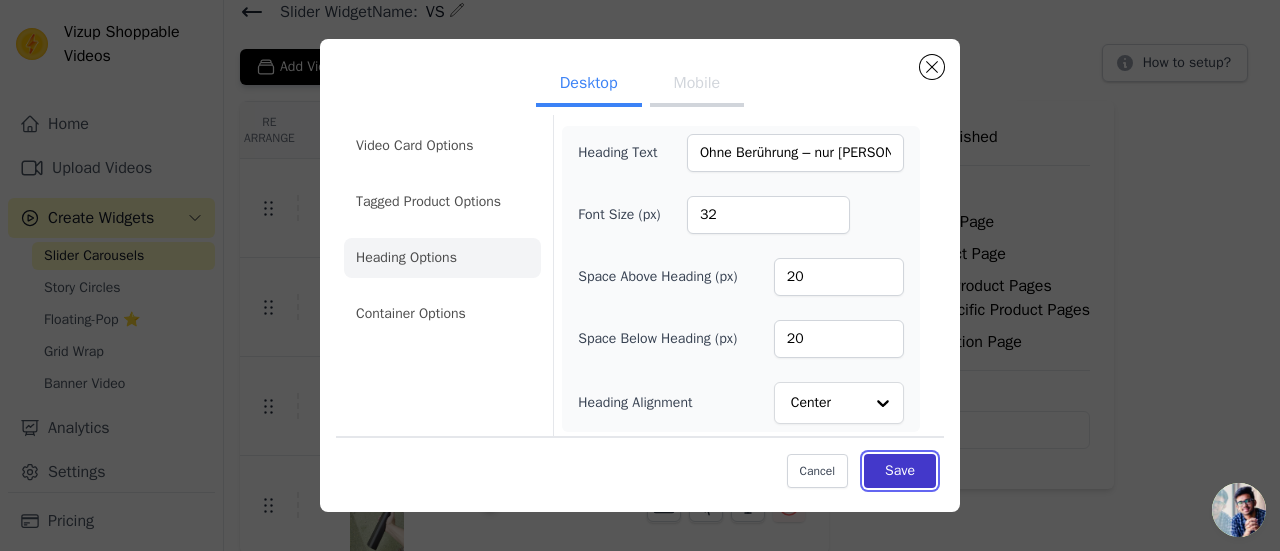 click on "Save" at bounding box center (900, 471) 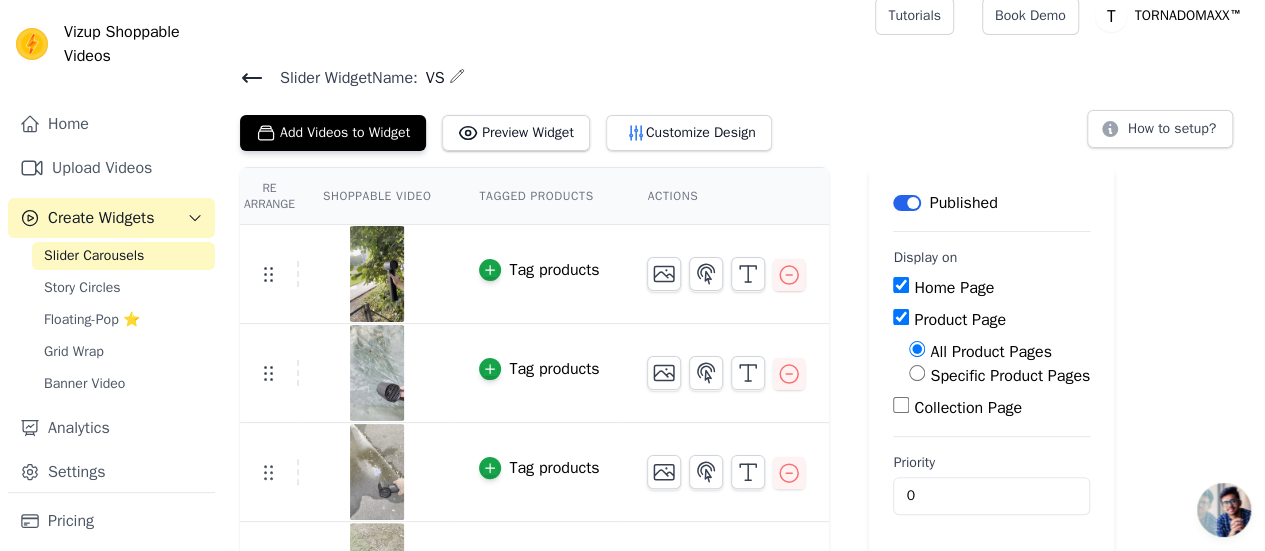 scroll, scrollTop: 15, scrollLeft: 0, axis: vertical 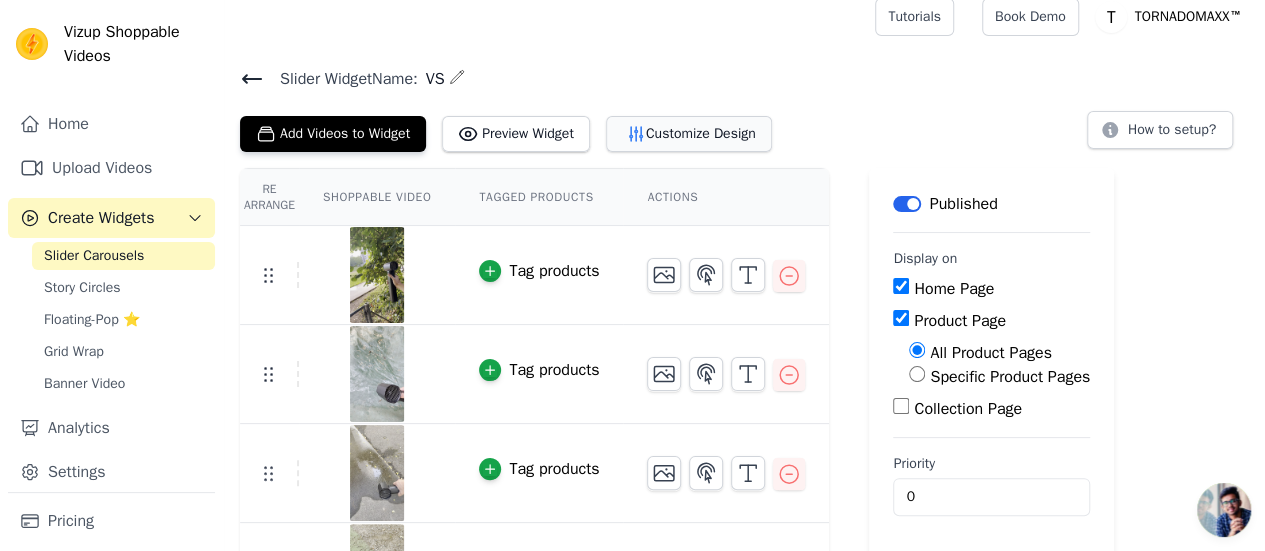 click on "Customize Design" at bounding box center [689, 134] 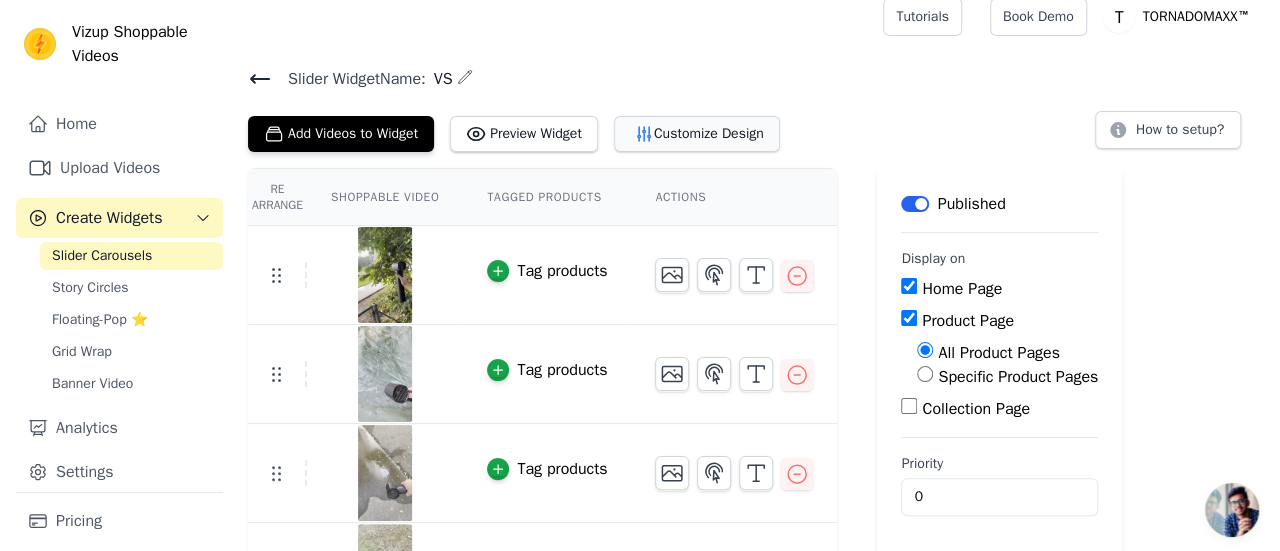 scroll, scrollTop: 0, scrollLeft: 0, axis: both 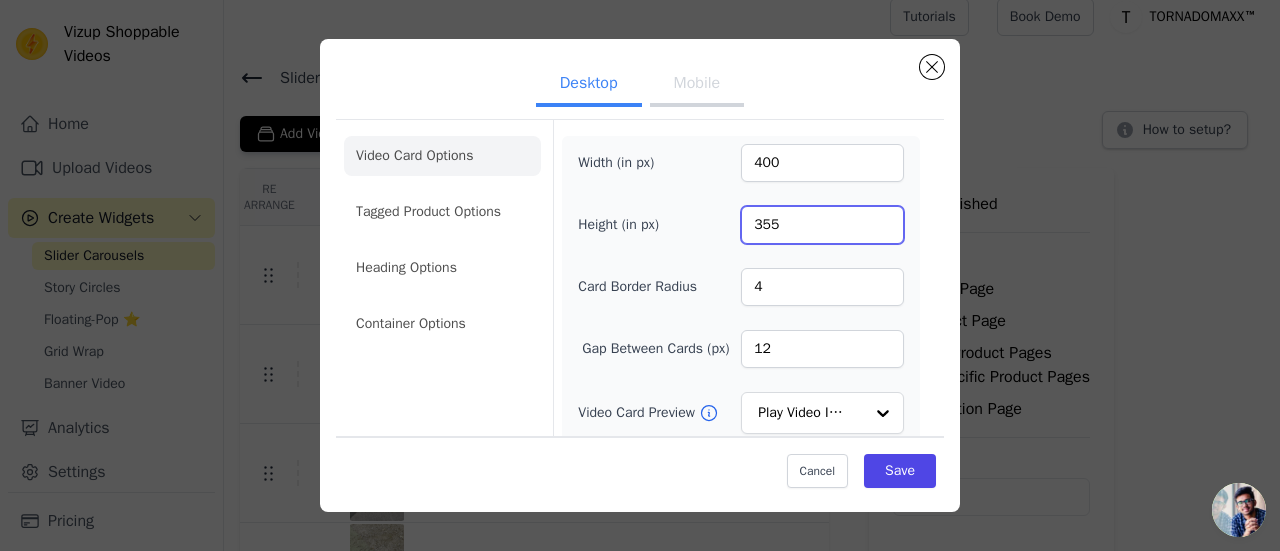click on "355" at bounding box center (822, 225) 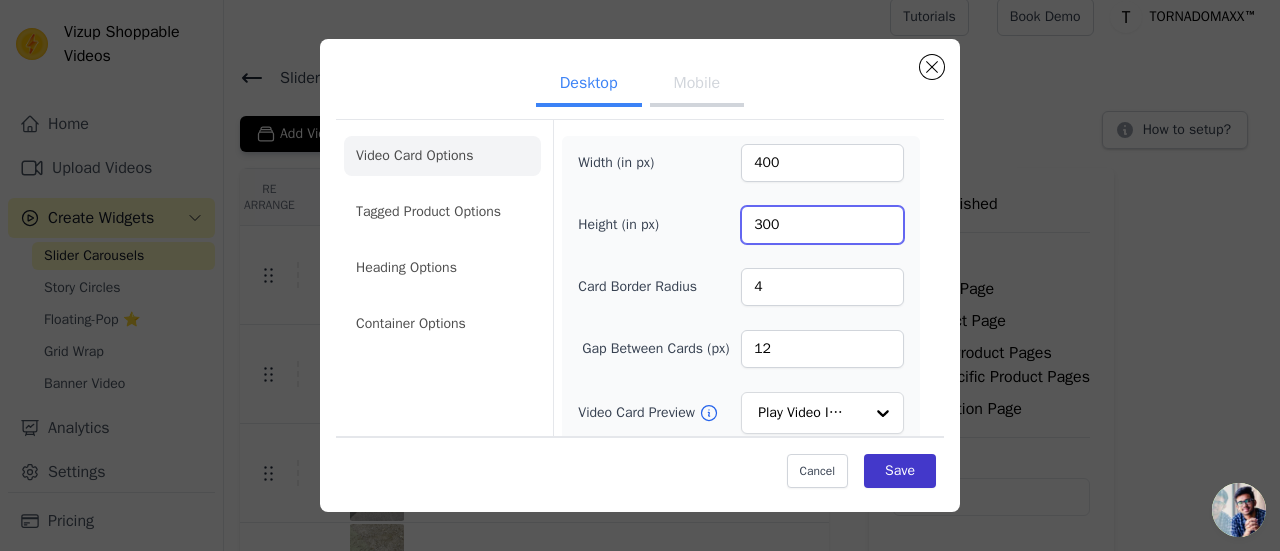 type on "300" 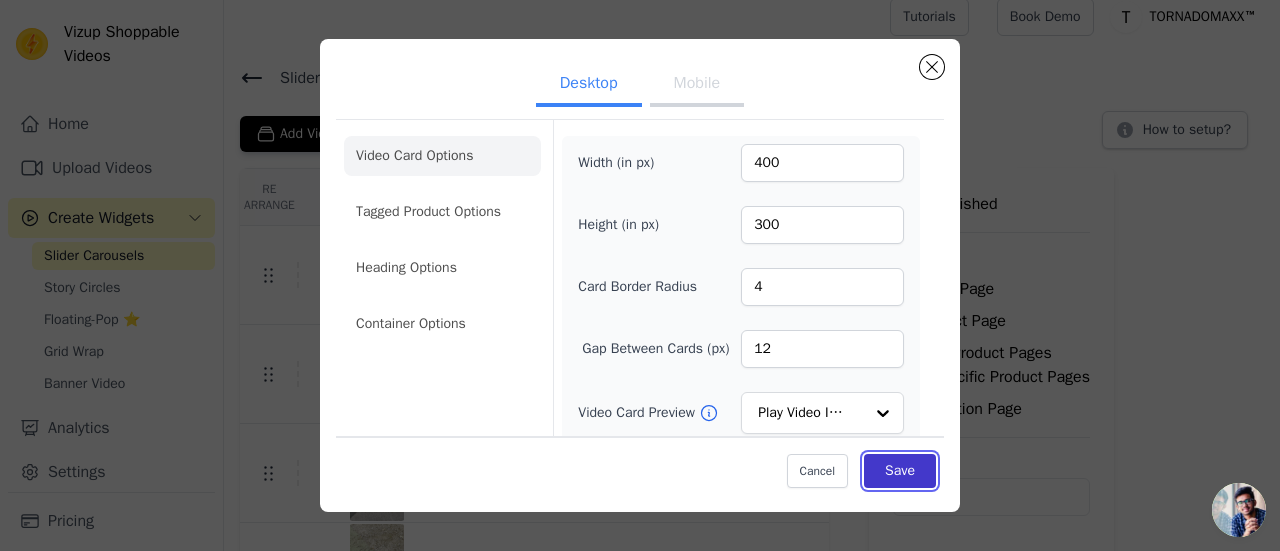 click on "Save" at bounding box center (900, 471) 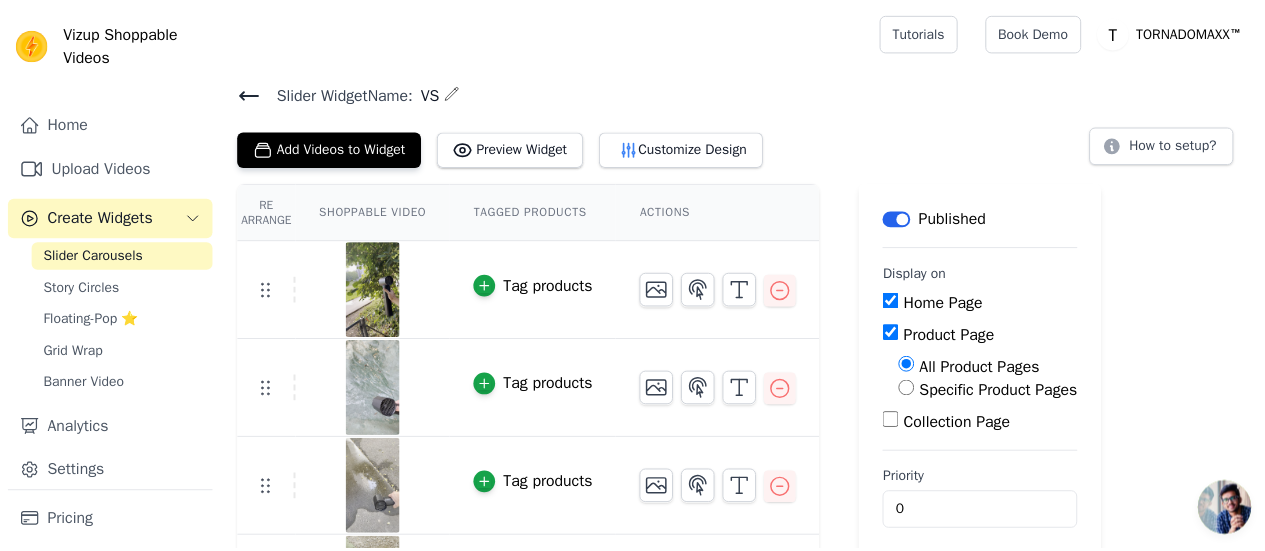 scroll, scrollTop: 15, scrollLeft: 0, axis: vertical 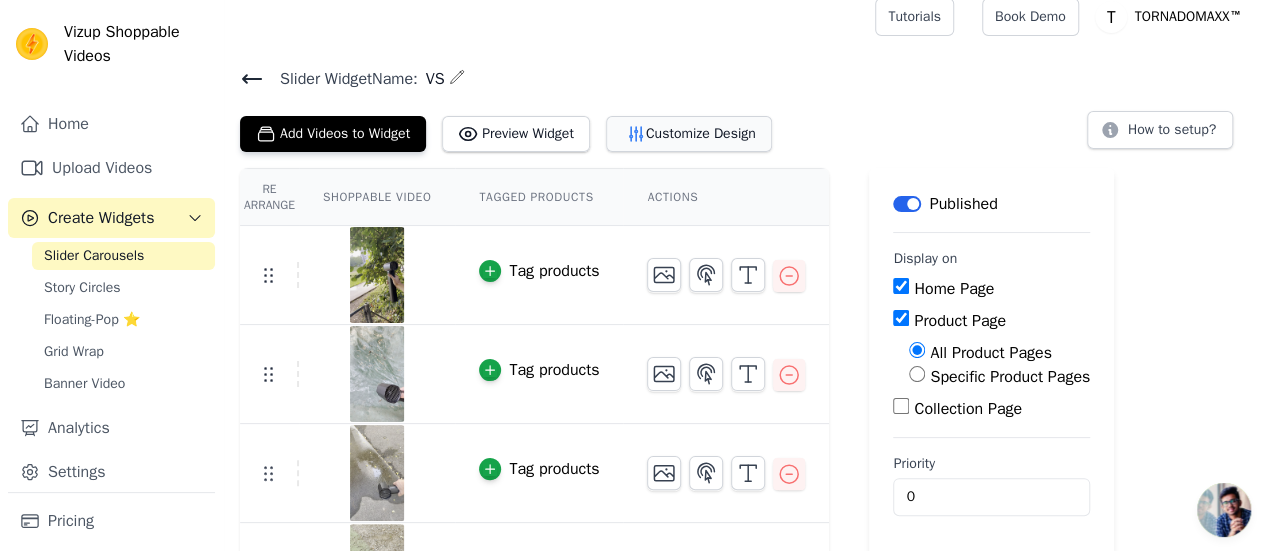 click on "Customize Design" at bounding box center [689, 134] 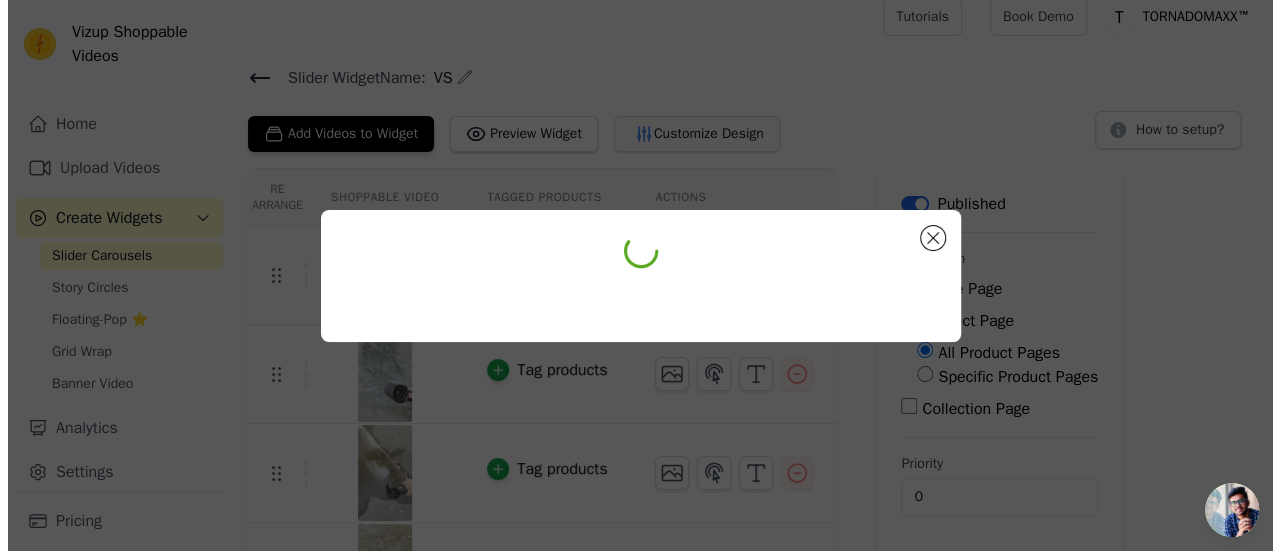 scroll, scrollTop: 0, scrollLeft: 0, axis: both 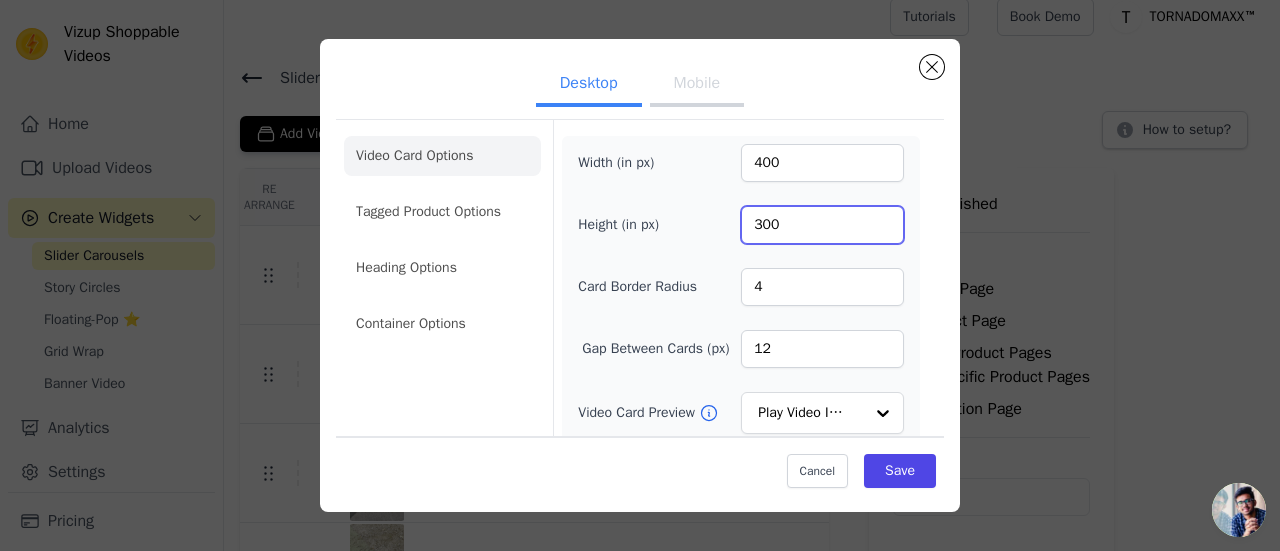 click on "300" at bounding box center [822, 225] 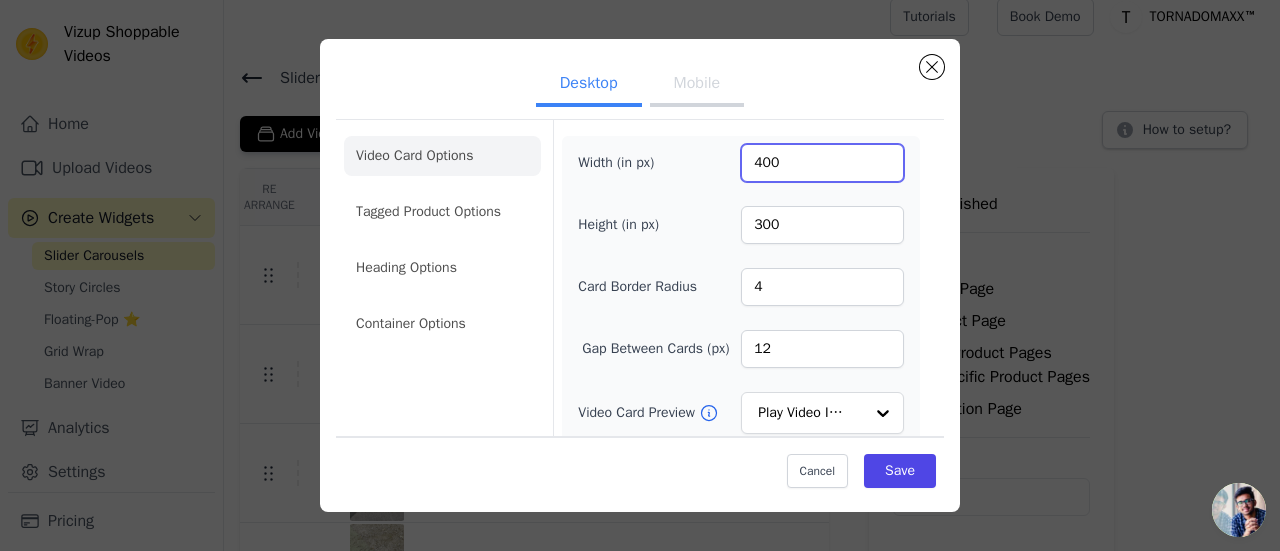 click on "400" at bounding box center [822, 163] 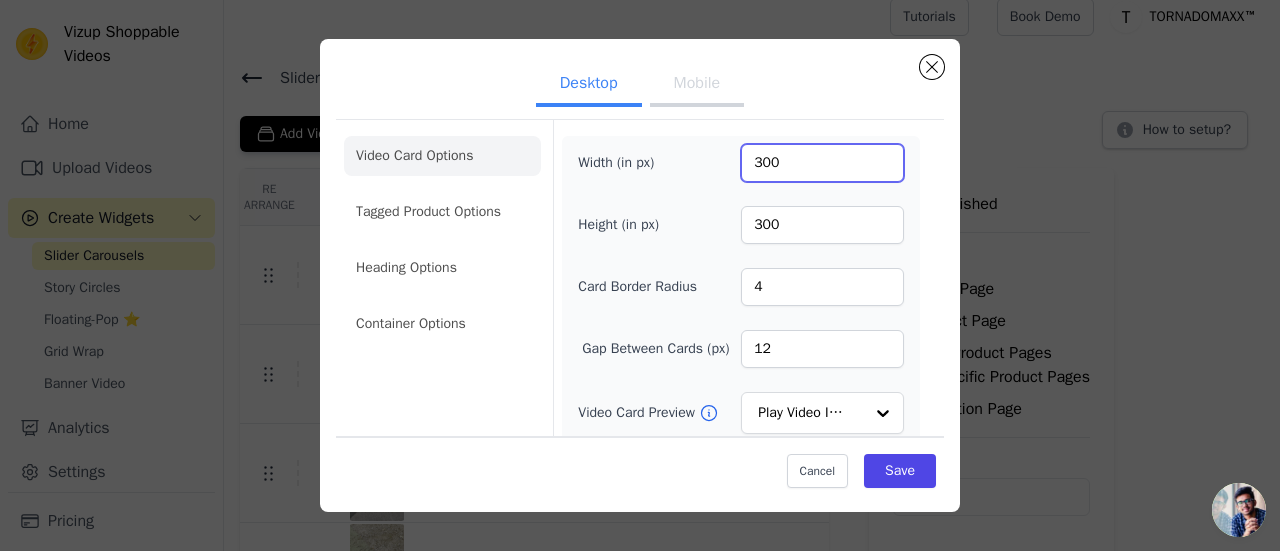 type on "300" 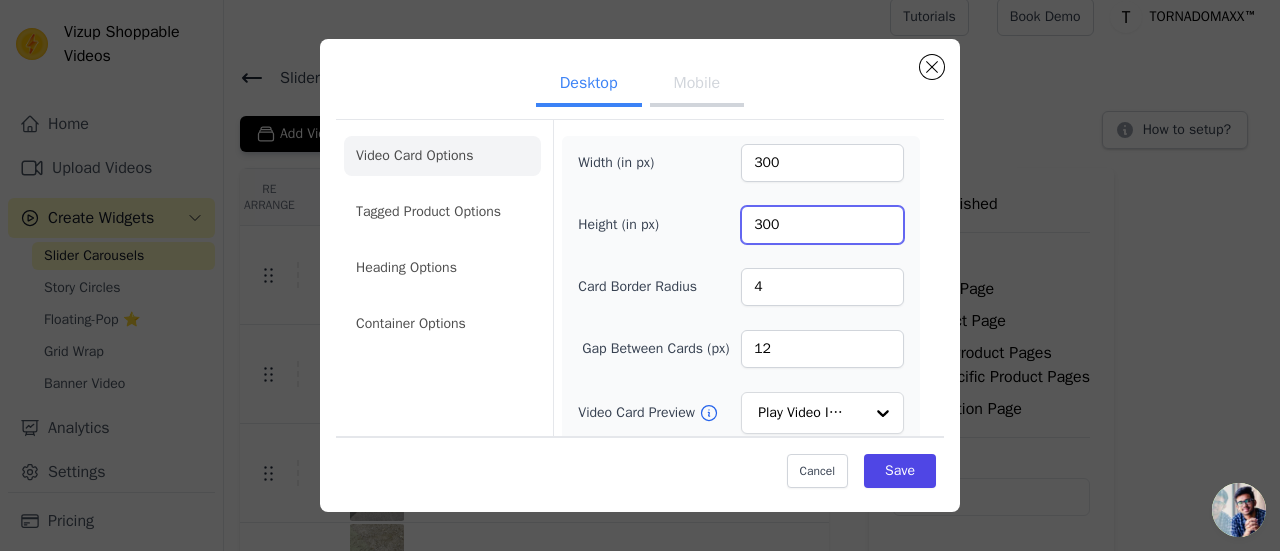 click on "300" at bounding box center [822, 225] 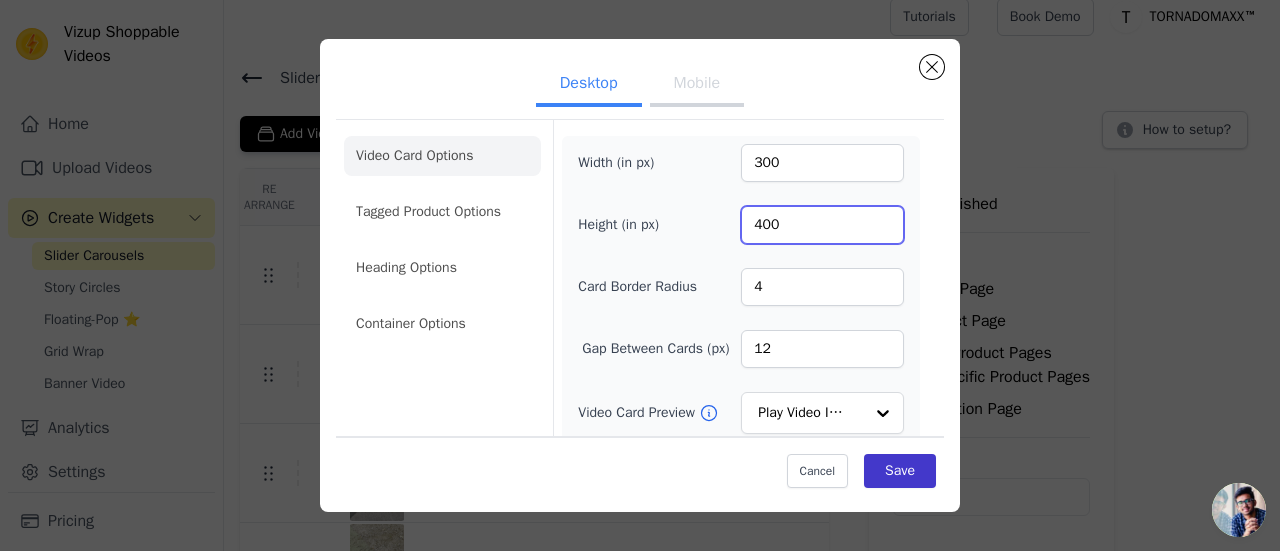 type on "400" 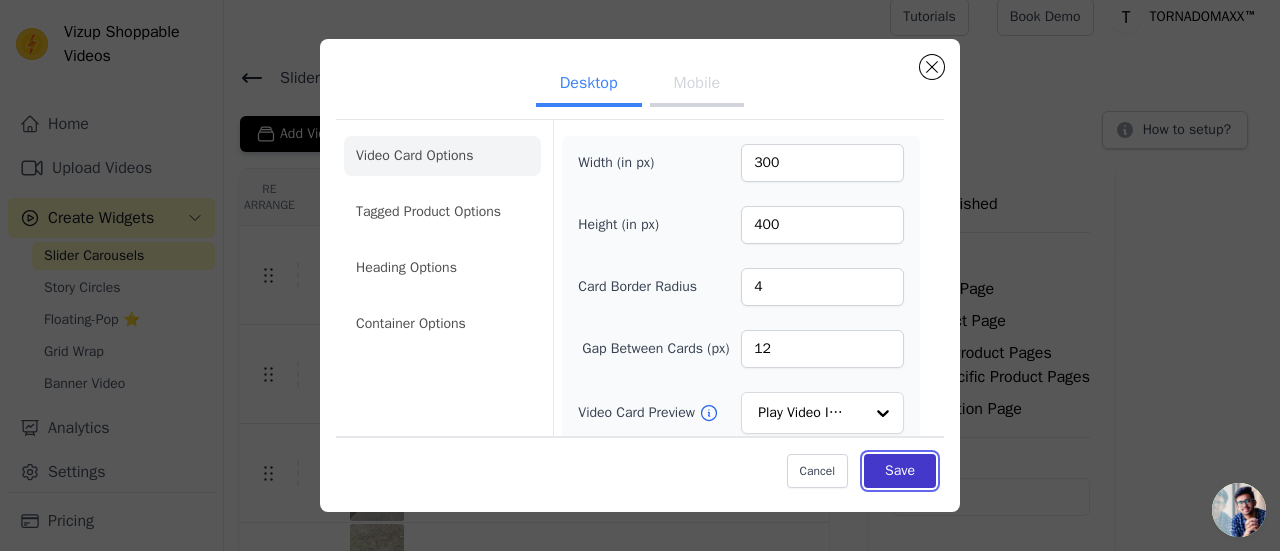 click on "Save" at bounding box center (900, 471) 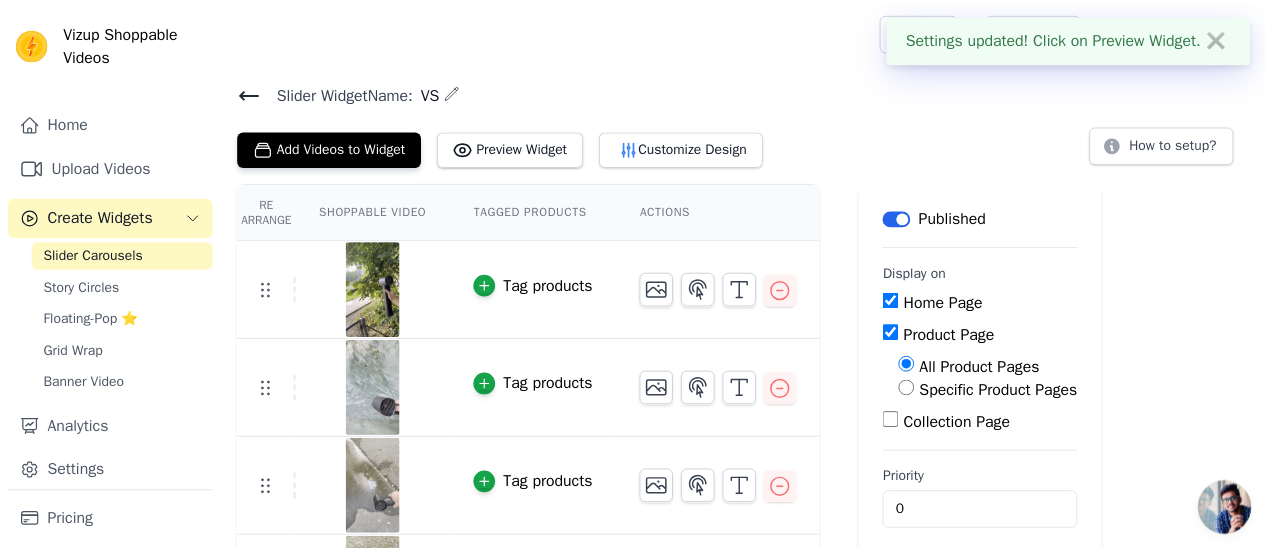 scroll, scrollTop: 15, scrollLeft: 0, axis: vertical 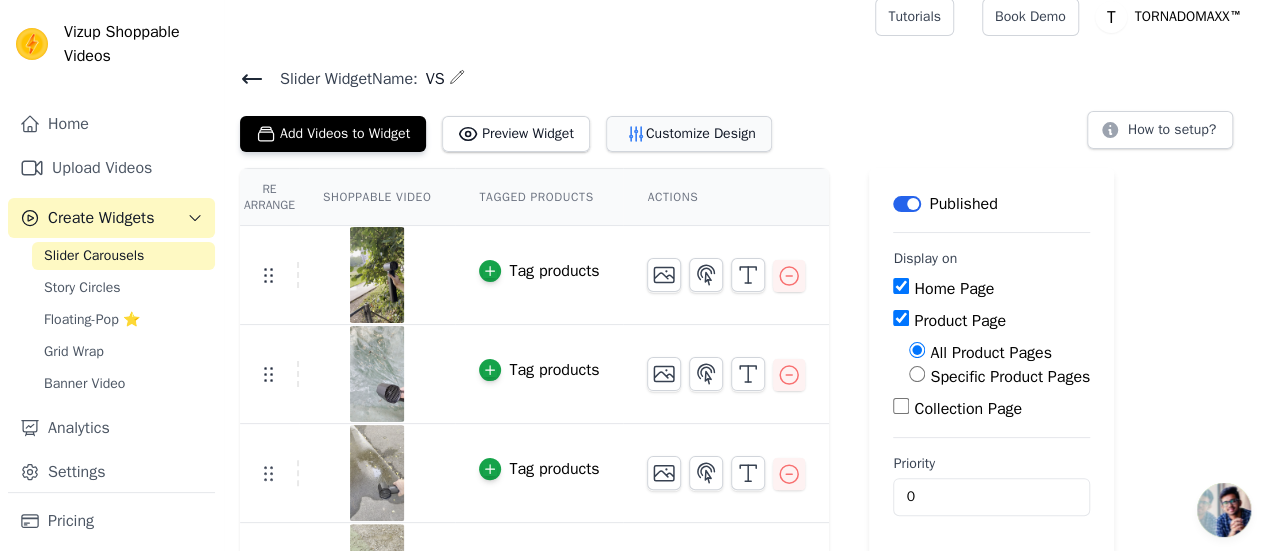click on "Customize Design" at bounding box center [689, 134] 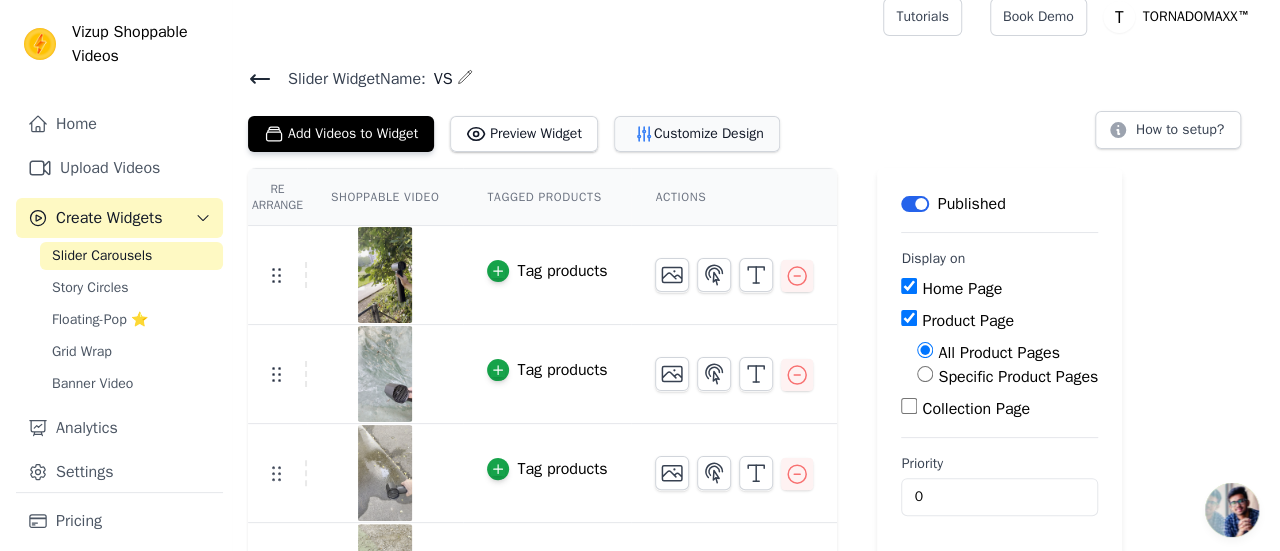 scroll, scrollTop: 0, scrollLeft: 0, axis: both 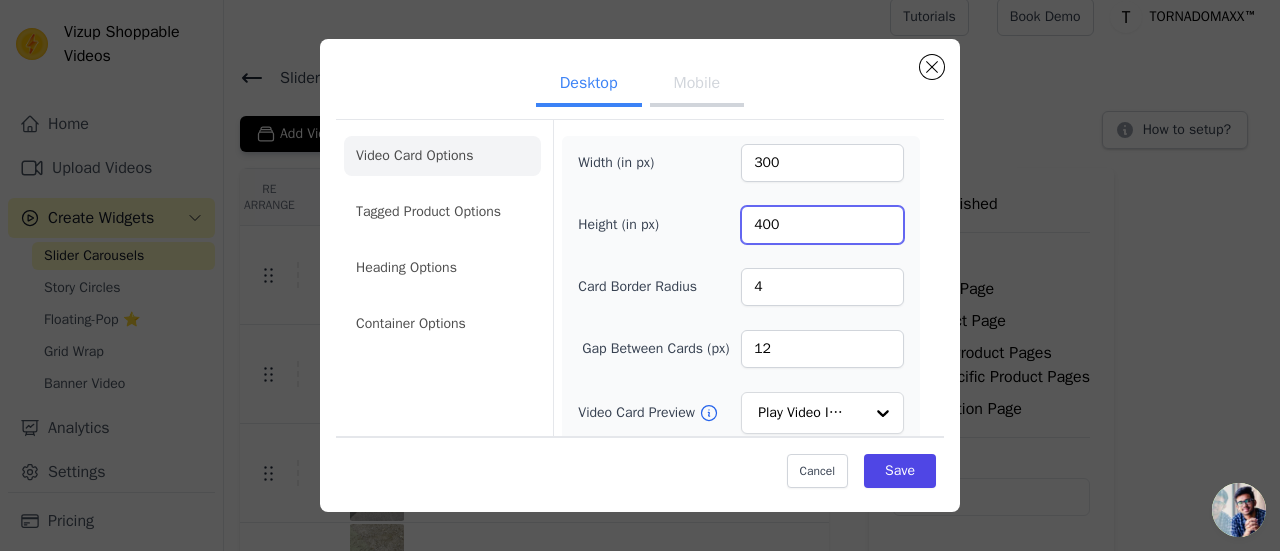 click on "400" at bounding box center [822, 225] 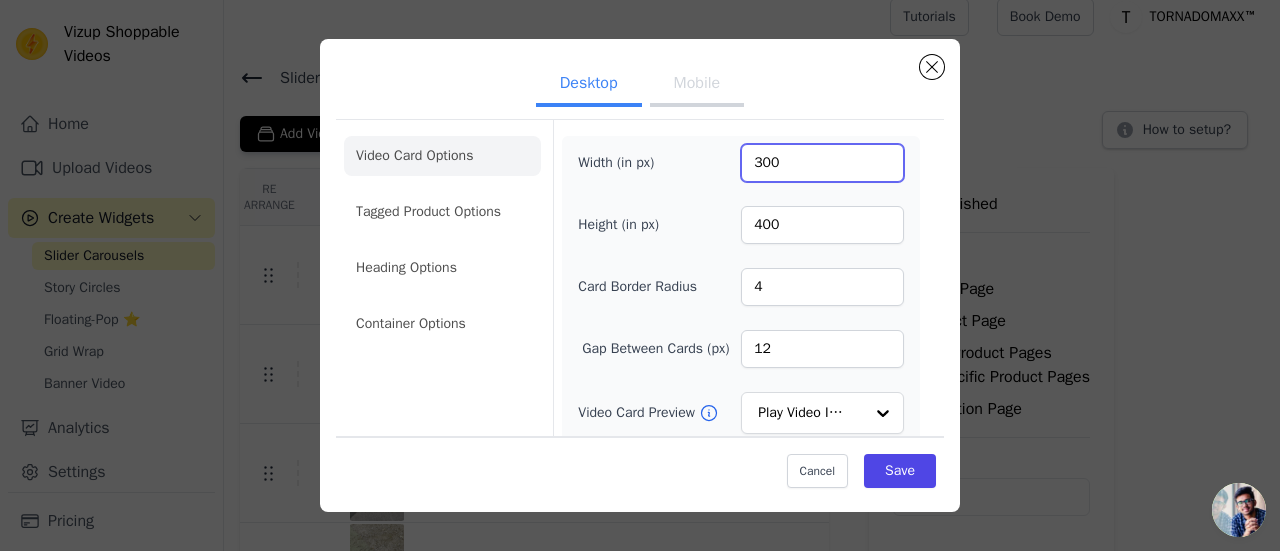 click on "300" at bounding box center [822, 163] 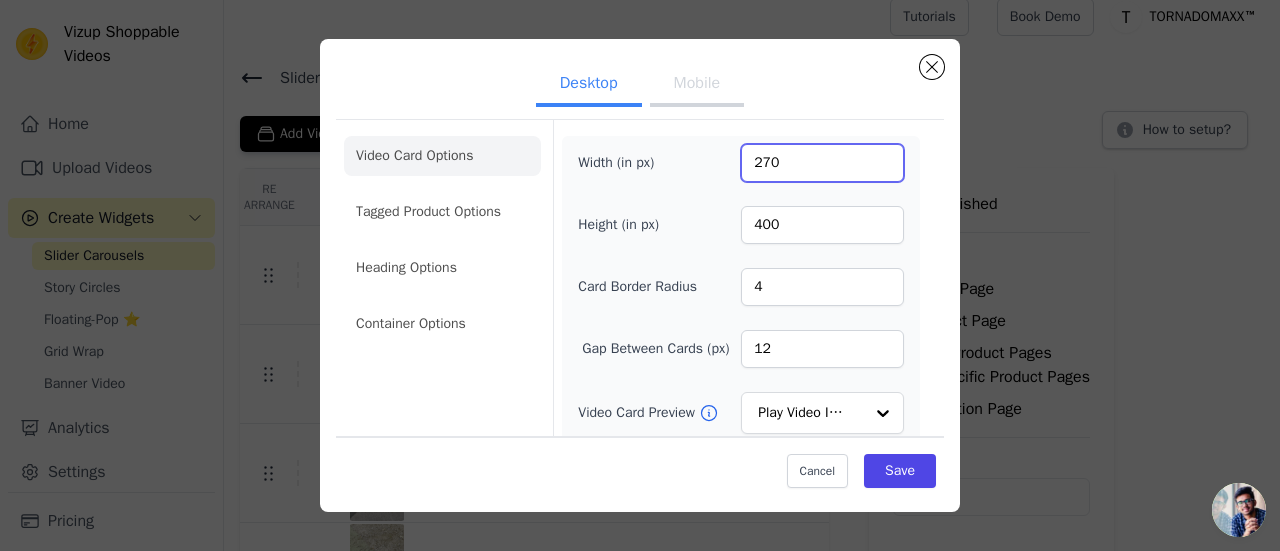 type on "270" 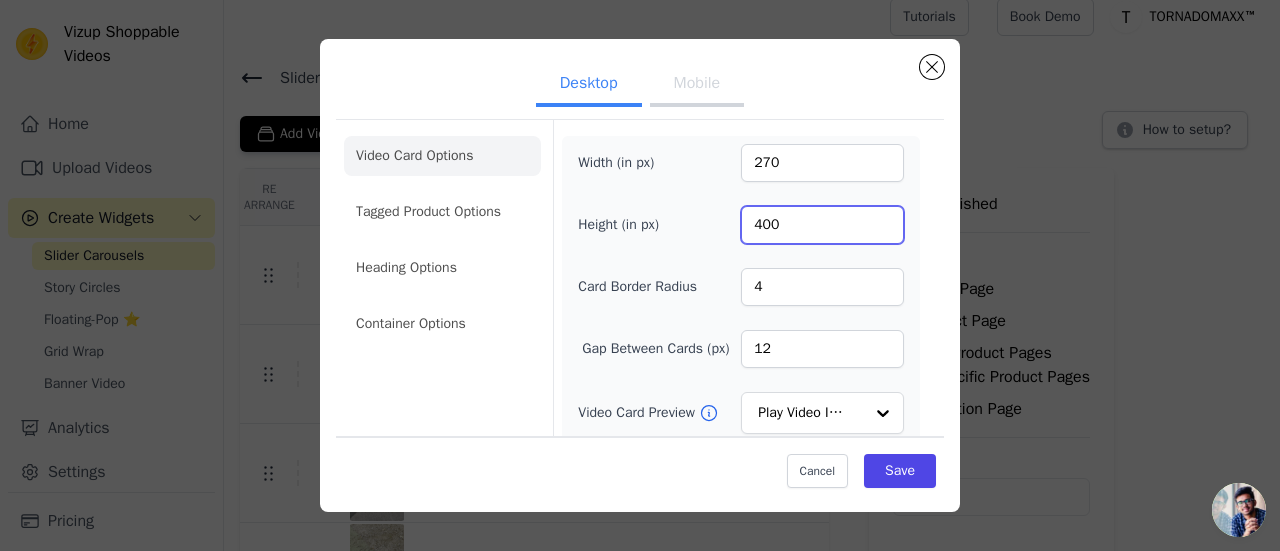 click on "400" at bounding box center (822, 225) 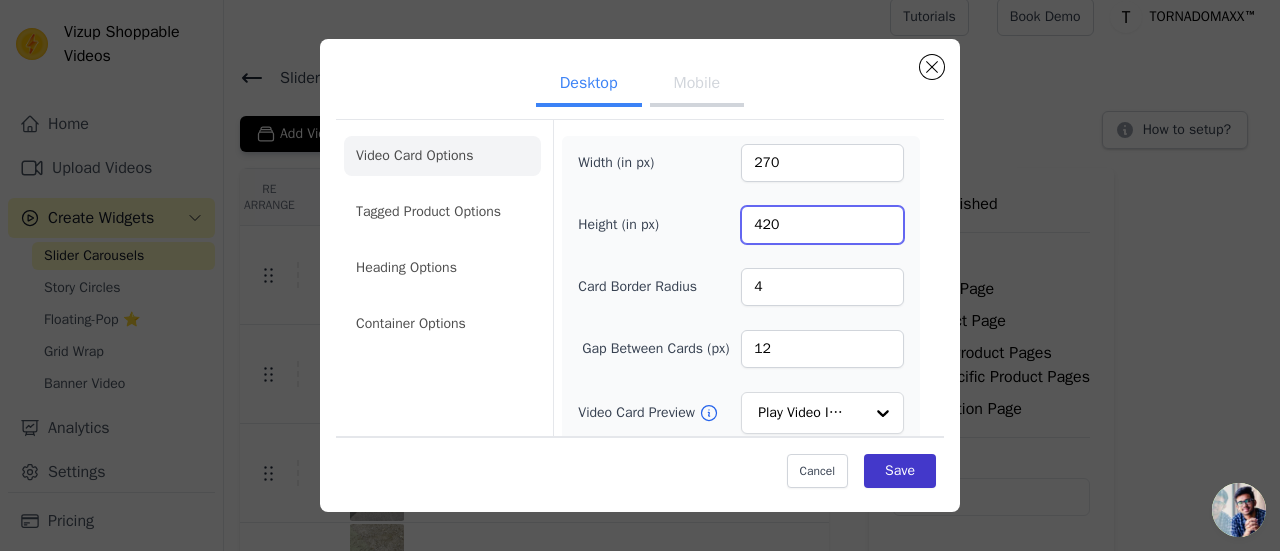 type on "420" 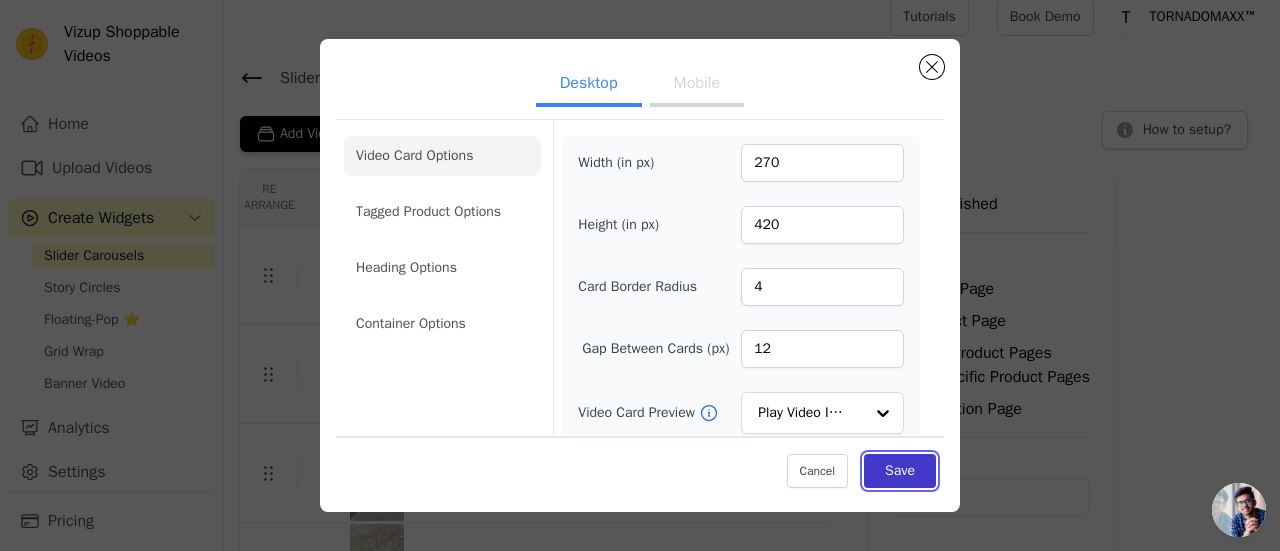 click on "Save" at bounding box center [900, 471] 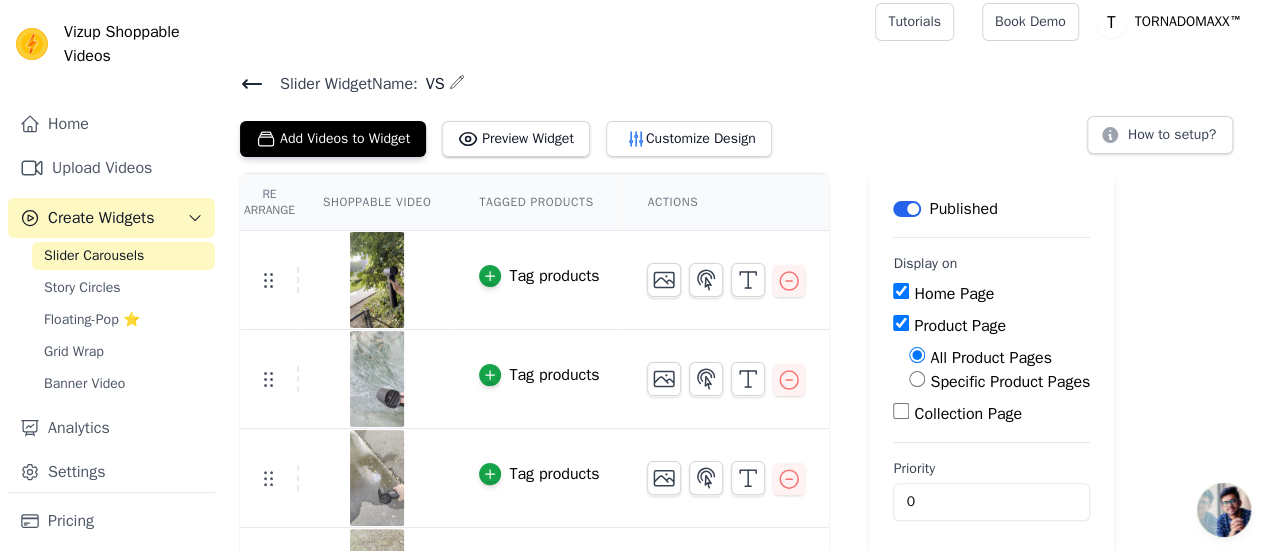 scroll, scrollTop: 11, scrollLeft: 0, axis: vertical 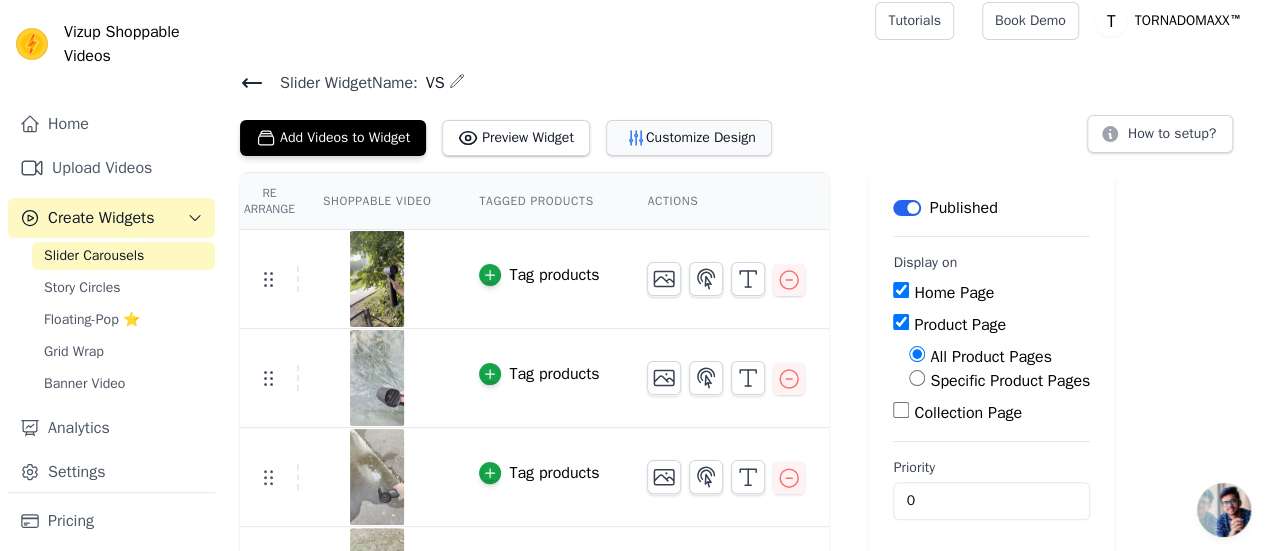 click on "Customize Design" at bounding box center [689, 138] 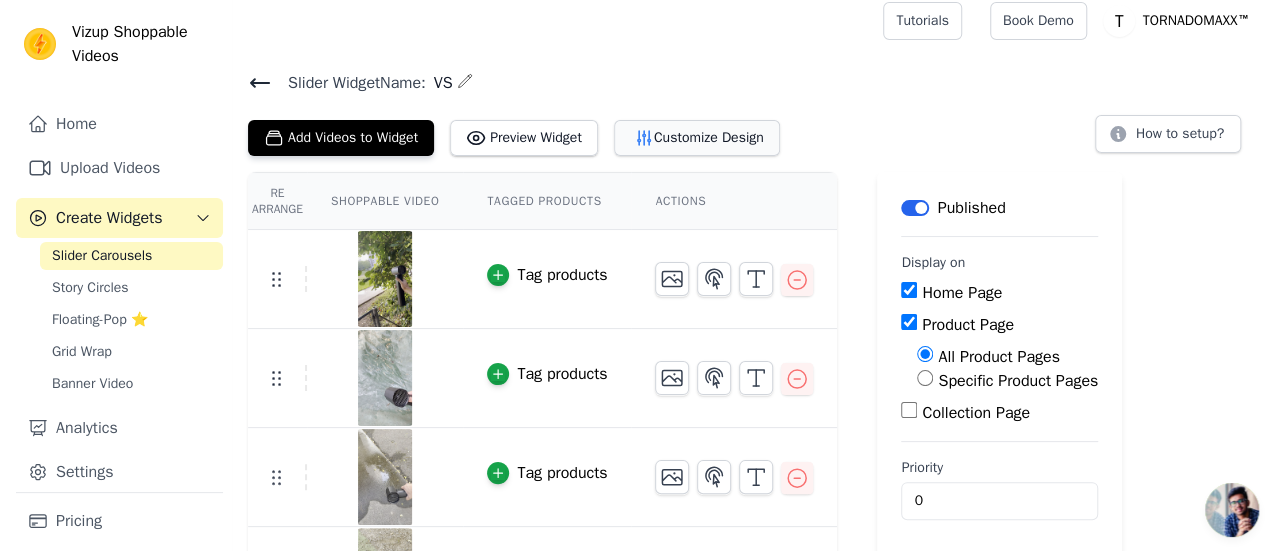 scroll, scrollTop: 0, scrollLeft: 0, axis: both 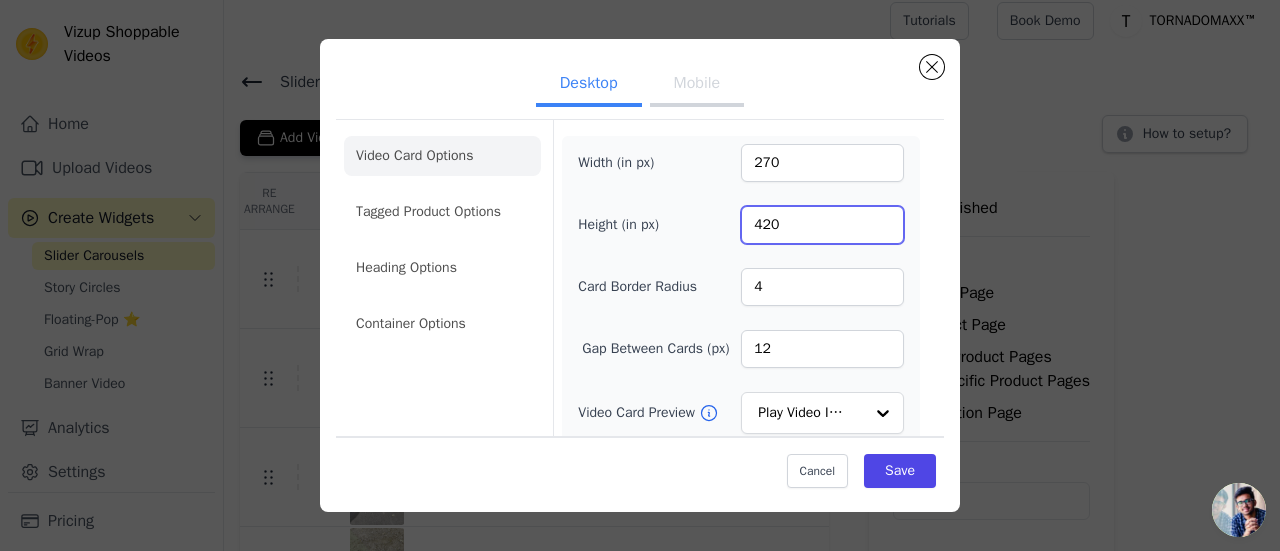click on "420" at bounding box center [822, 225] 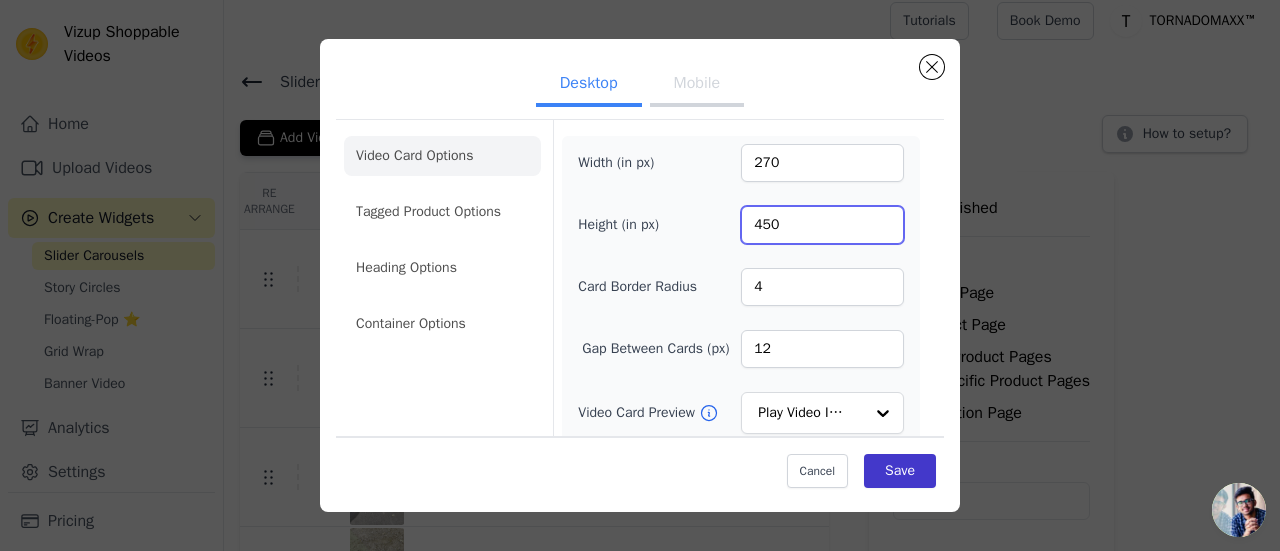 type on "450" 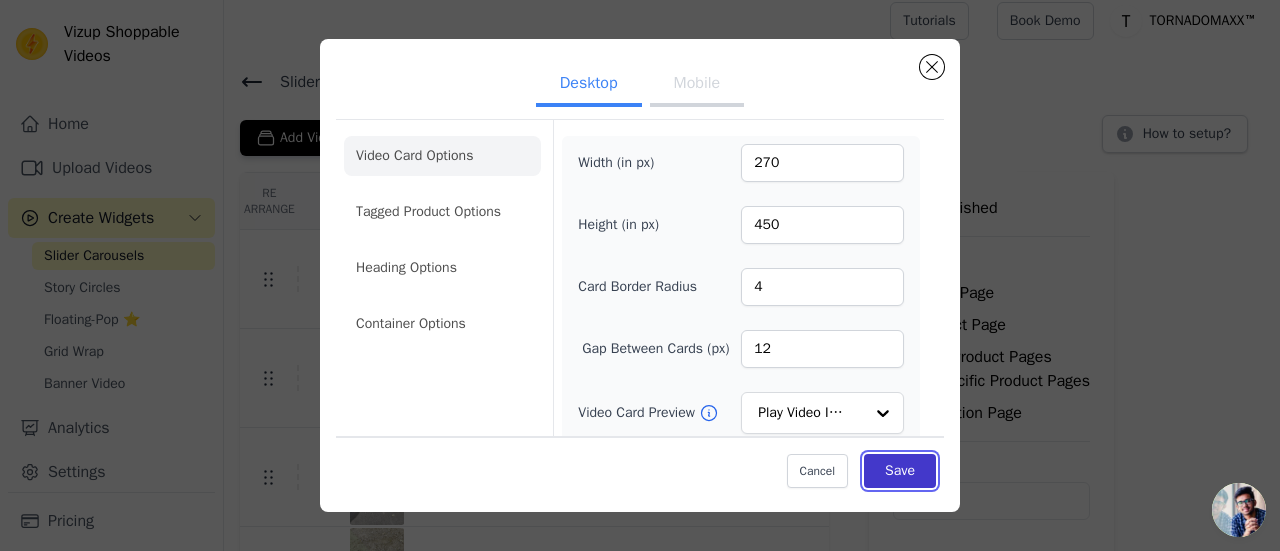 click on "Save" at bounding box center (900, 471) 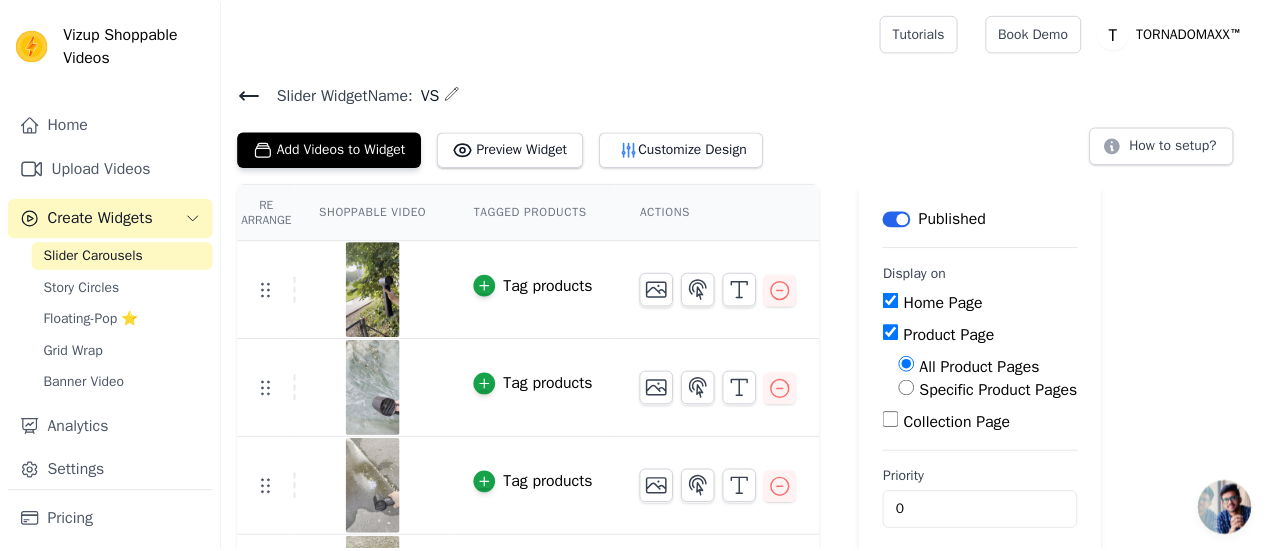 scroll, scrollTop: 11, scrollLeft: 0, axis: vertical 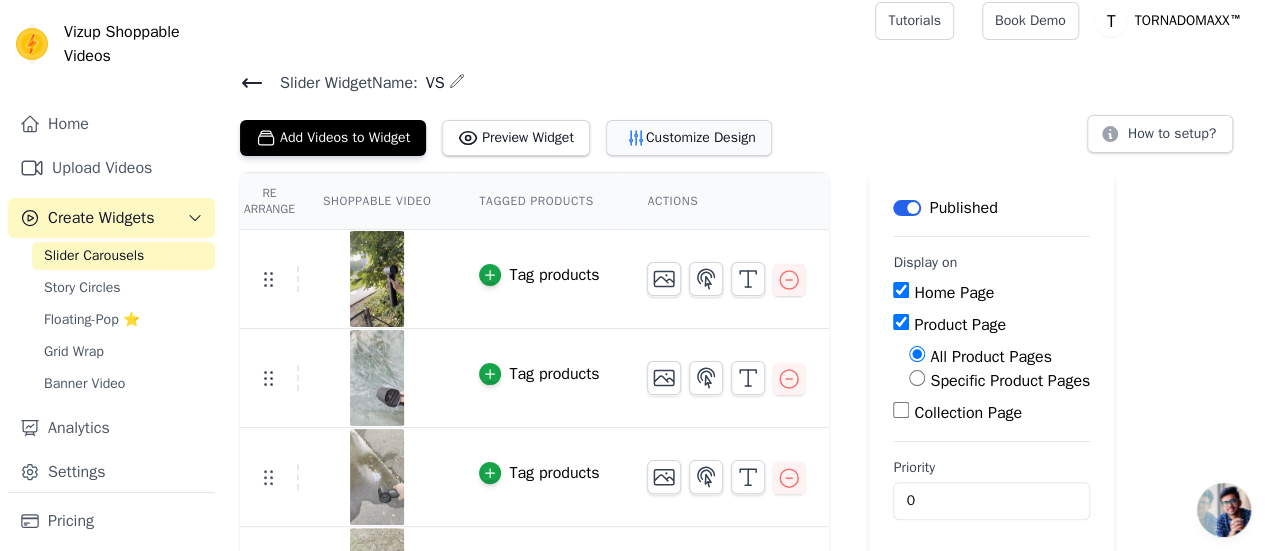 click on "Customize Design" at bounding box center [689, 138] 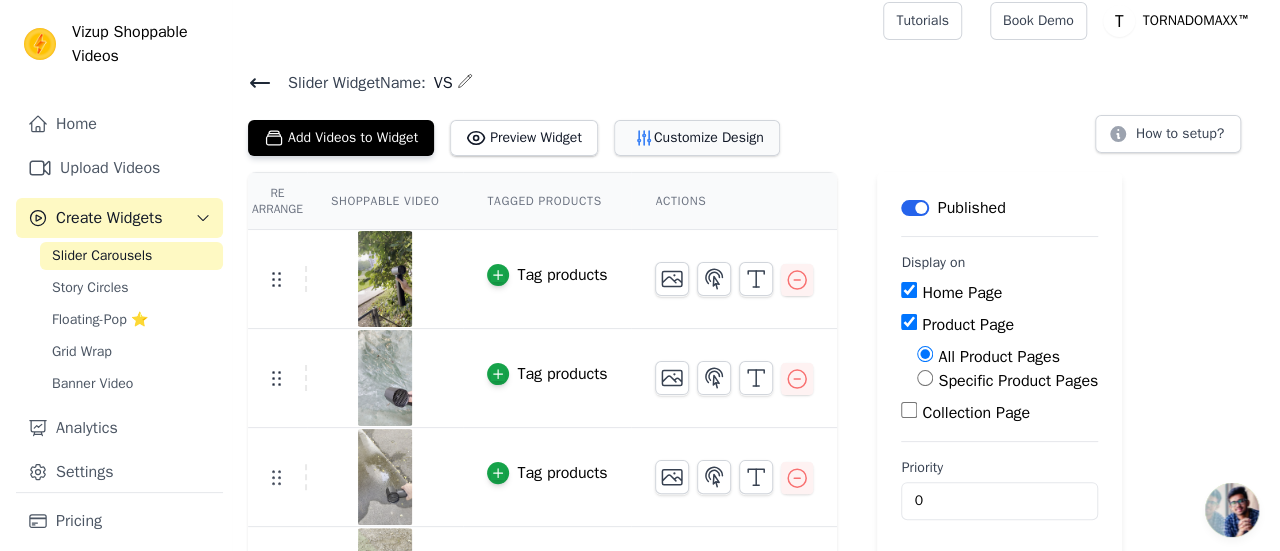 scroll, scrollTop: 0, scrollLeft: 0, axis: both 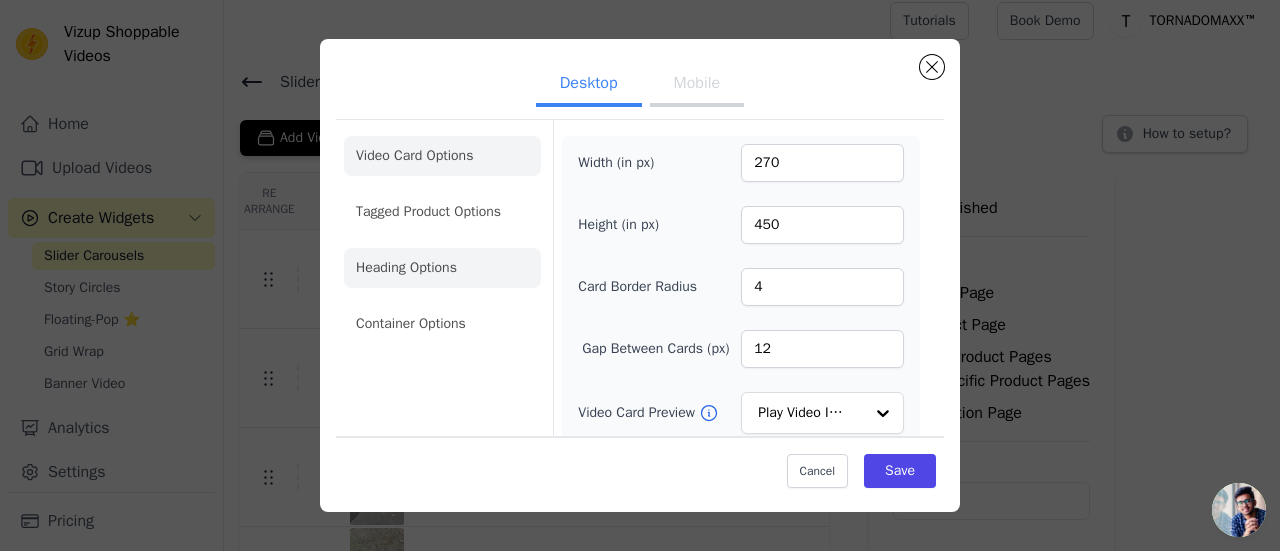 click on "Heading Options" 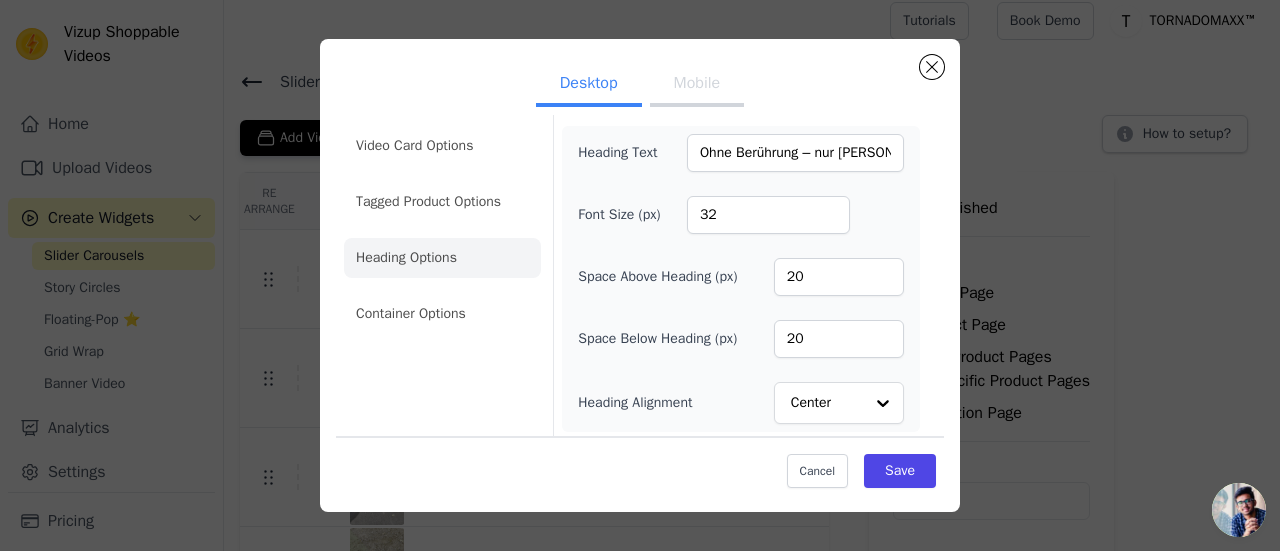 scroll, scrollTop: 0, scrollLeft: 0, axis: both 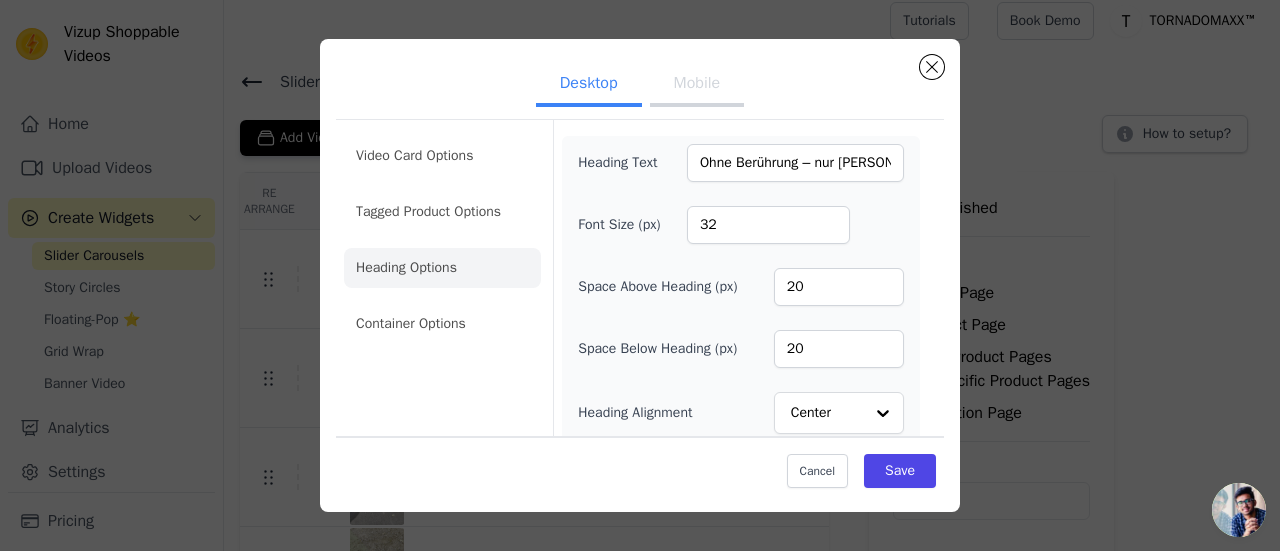 click on "Mobile" at bounding box center [697, 85] 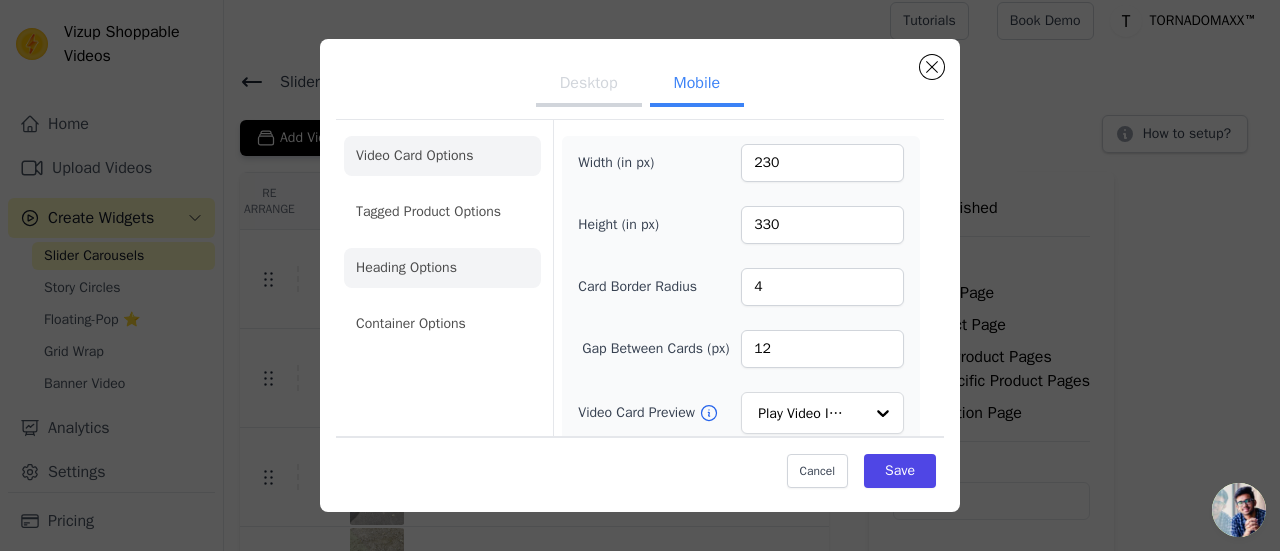 click on "Heading Options" 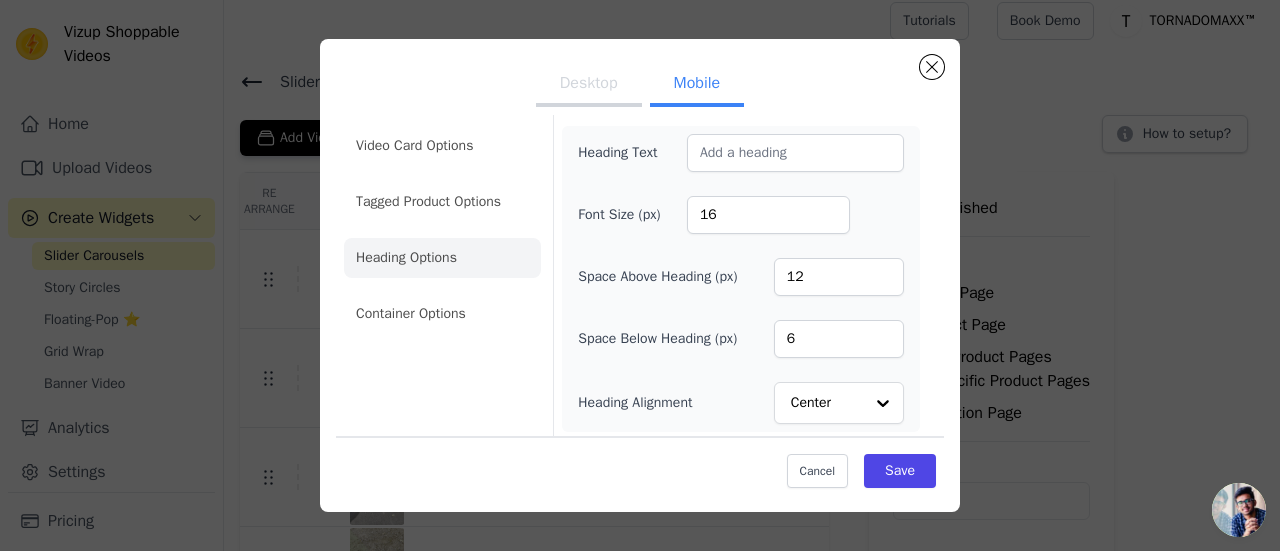 scroll, scrollTop: 0, scrollLeft: 0, axis: both 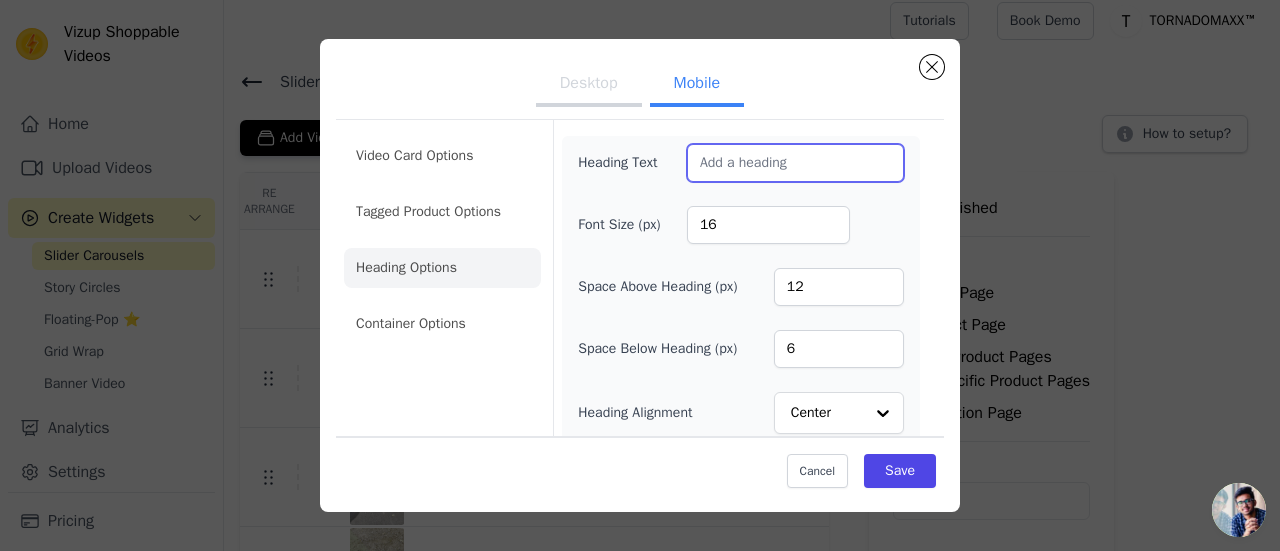 click on "Heading Text" at bounding box center (795, 163) 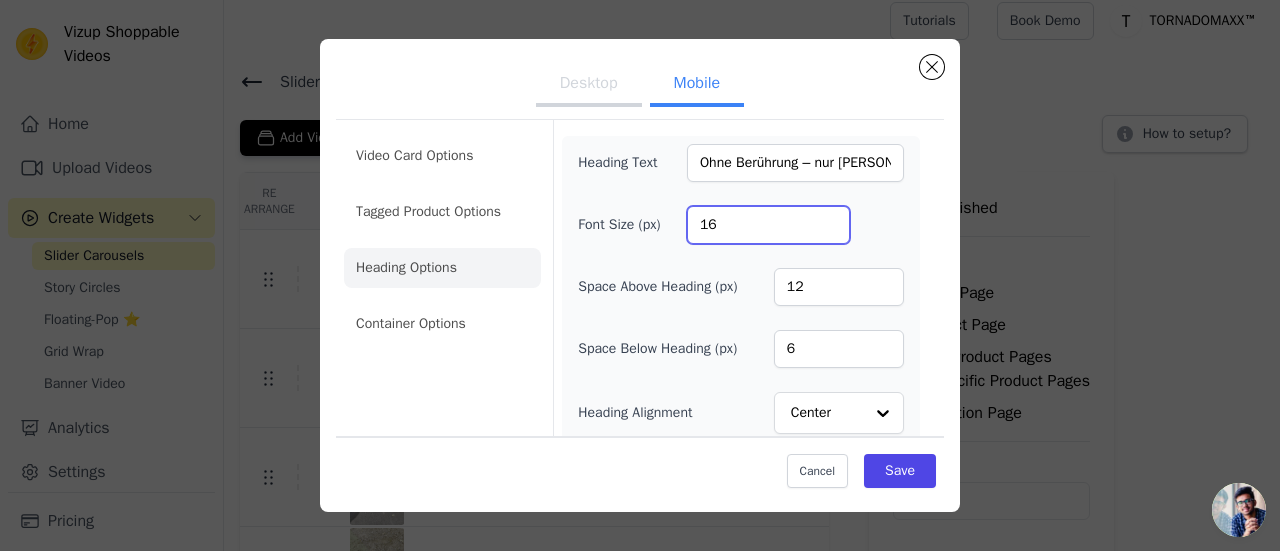 click on "16" at bounding box center (768, 225) 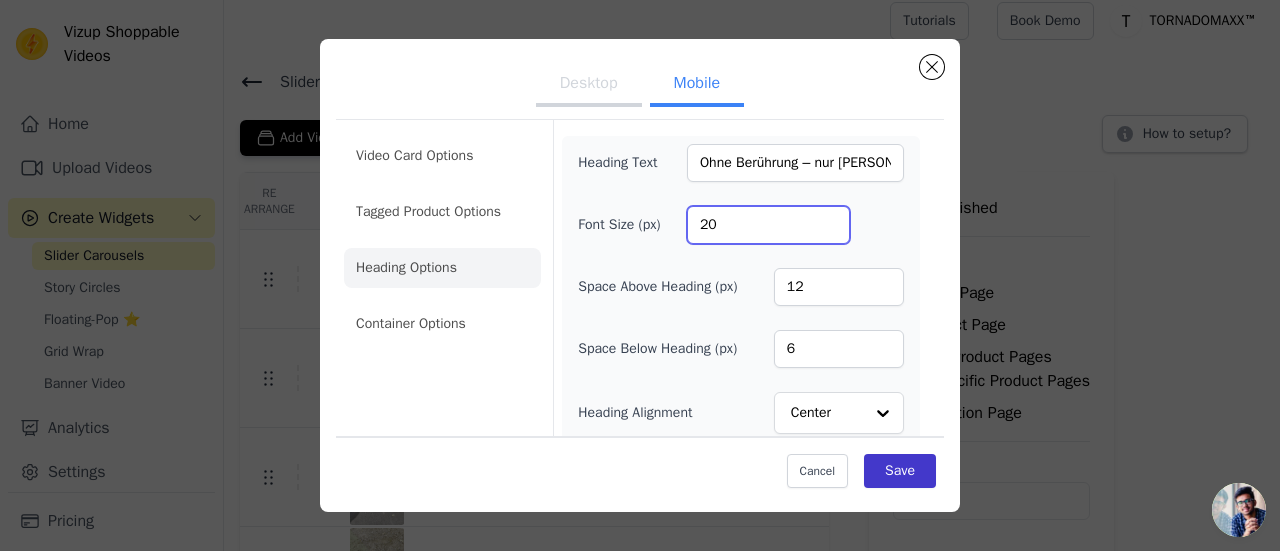 type on "20" 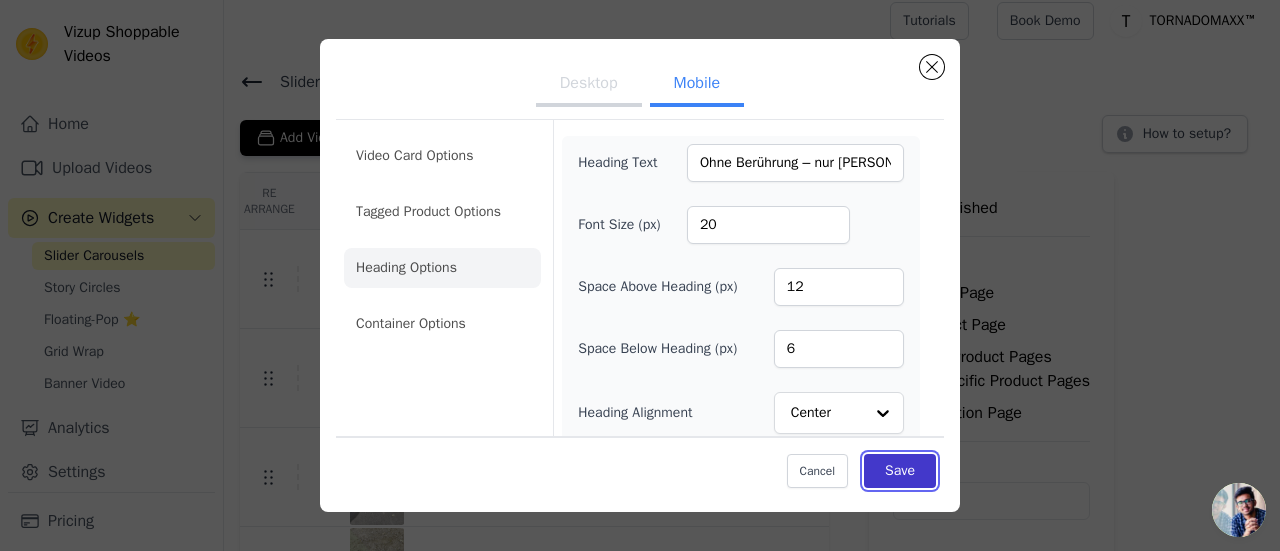 click on "Save" at bounding box center (900, 471) 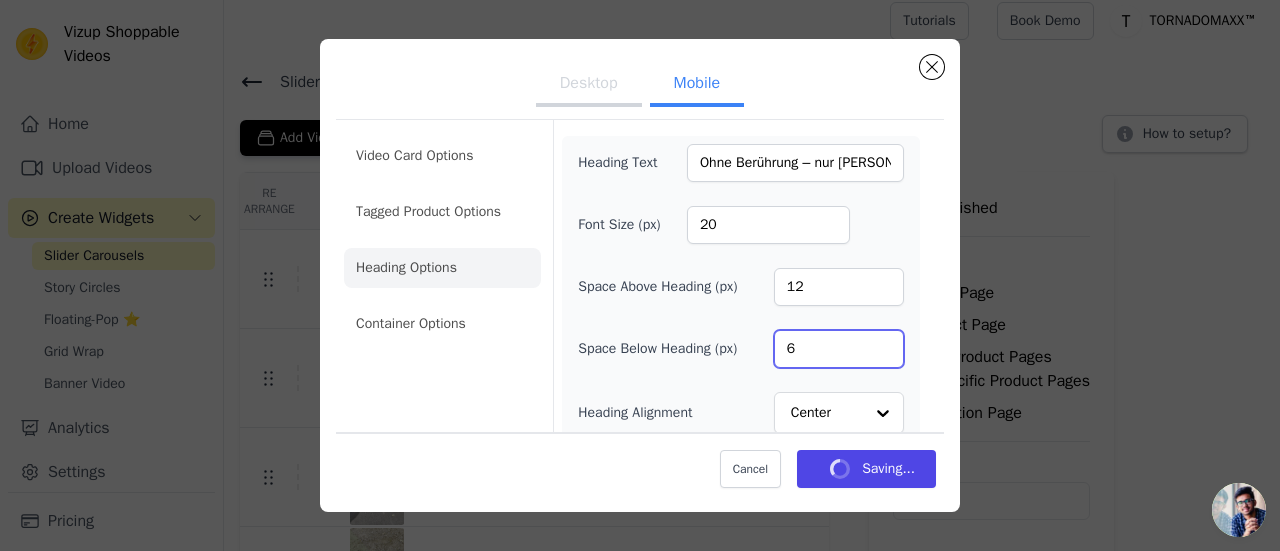 click on "6" at bounding box center (839, 349) 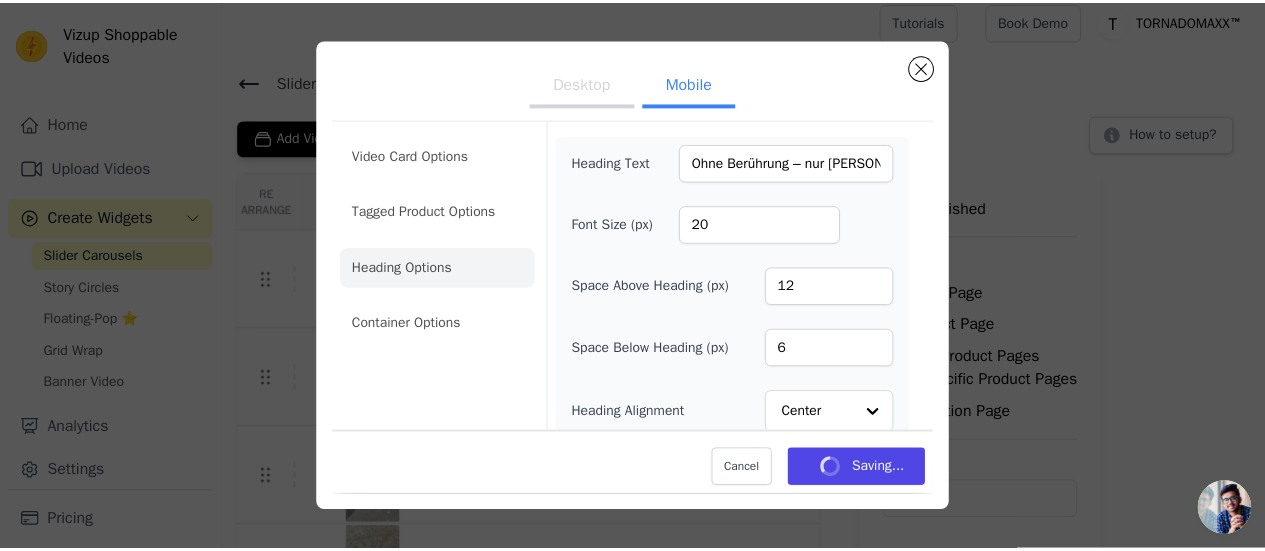 scroll, scrollTop: 11, scrollLeft: 0, axis: vertical 